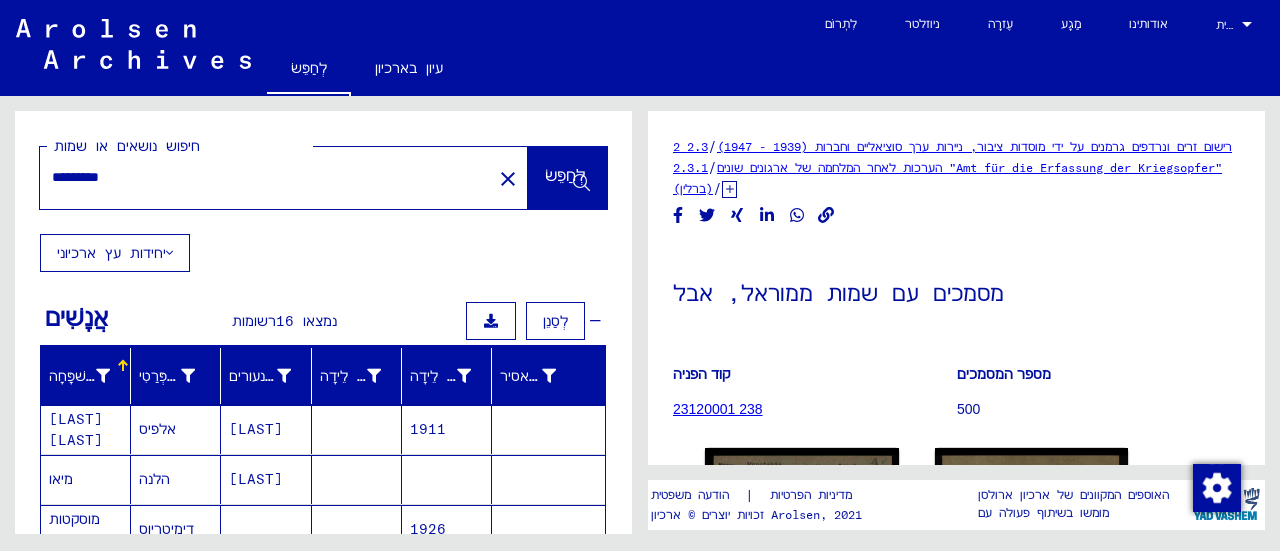 scroll, scrollTop: 0, scrollLeft: 0, axis: both 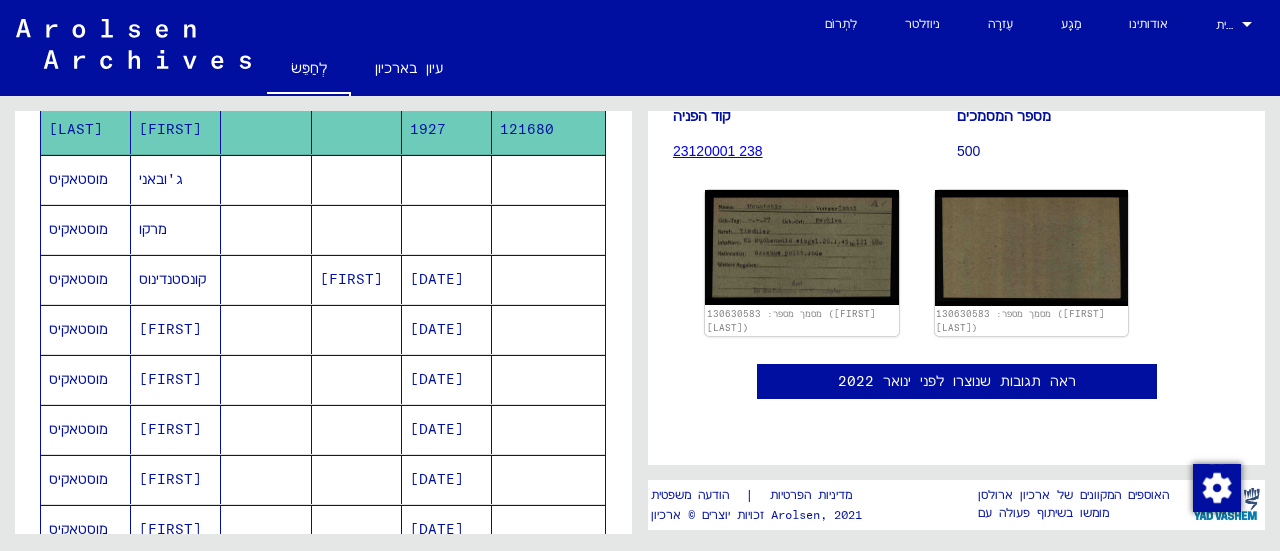 click at bounding box center [357, 279] 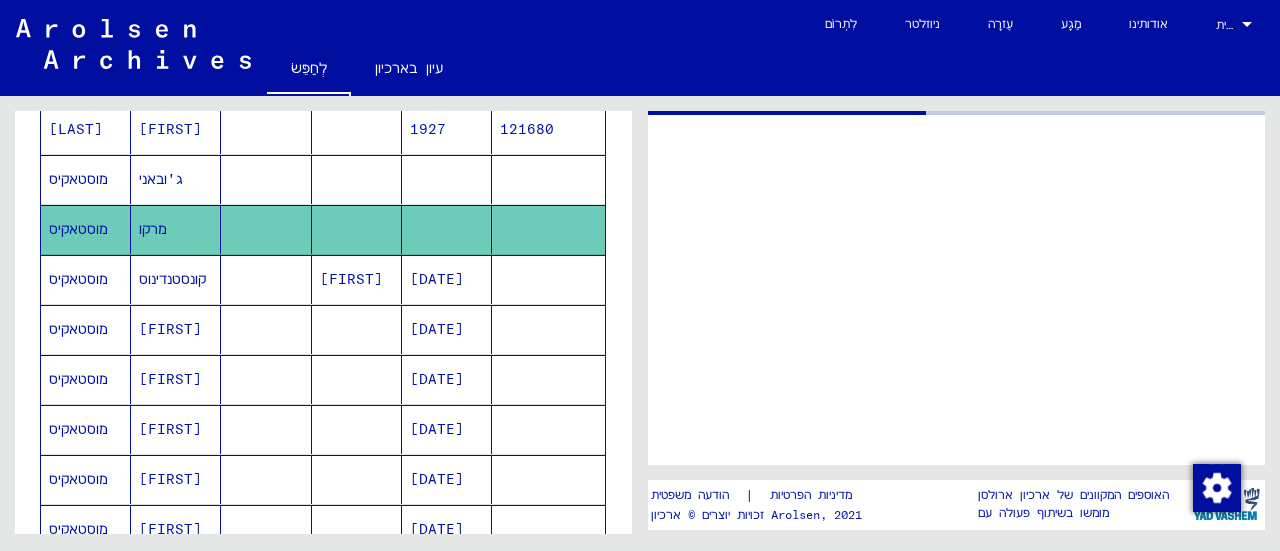 scroll, scrollTop: 0, scrollLeft: 0, axis: both 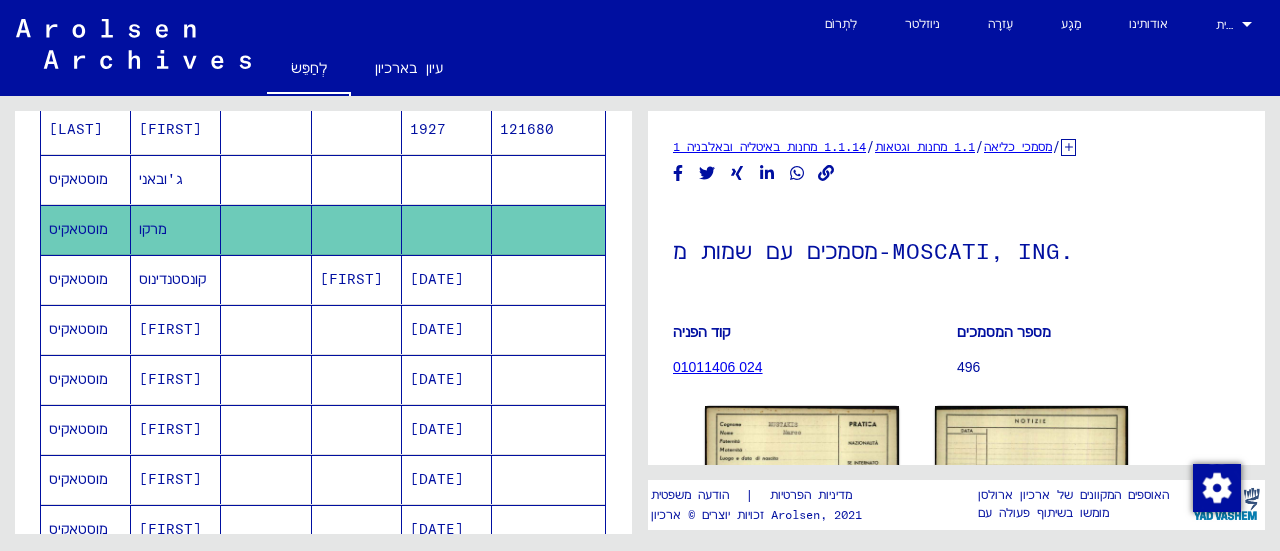 click on "קונסטנדינוס" at bounding box center [176, 329] 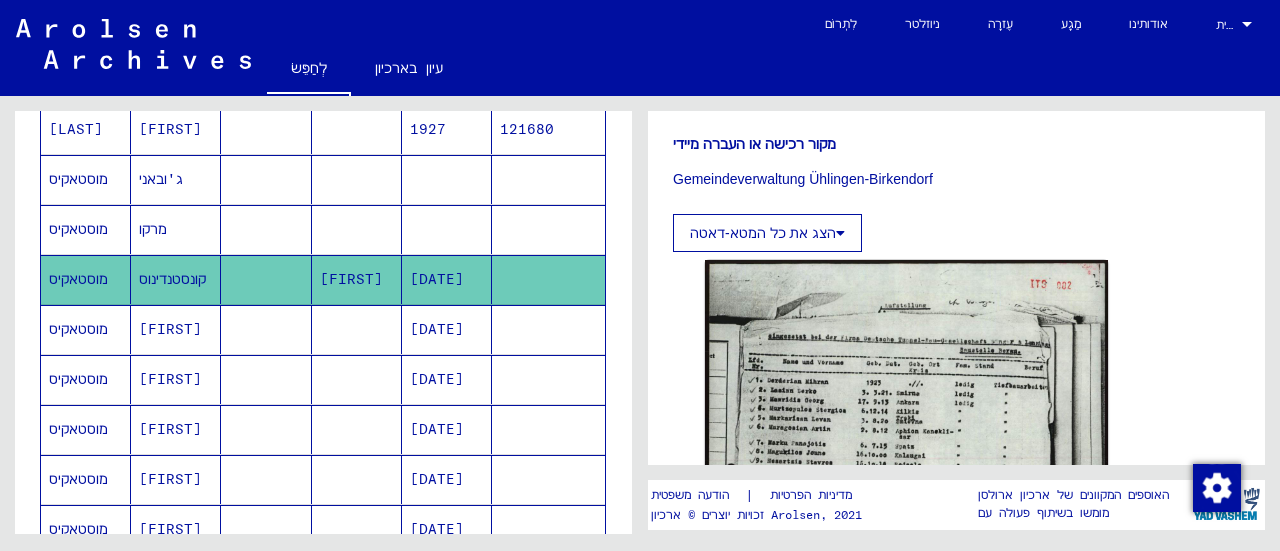 scroll, scrollTop: 800, scrollLeft: 0, axis: vertical 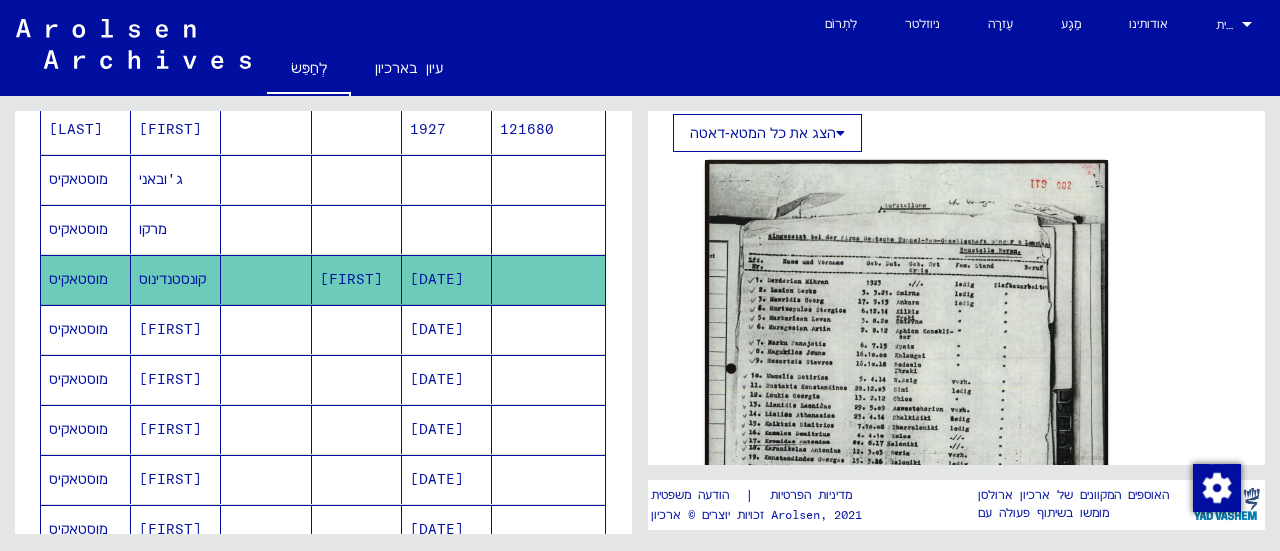 click on "[FIRST]" at bounding box center (170, 379) 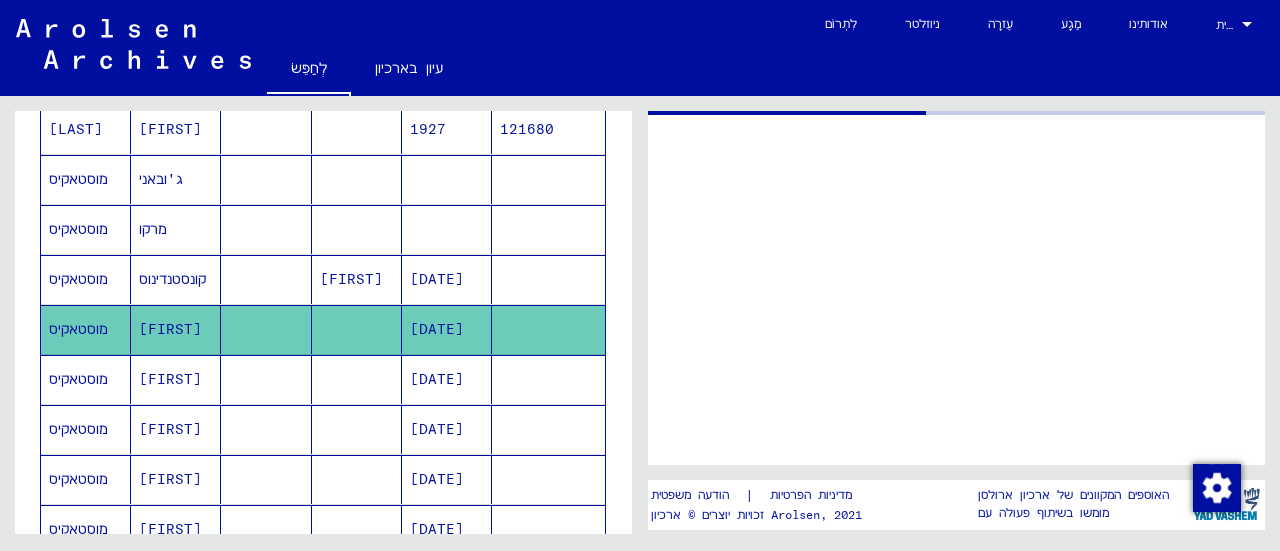 scroll, scrollTop: 0, scrollLeft: 0, axis: both 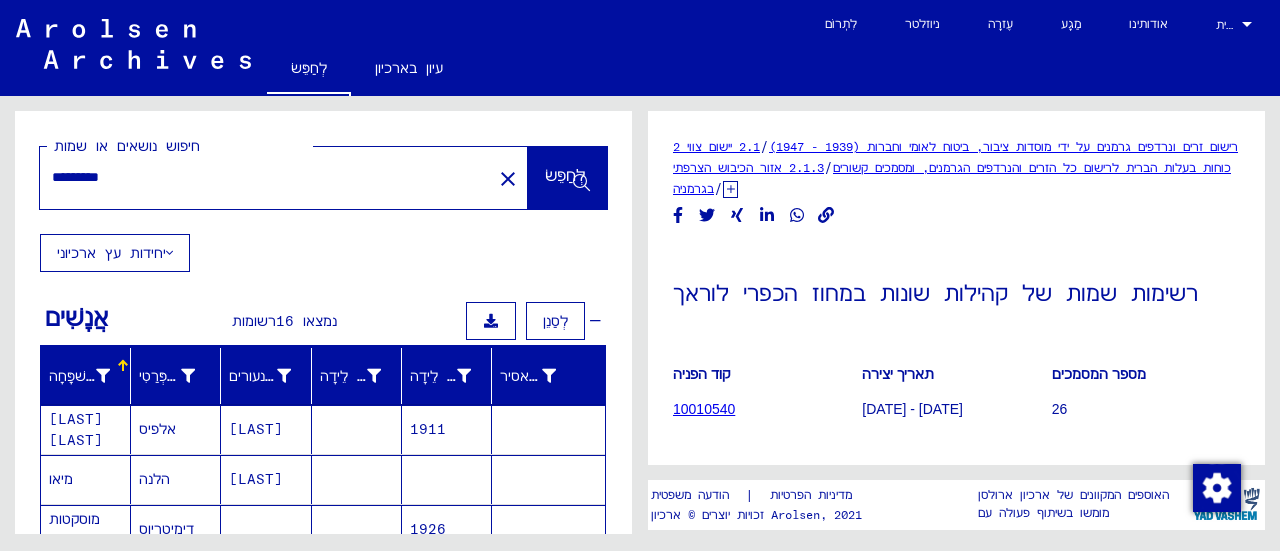 drag, startPoint x: 120, startPoint y: 177, endPoint x: 132, endPoint y: 172, distance: 13 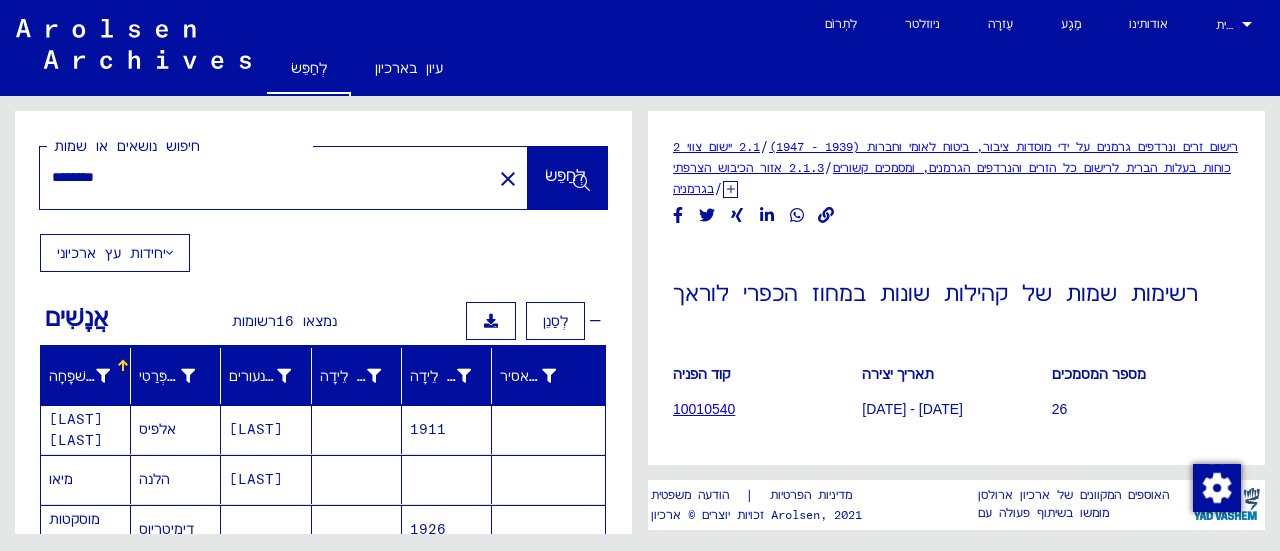 click on "לְחַפֵּשׂ" 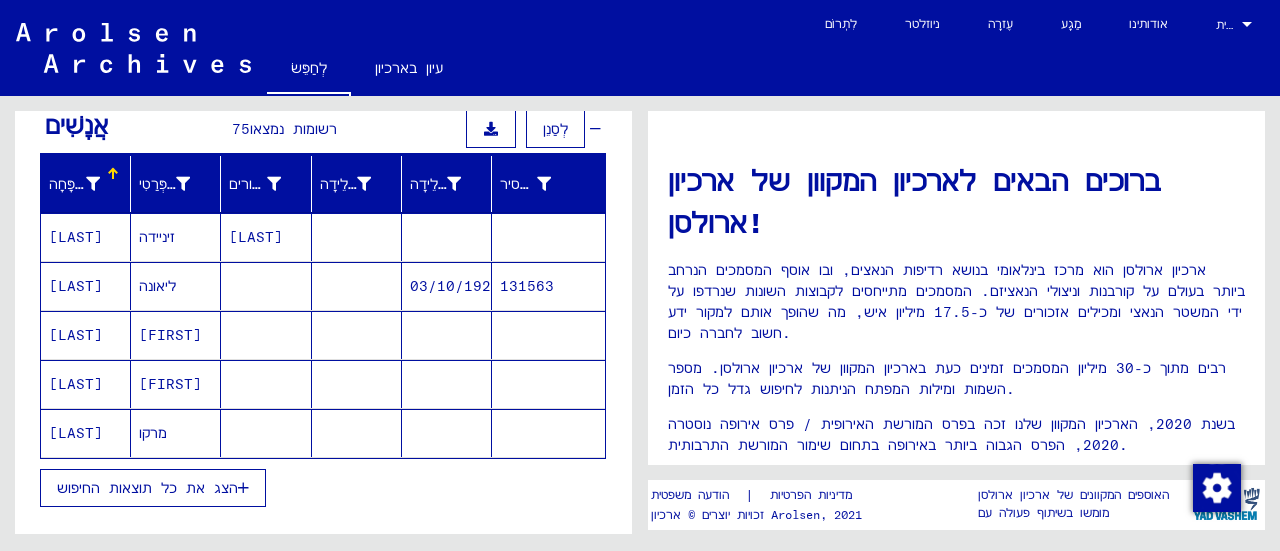 scroll, scrollTop: 200, scrollLeft: 0, axis: vertical 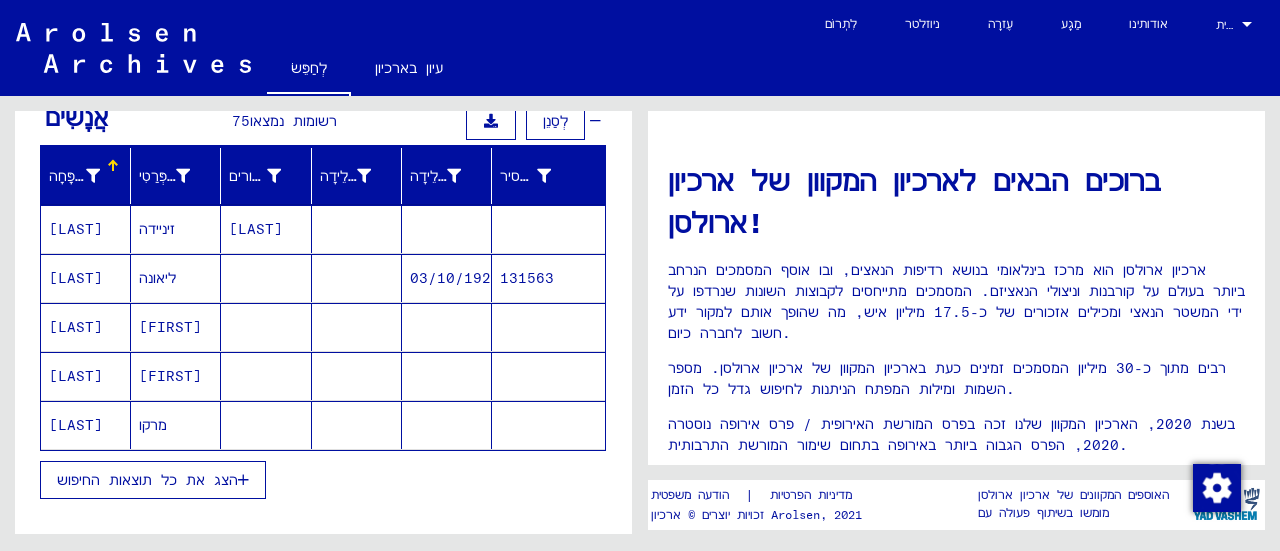 click on "[FIRST]" at bounding box center [176, 376] 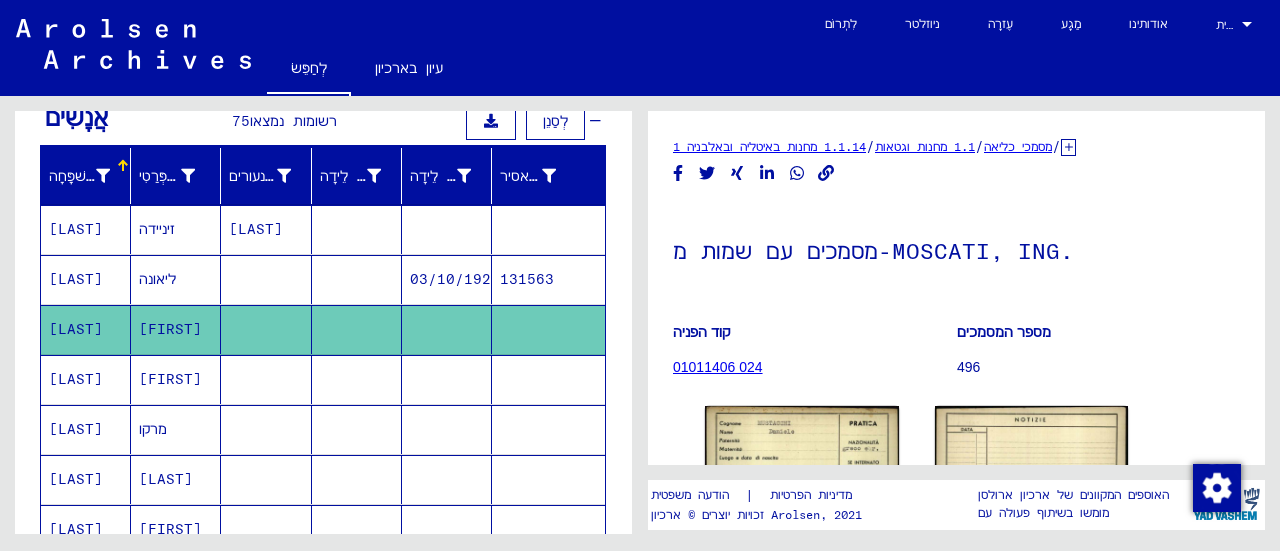 click on "[FIRST]" at bounding box center (176, 429) 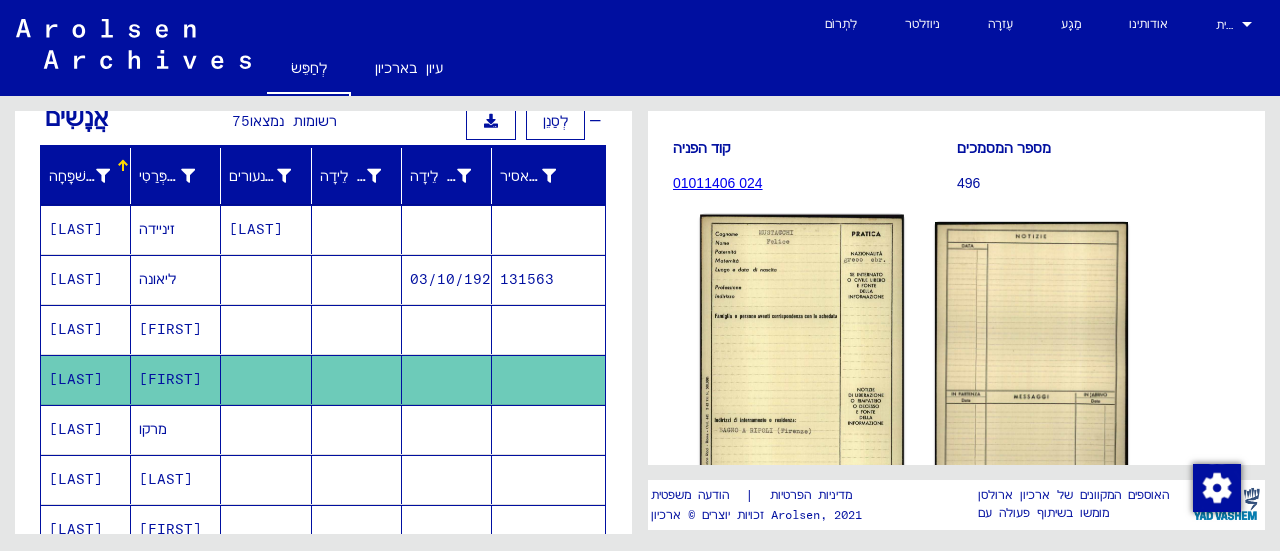 scroll, scrollTop: 200, scrollLeft: 0, axis: vertical 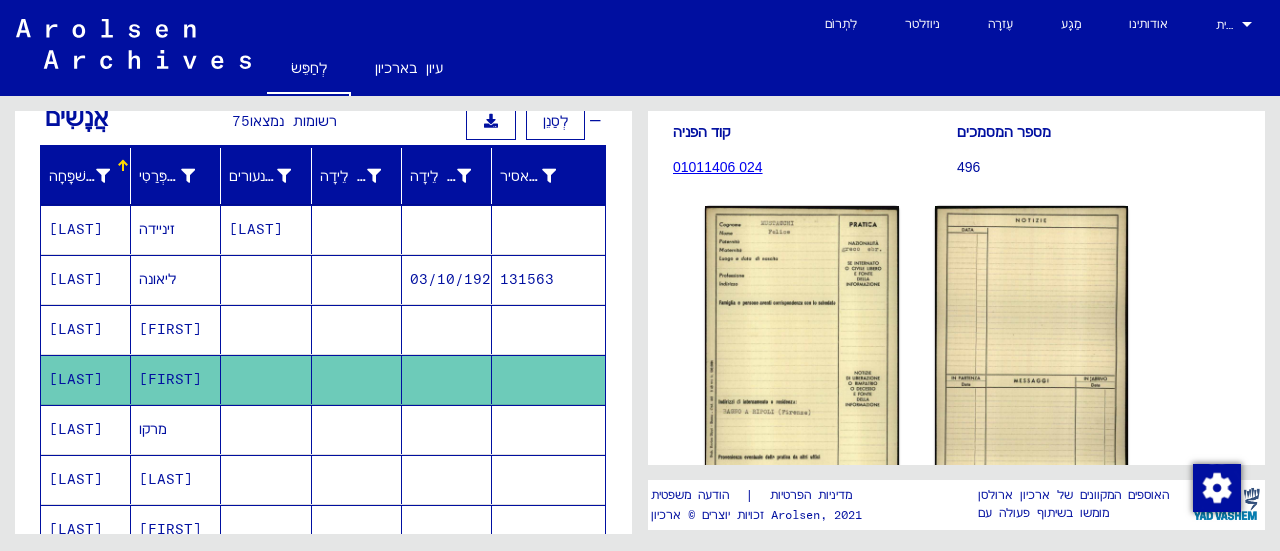 click on "מרקו" at bounding box center [176, 479] 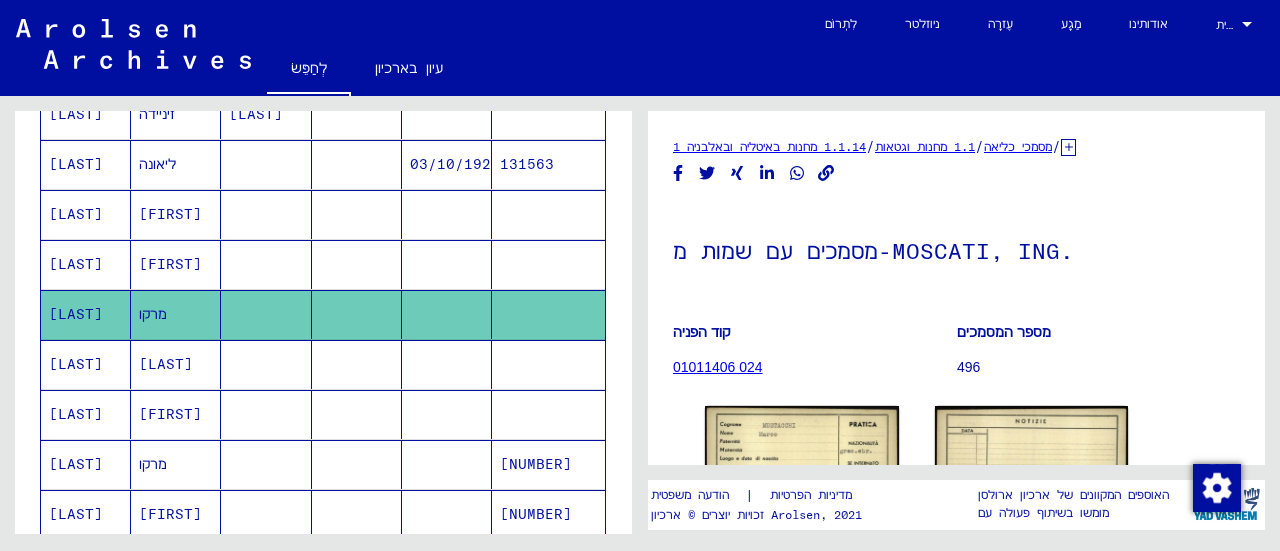 scroll, scrollTop: 400, scrollLeft: 0, axis: vertical 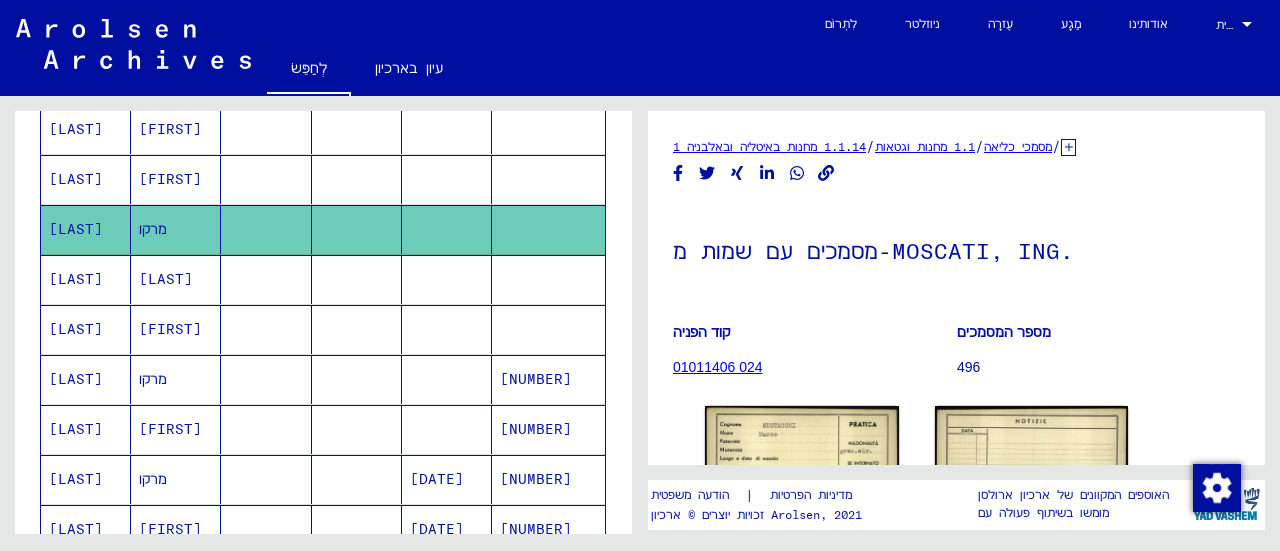click on "[LAST]" at bounding box center [176, 329] 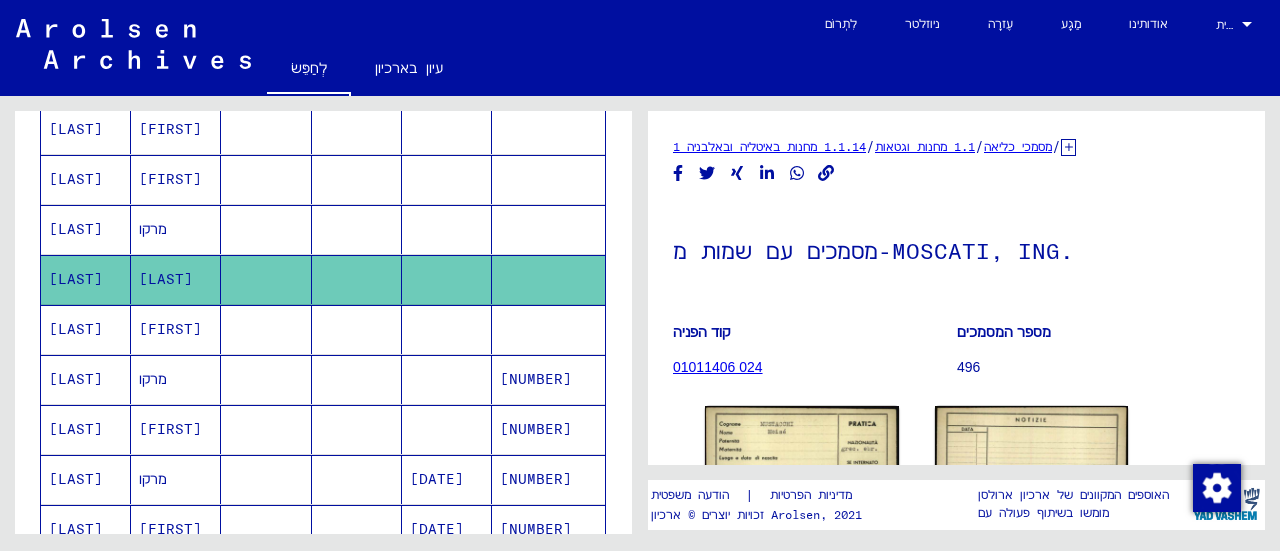 click on "[FIRST]" at bounding box center [176, 379] 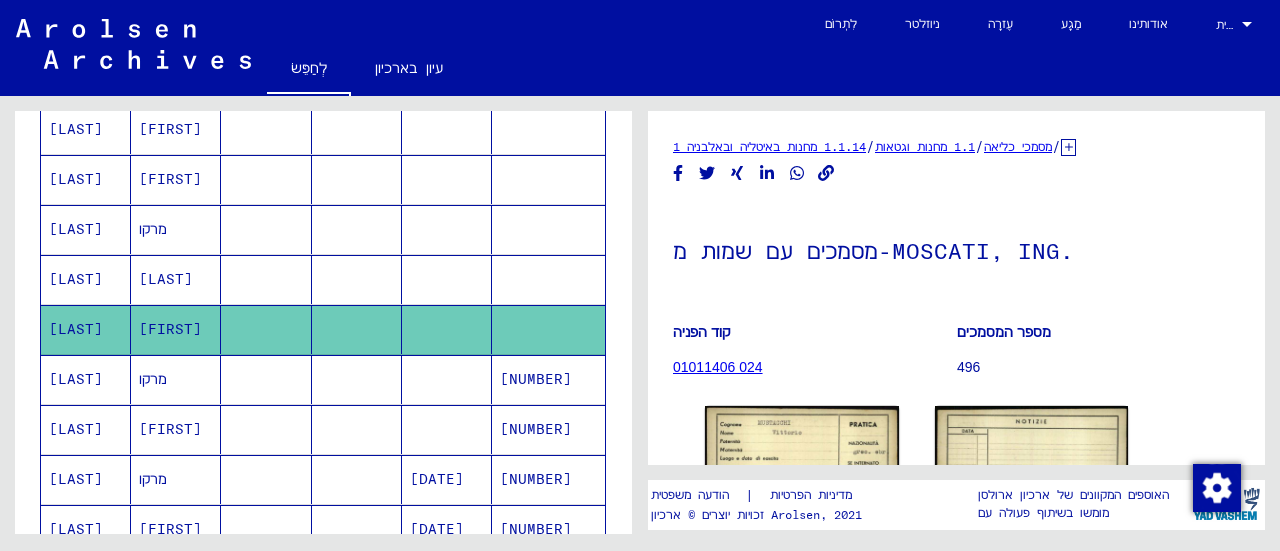 click on "מרקו" at bounding box center (170, 429) 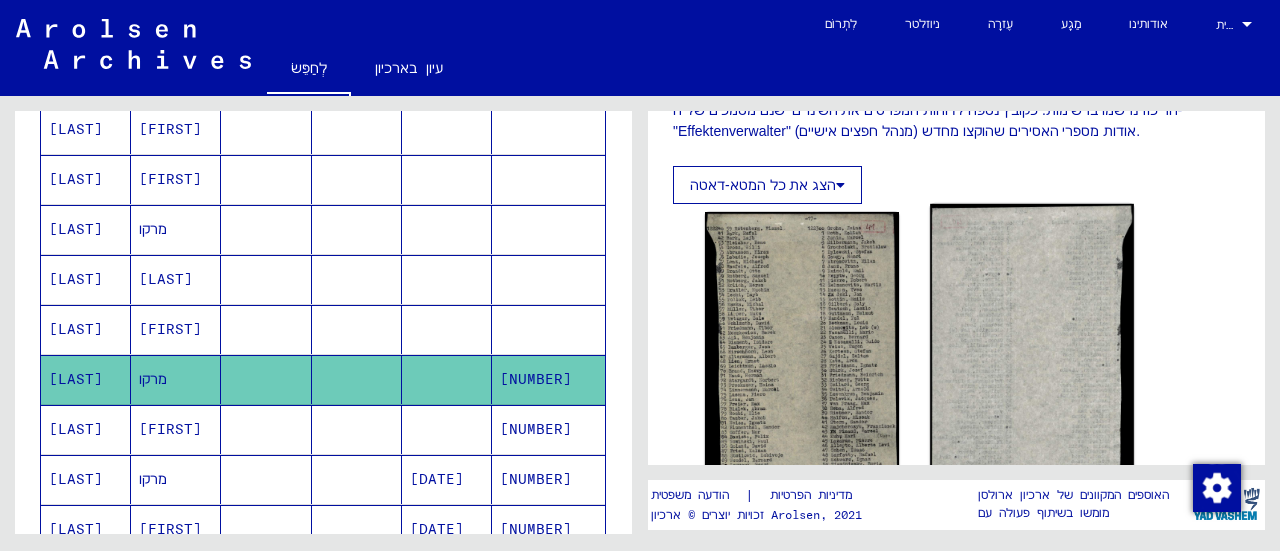 scroll, scrollTop: 400, scrollLeft: 0, axis: vertical 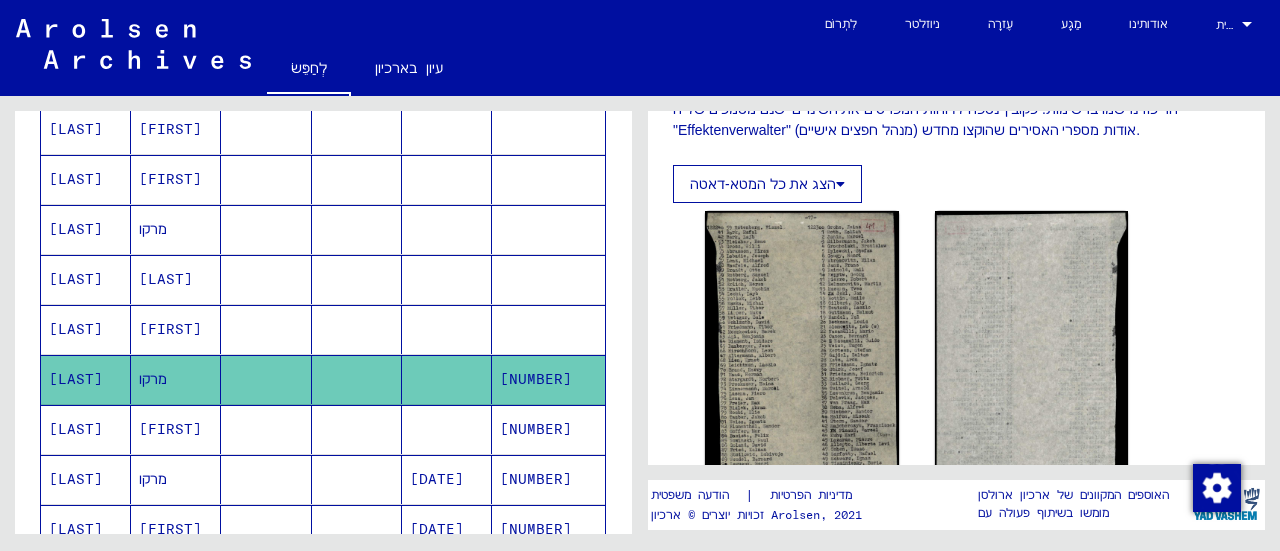 click on "[FIRST]" at bounding box center [153, 479] 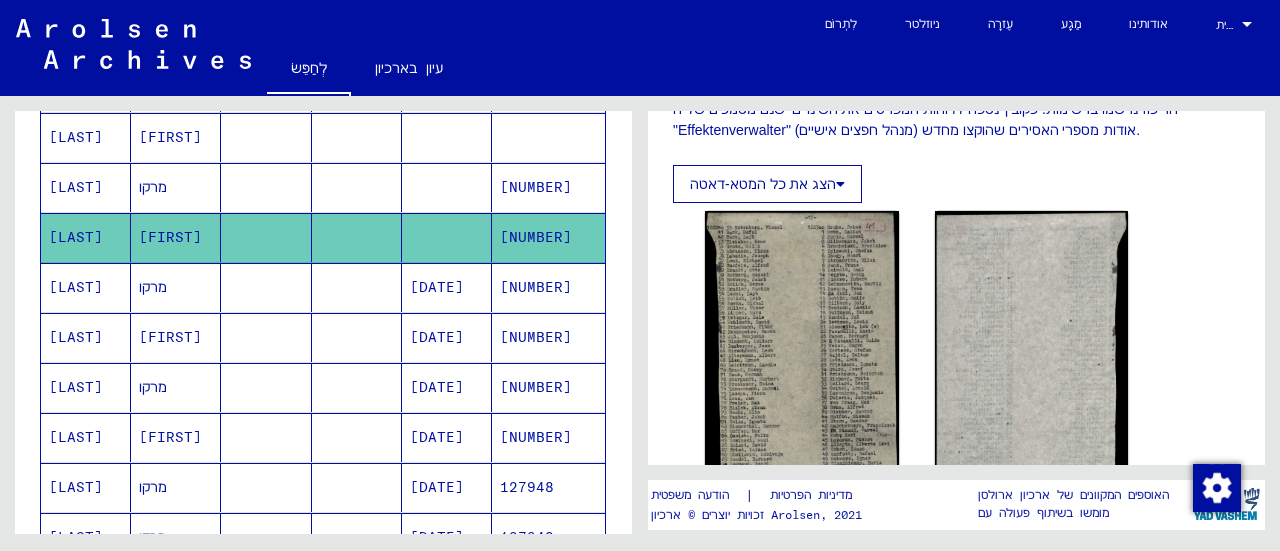 scroll, scrollTop: 600, scrollLeft: 0, axis: vertical 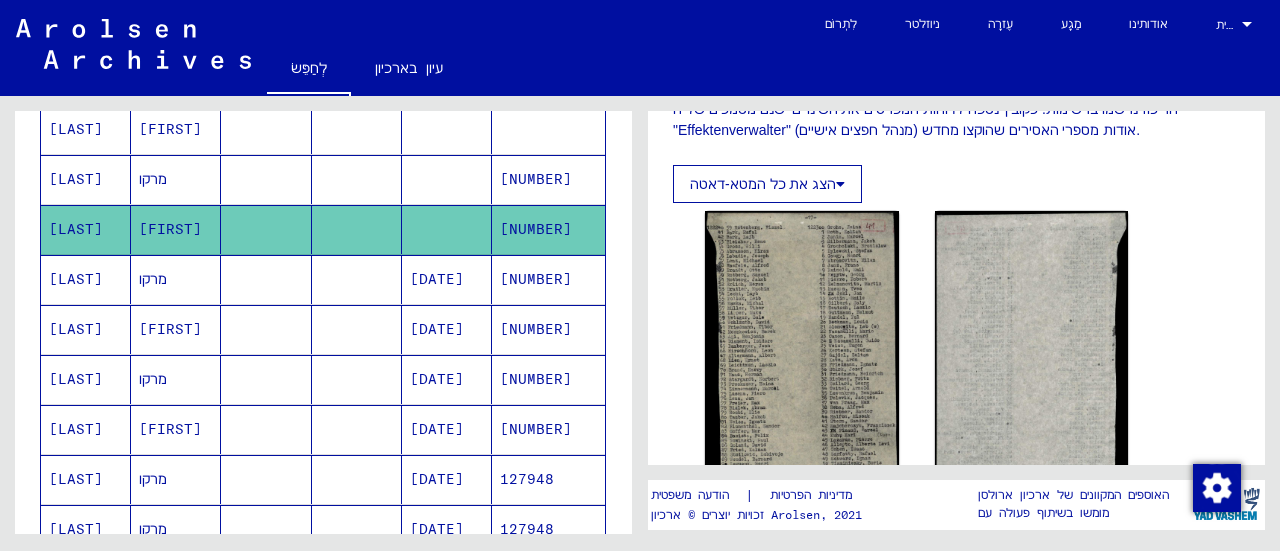 click on "[FIRST]" at bounding box center (176, 379) 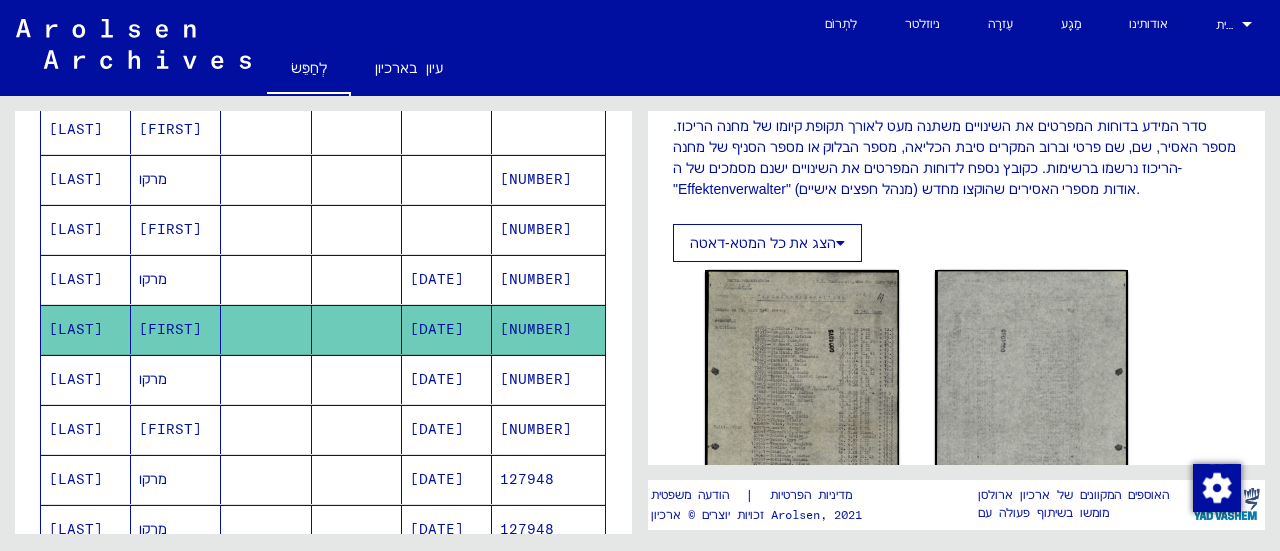 scroll, scrollTop: 400, scrollLeft: 0, axis: vertical 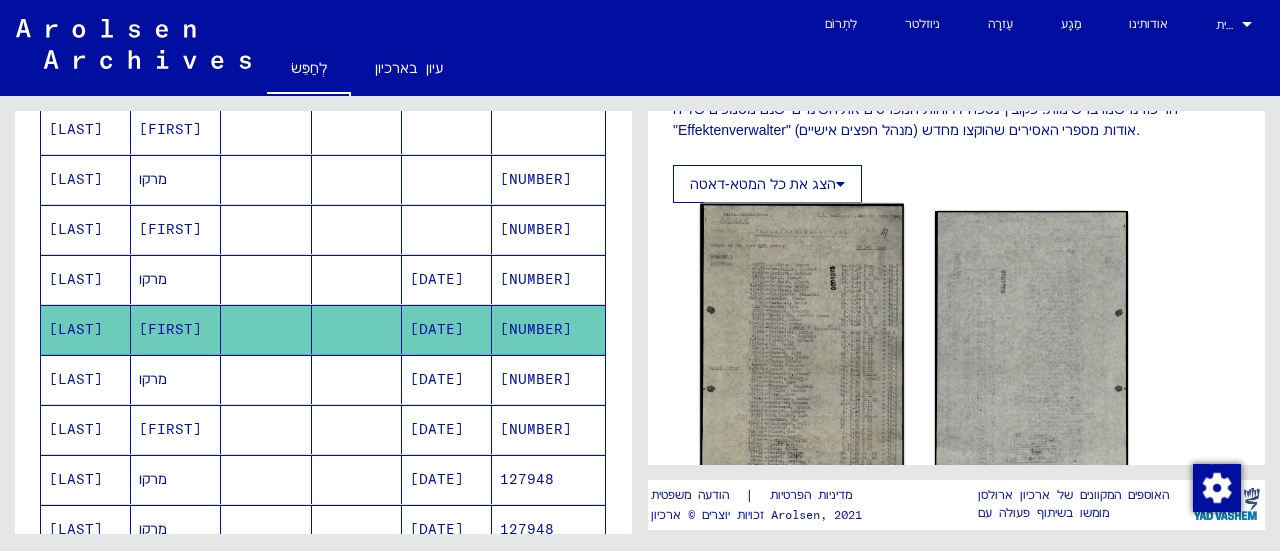 click 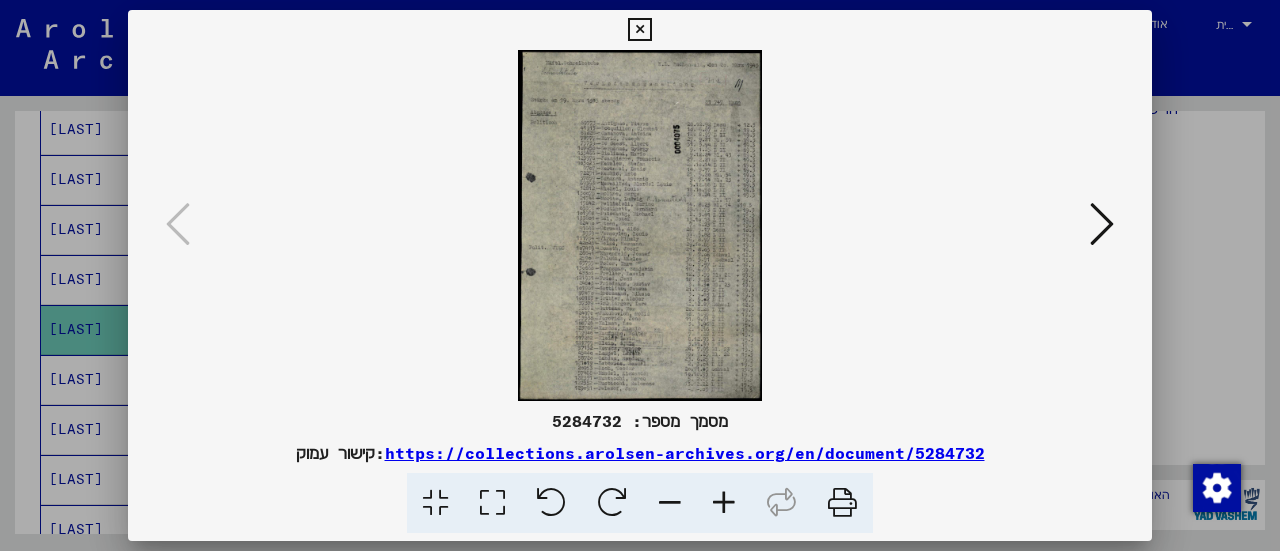 click at bounding box center [724, 503] 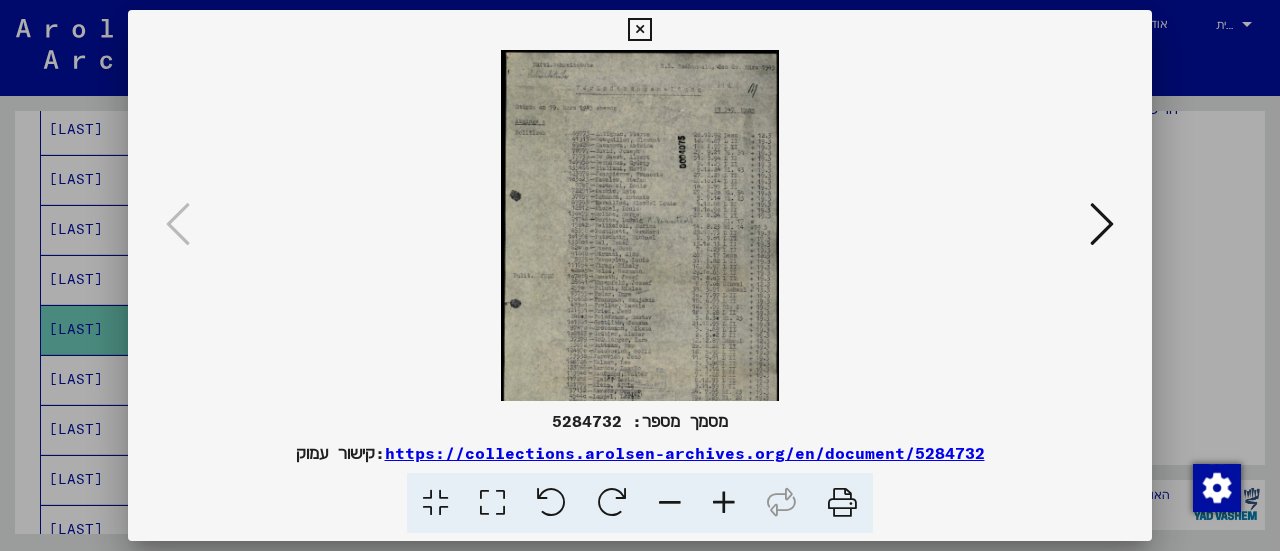 click at bounding box center (724, 503) 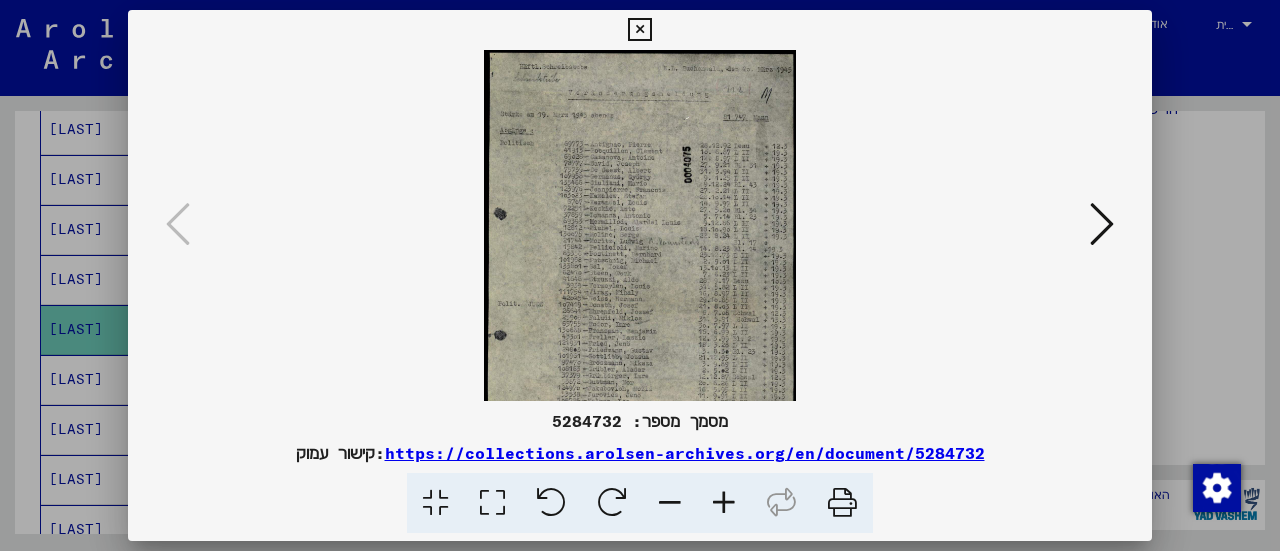 click at bounding box center (724, 503) 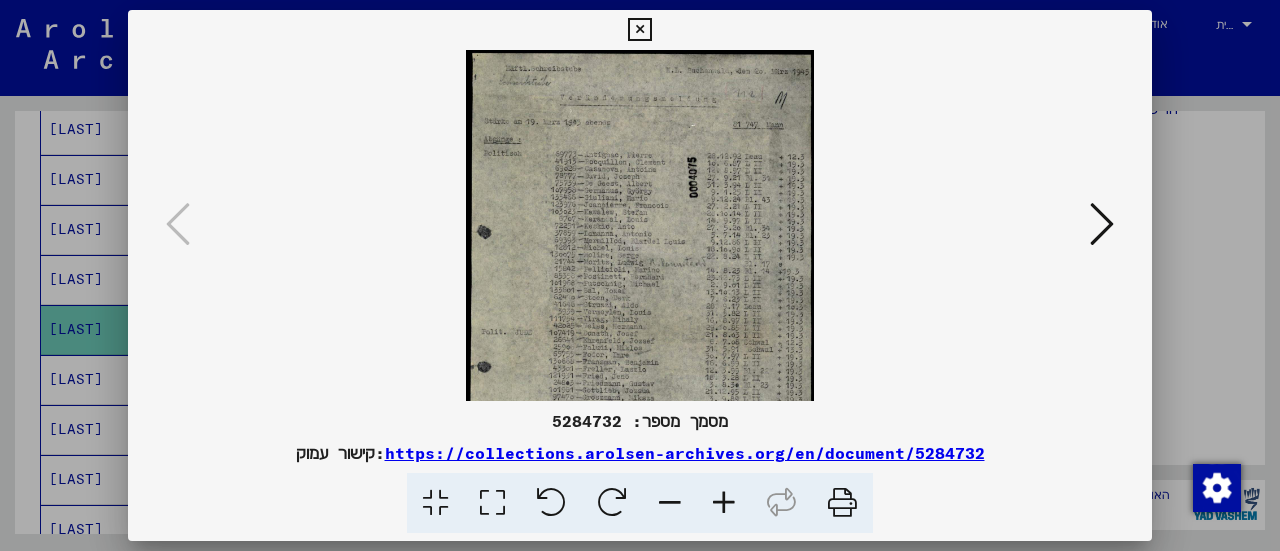 click at bounding box center (724, 503) 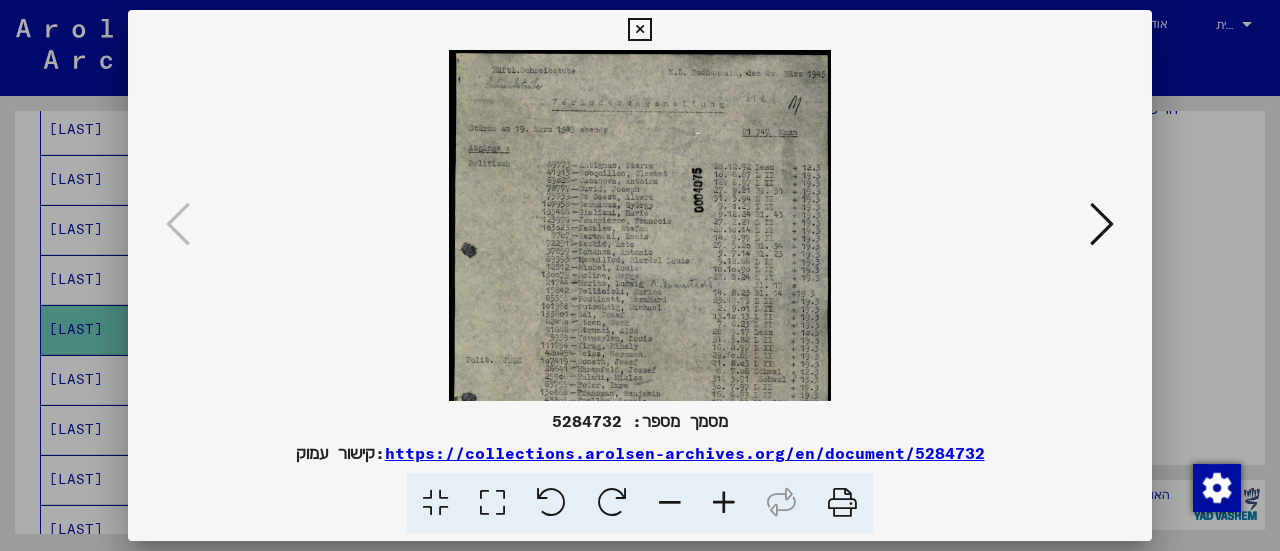 click at bounding box center [724, 503] 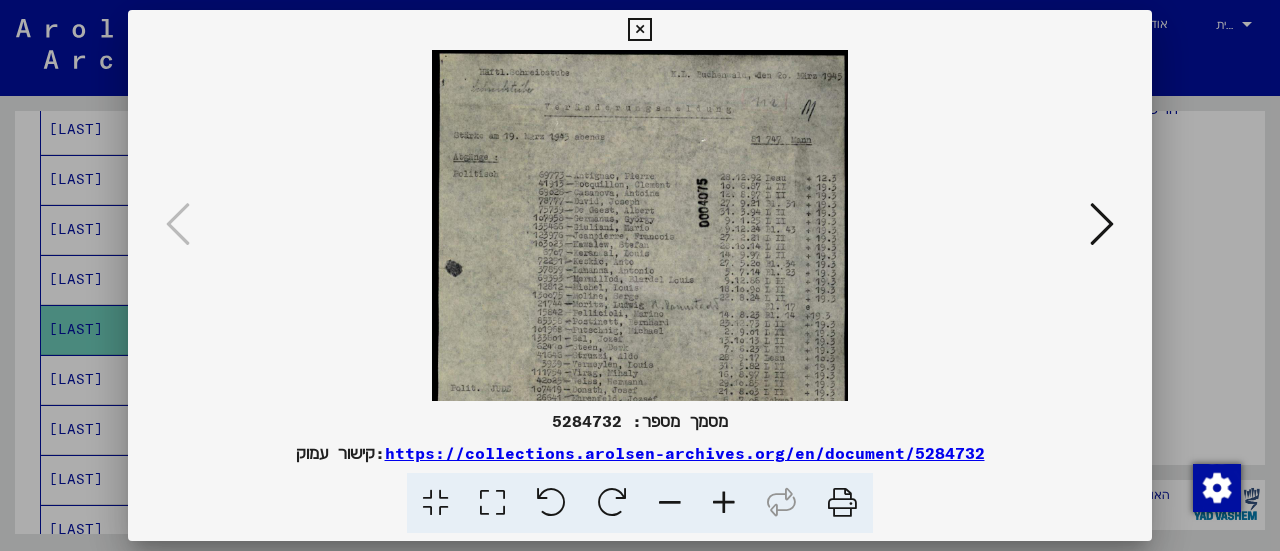 click at bounding box center [724, 503] 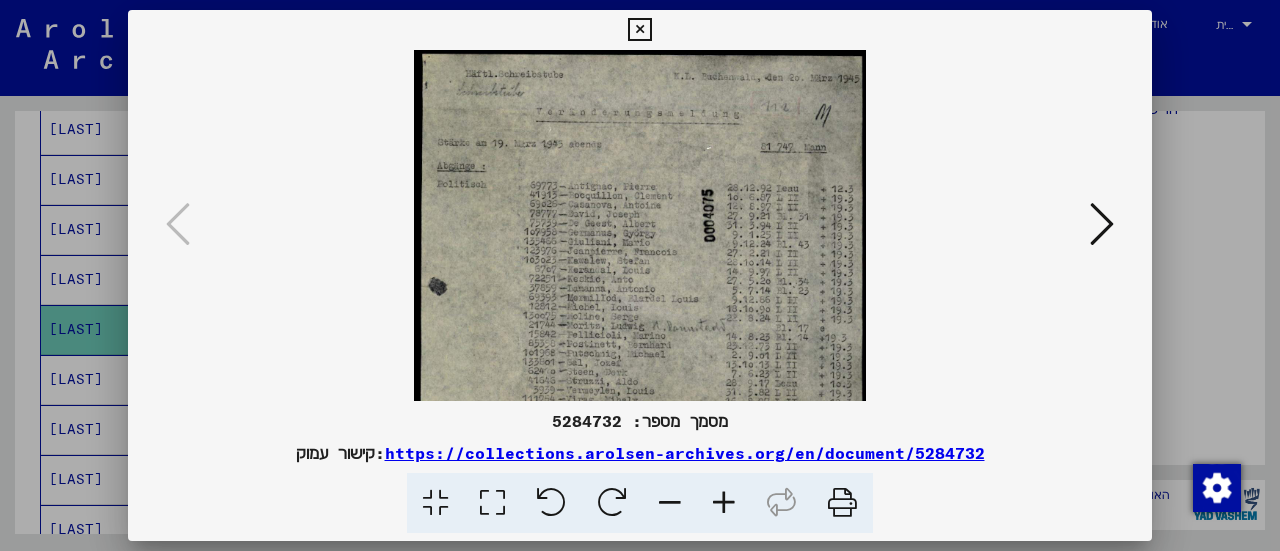 click at bounding box center [724, 503] 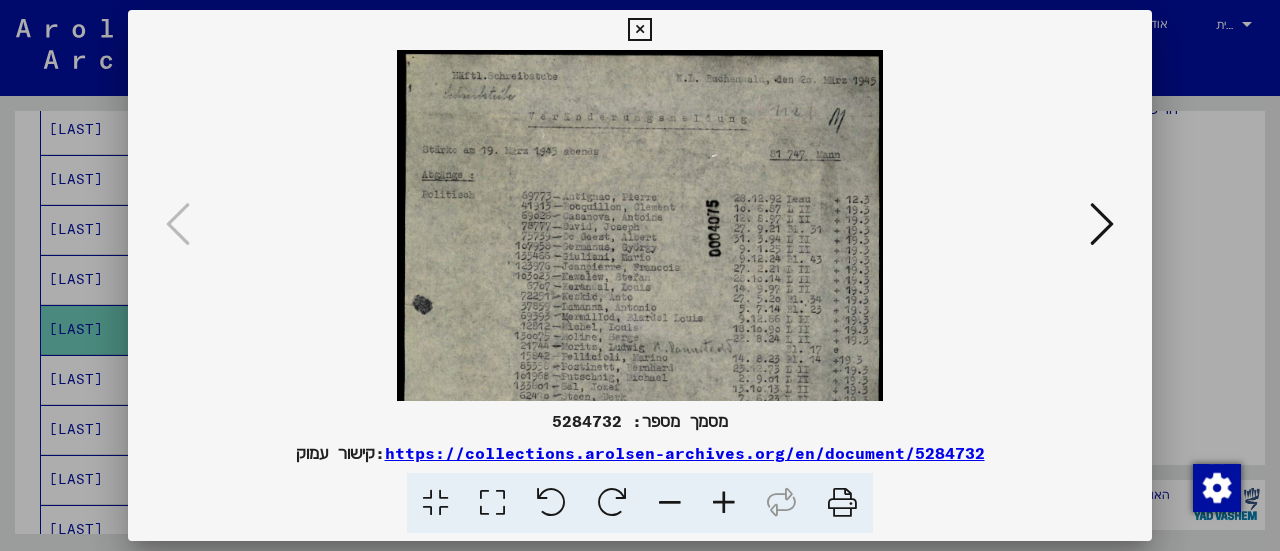click at bounding box center [724, 503] 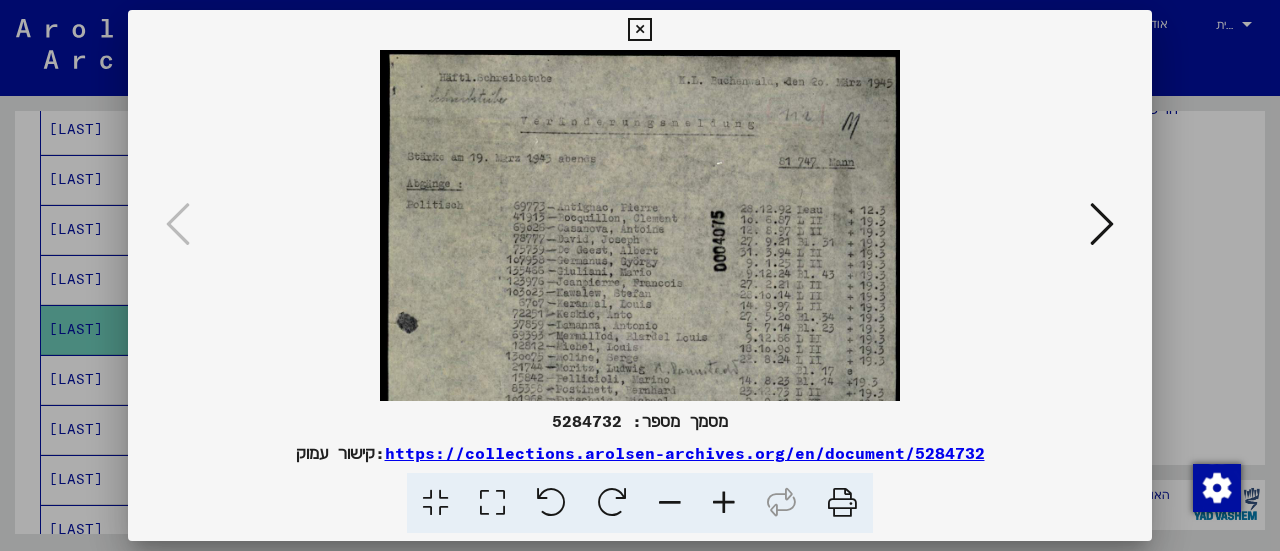 click at bounding box center (724, 503) 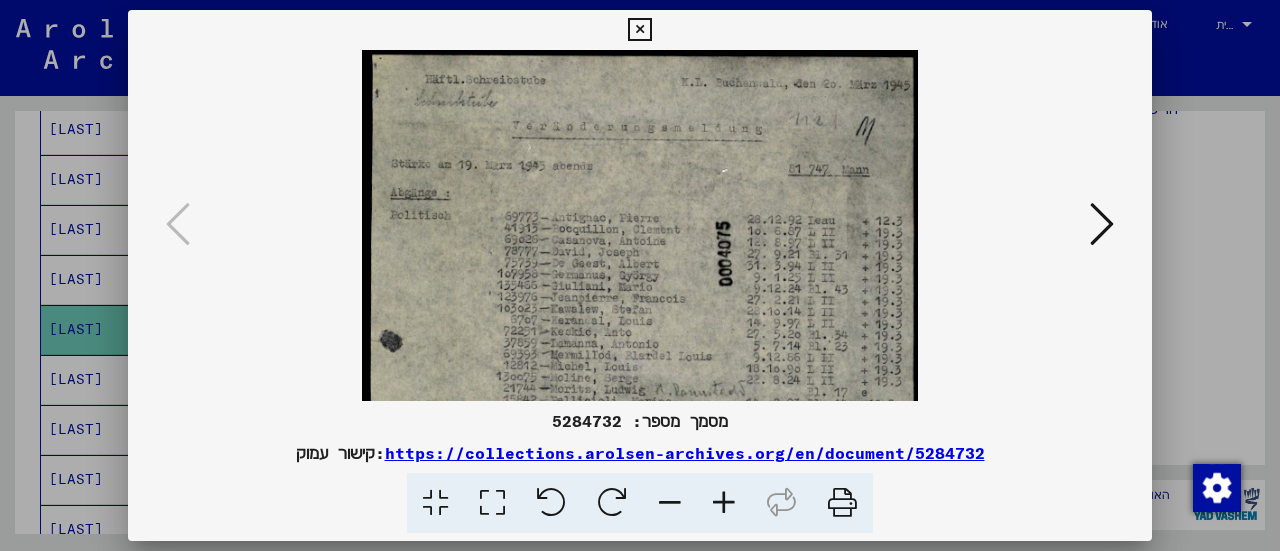 click at bounding box center [724, 503] 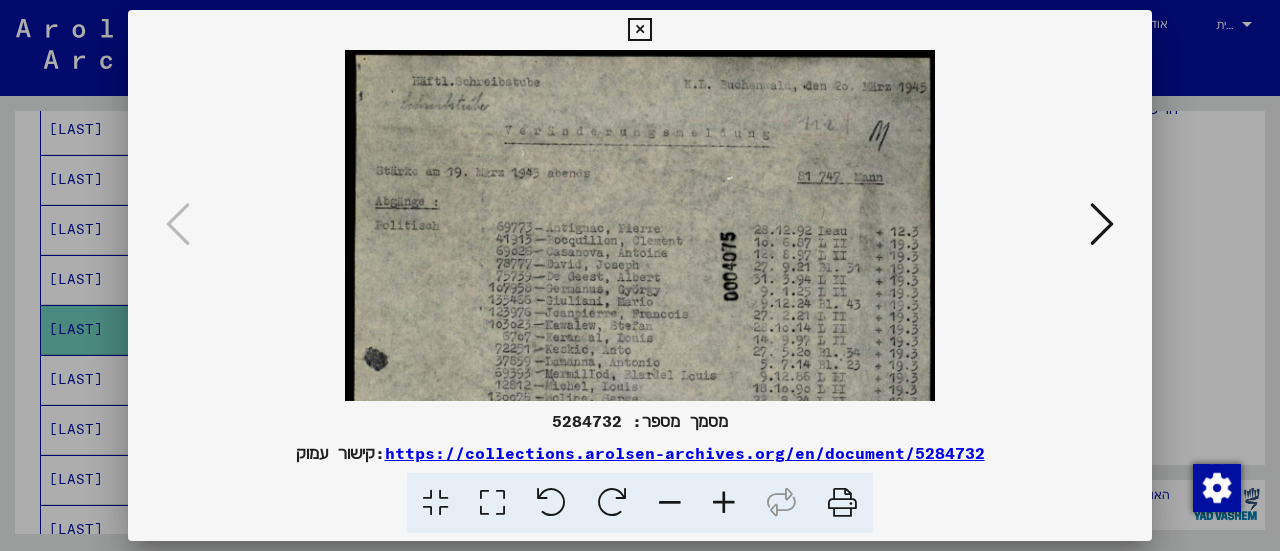 click at bounding box center (724, 503) 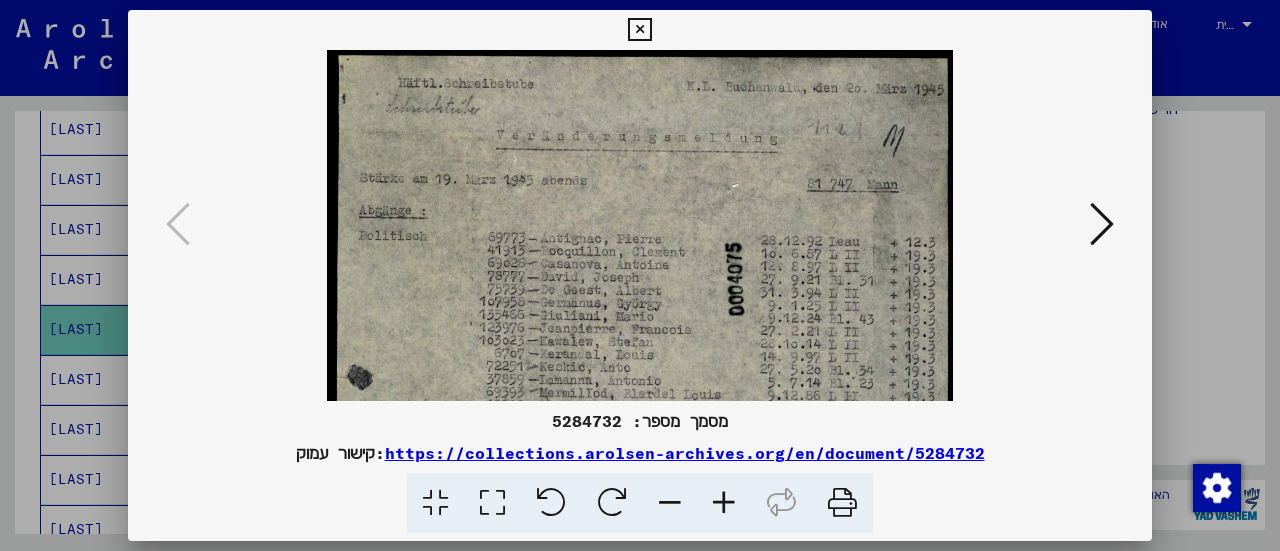 click at bounding box center (639, 30) 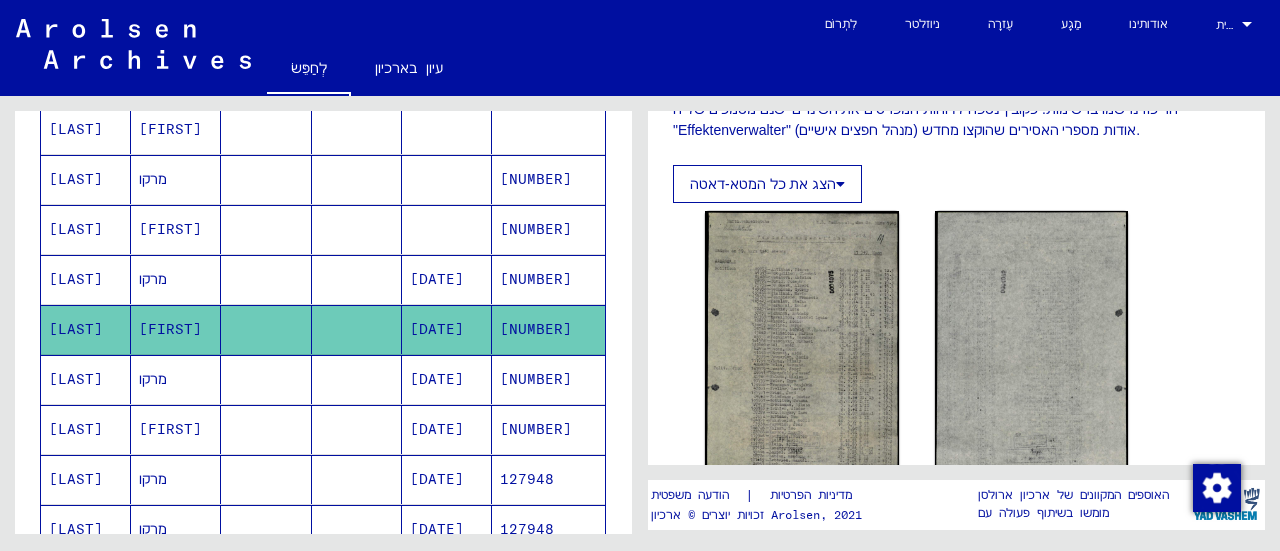 click at bounding box center (357, 429) 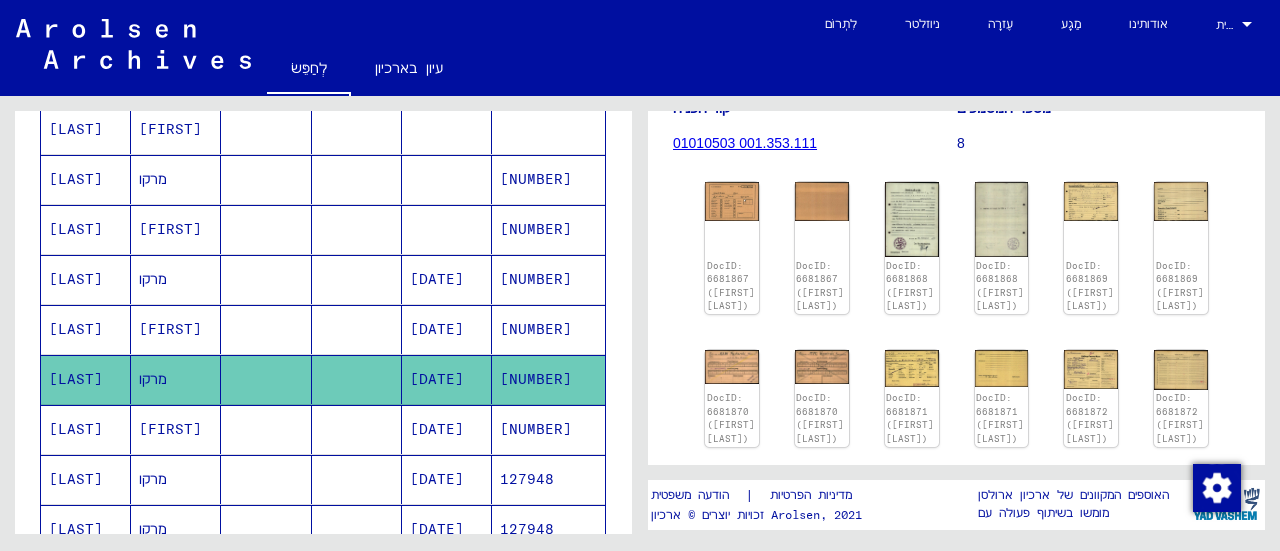 scroll, scrollTop: 300, scrollLeft: 0, axis: vertical 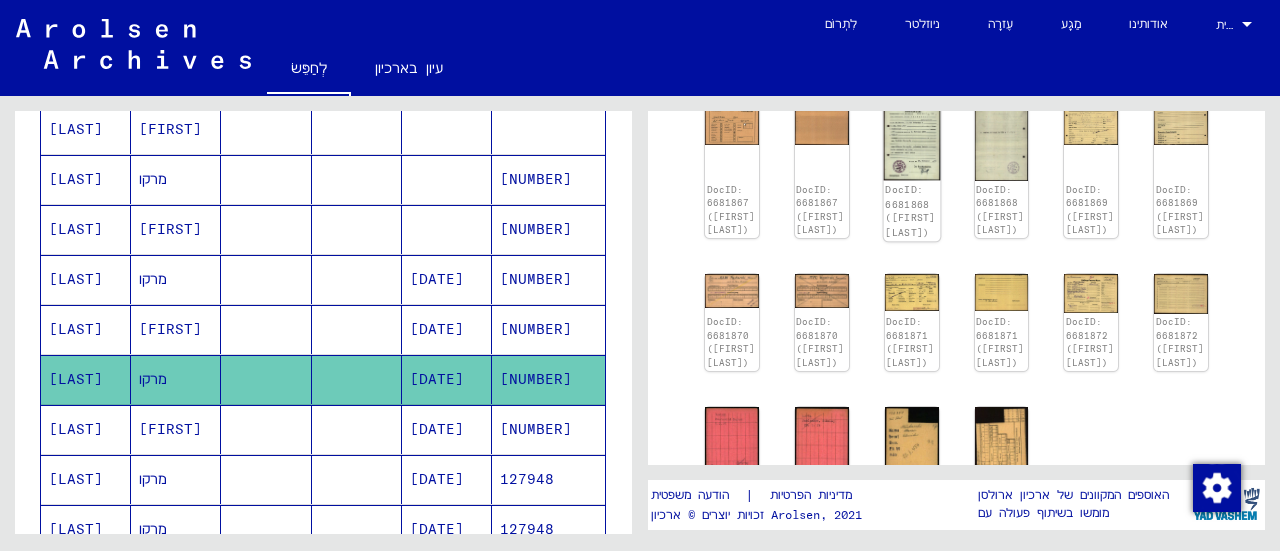 click 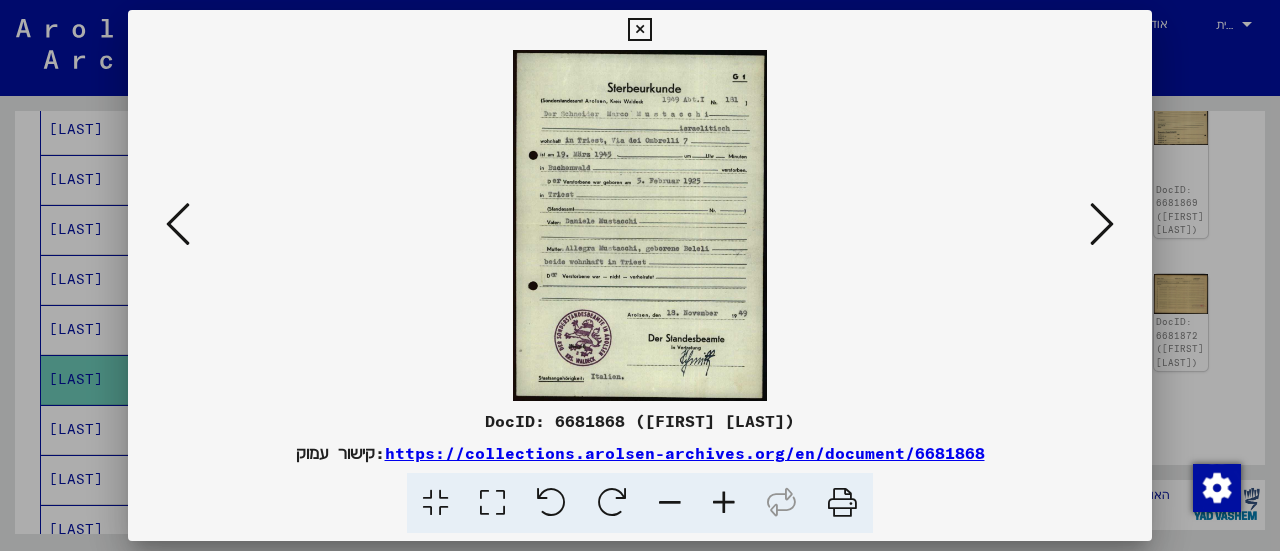 click at bounding box center [1102, 224] 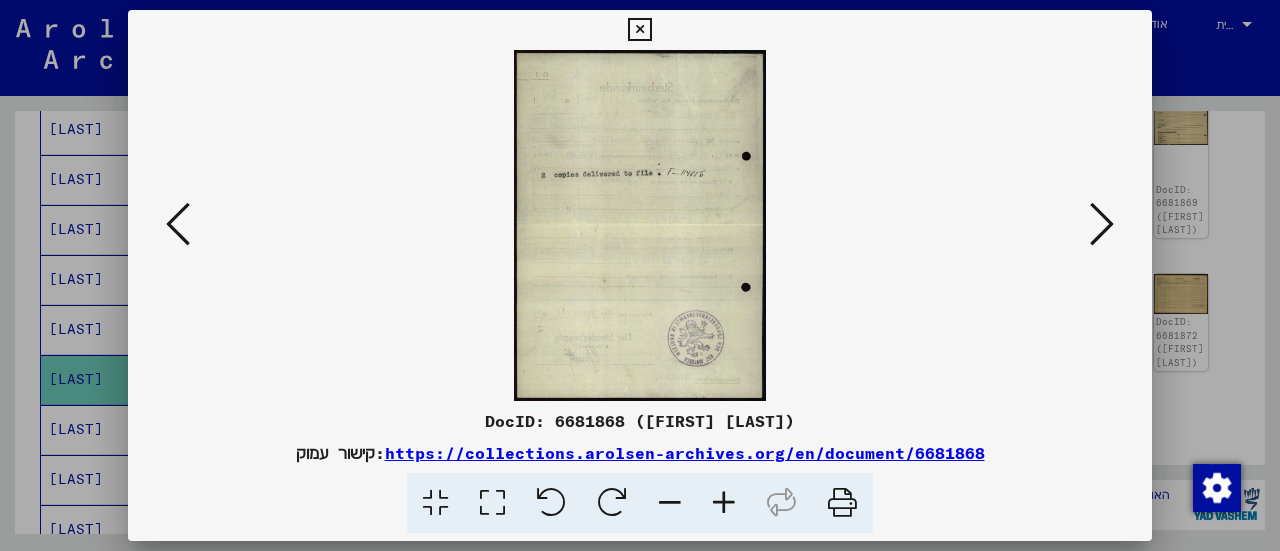 click at bounding box center (1102, 224) 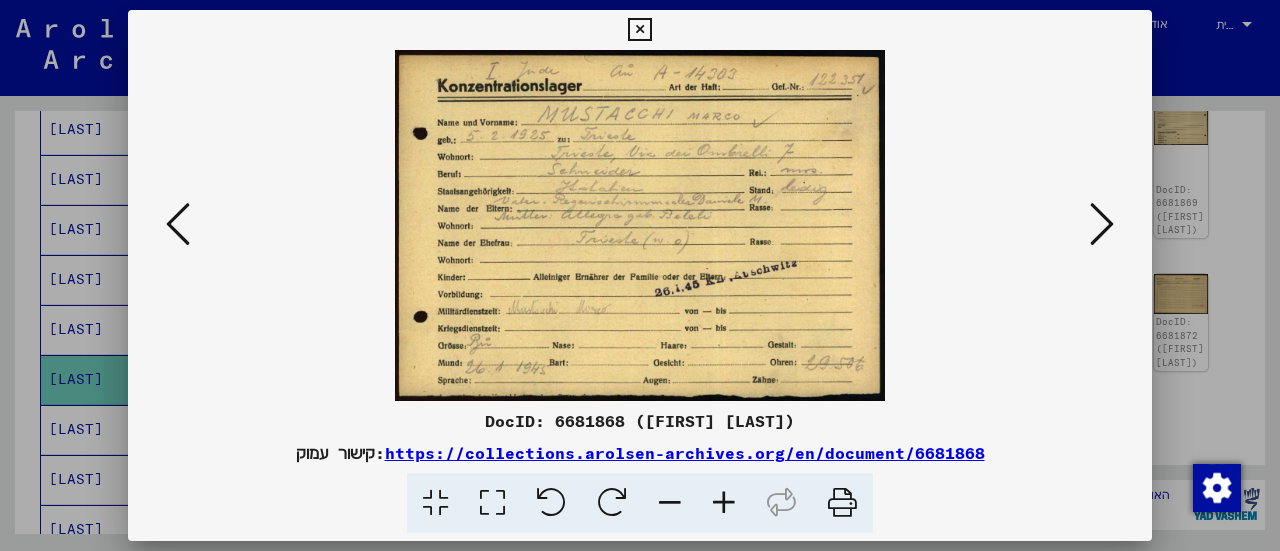 click at bounding box center (724, 503) 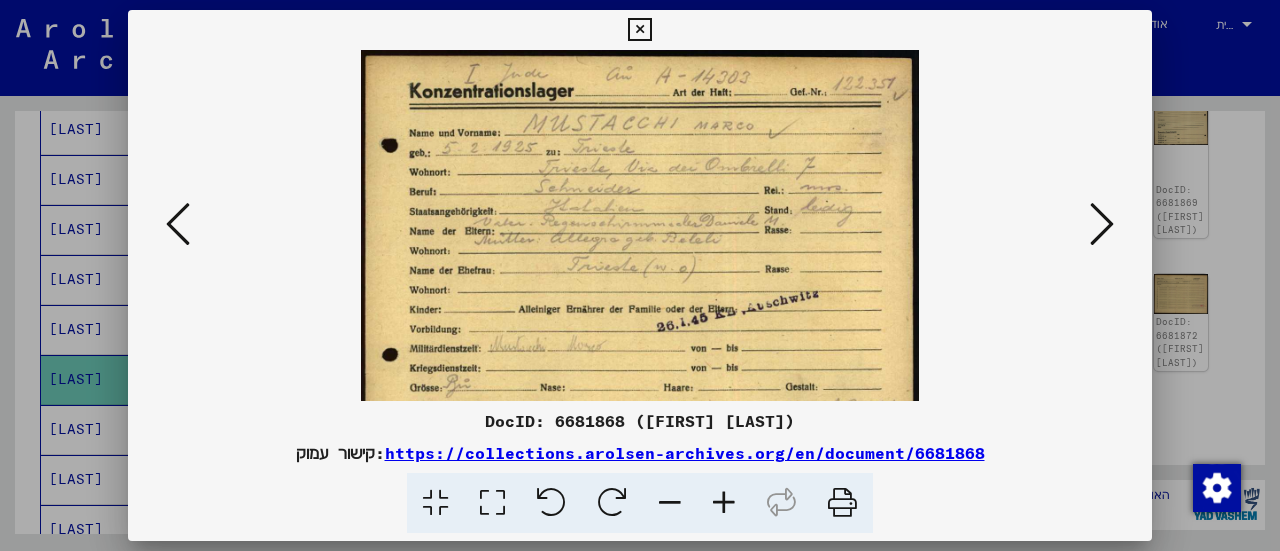 click at bounding box center (724, 503) 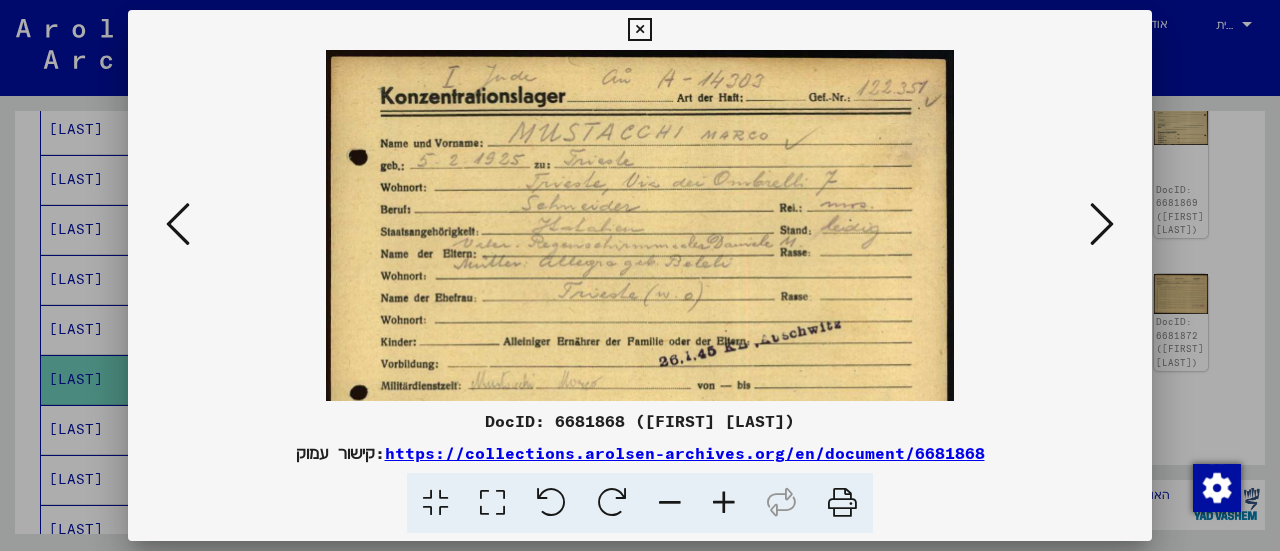 click at bounding box center (724, 503) 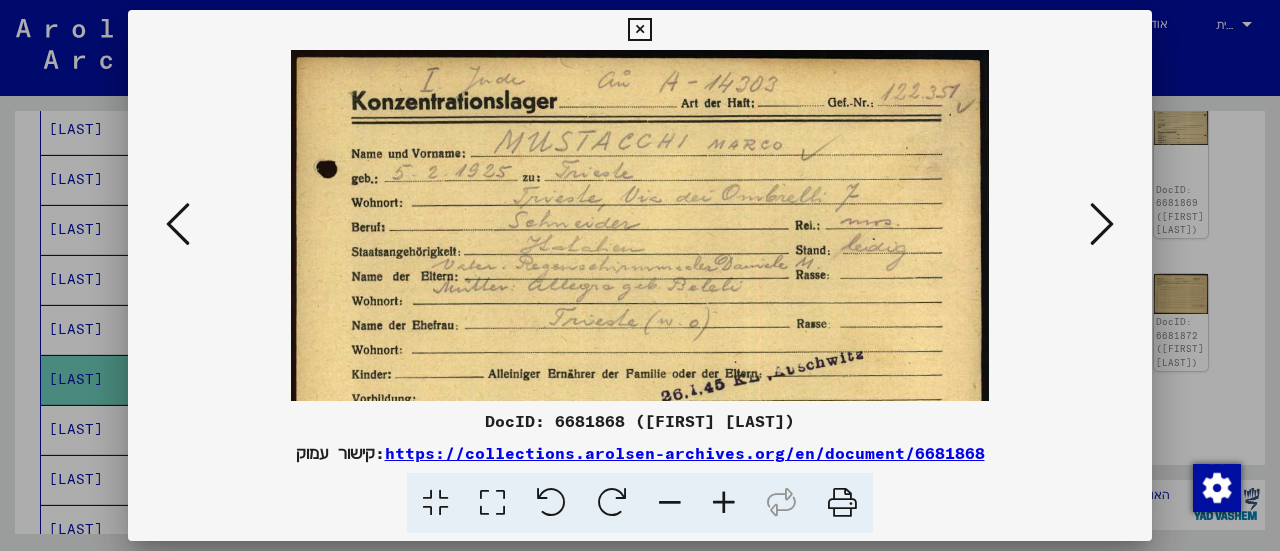 click at bounding box center [724, 503] 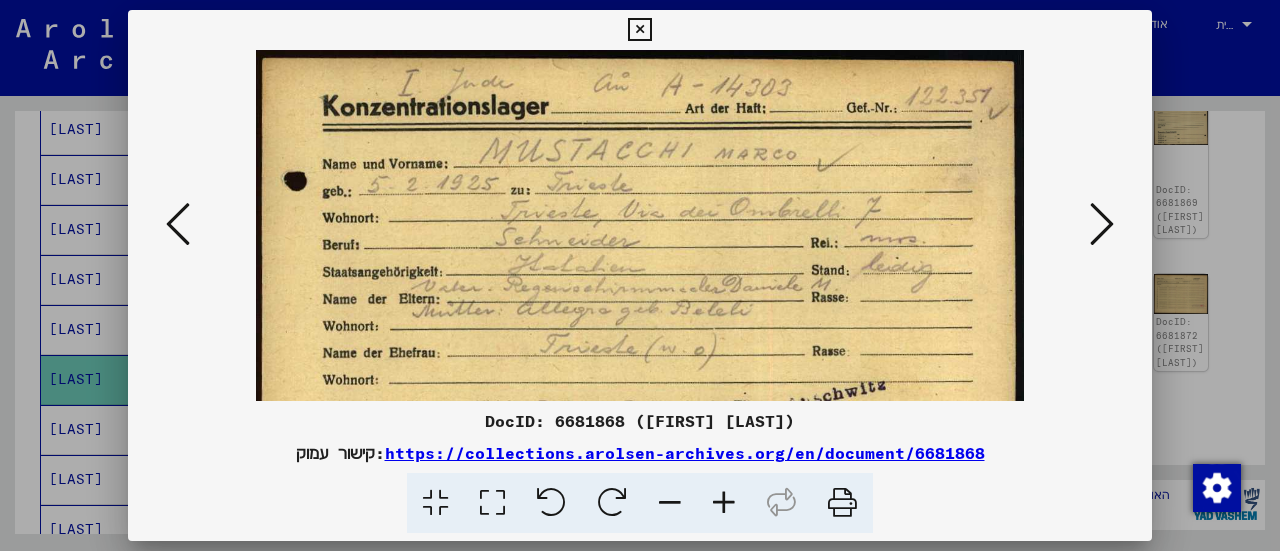 click at bounding box center [1102, 224] 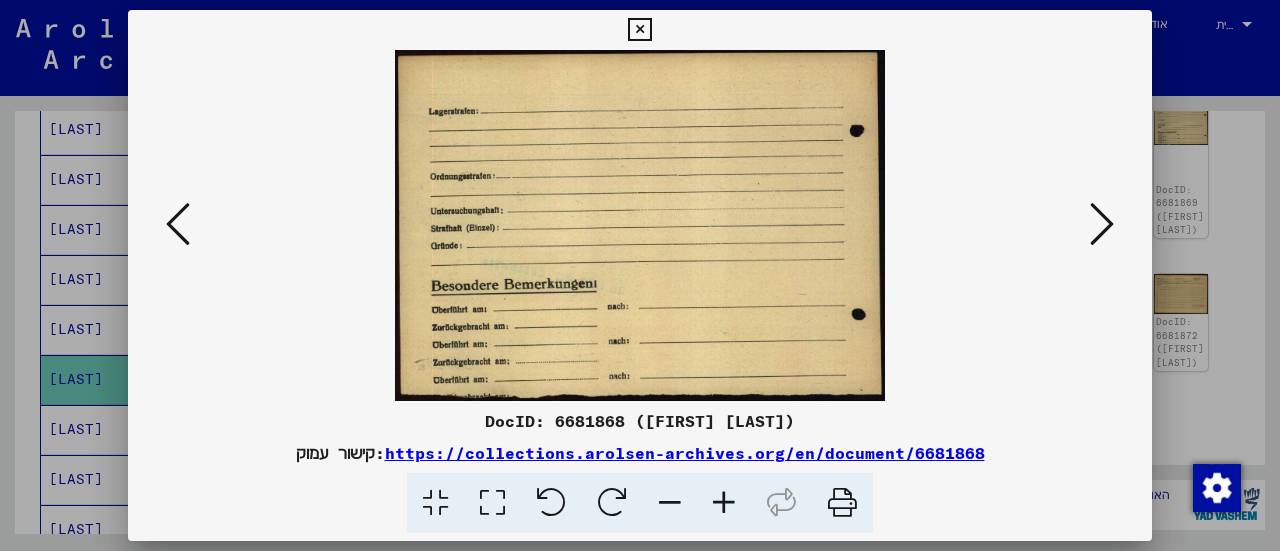 click at bounding box center (1102, 224) 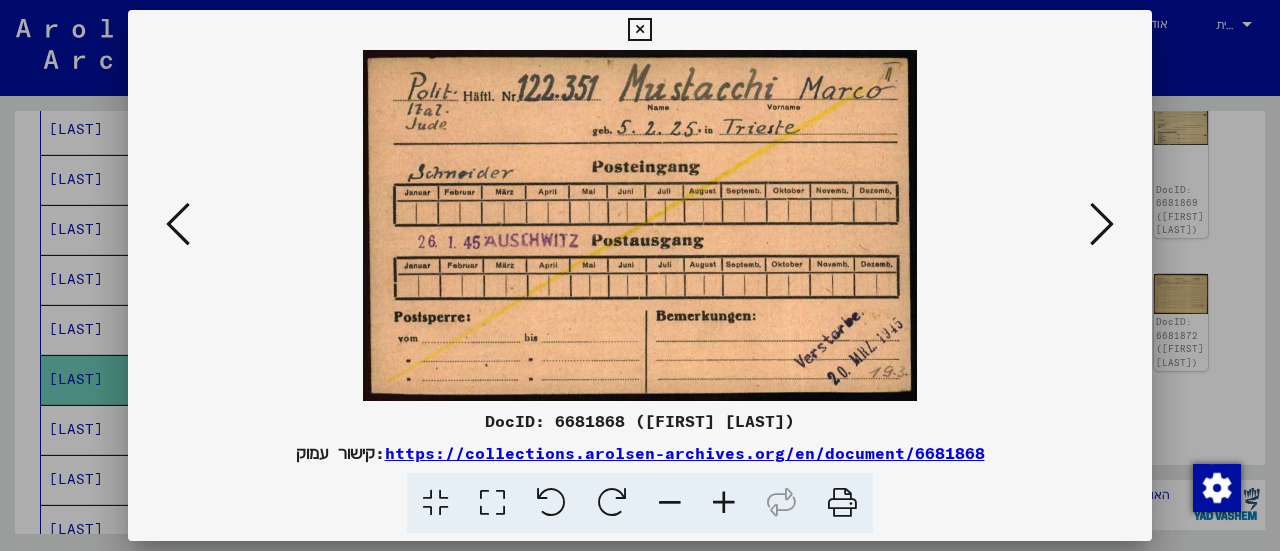 click at bounding box center [1102, 224] 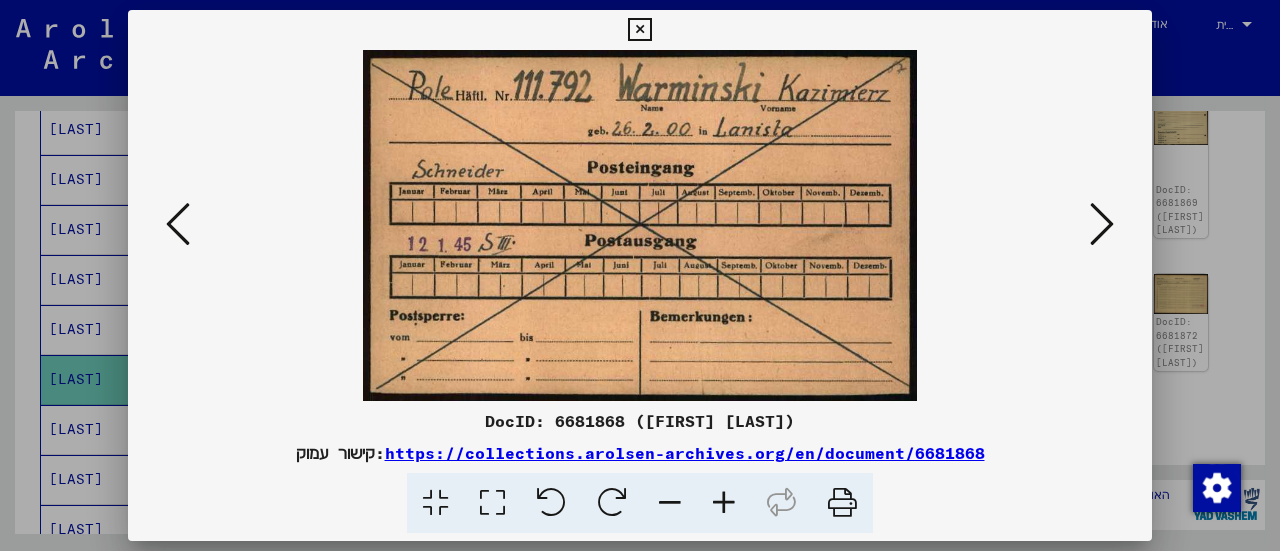 click at bounding box center [1102, 224] 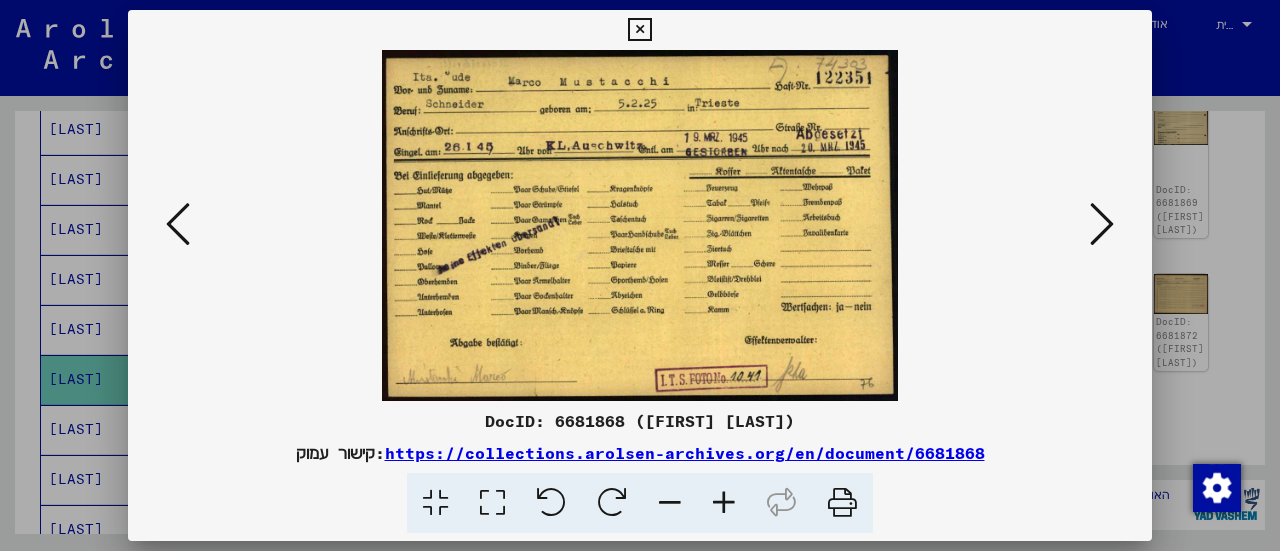 click at bounding box center [1102, 224] 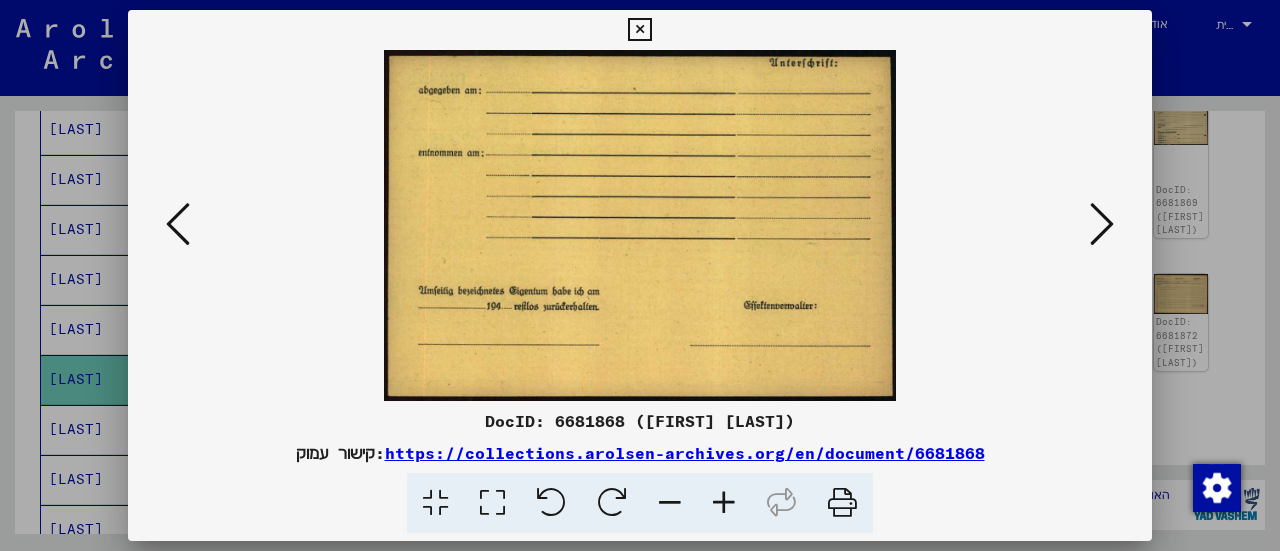 click at bounding box center (1102, 224) 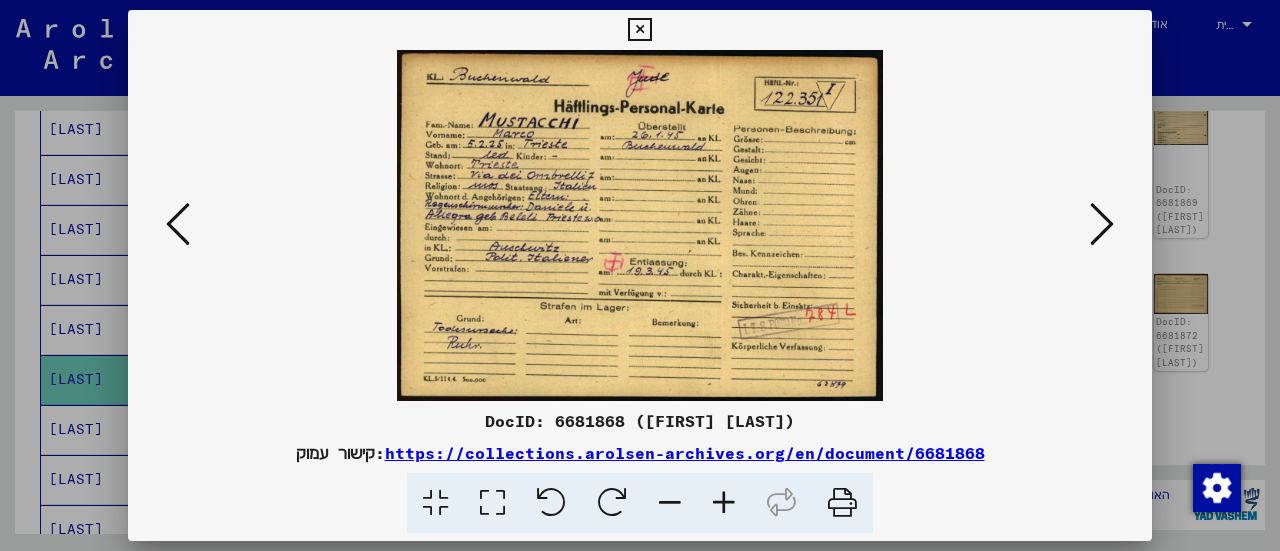 click at bounding box center [1102, 224] 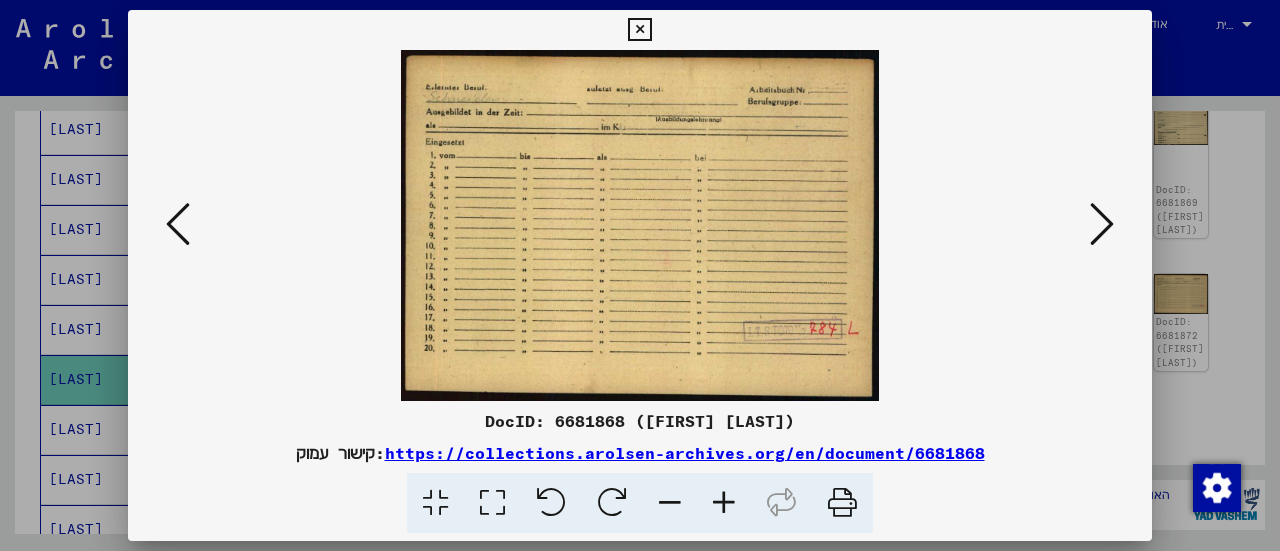 click at bounding box center [1102, 224] 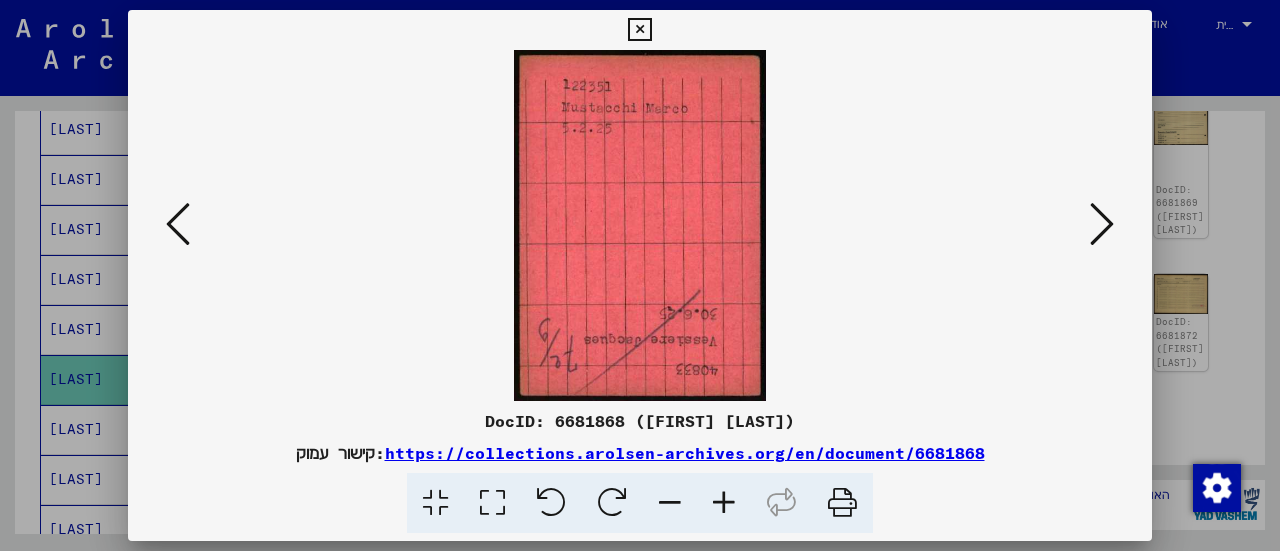 click at bounding box center (639, 30) 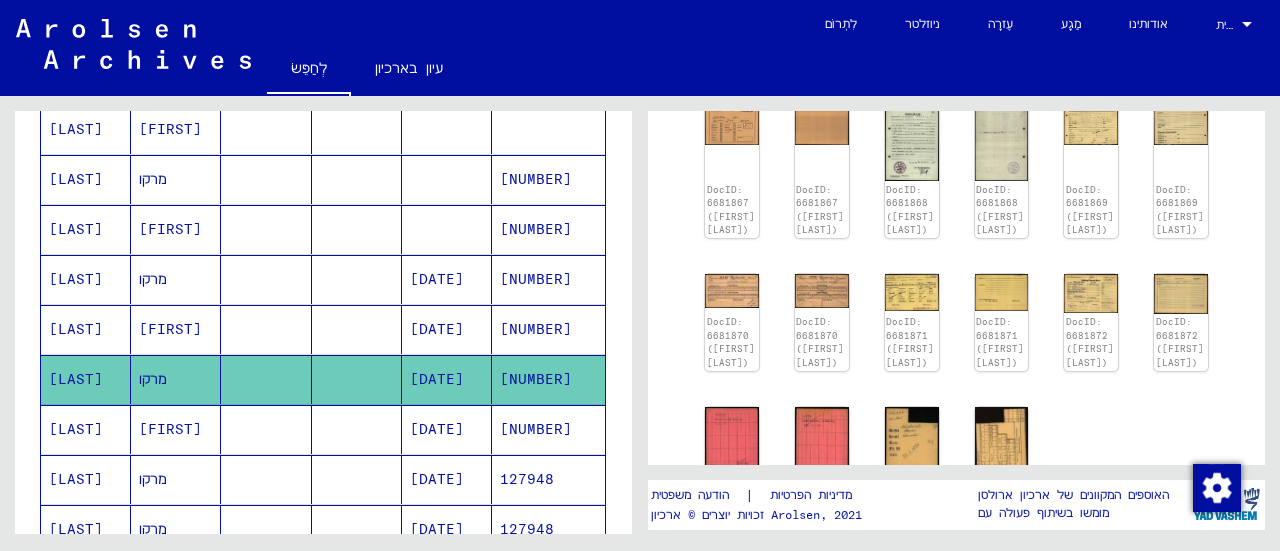 click at bounding box center [357, 479] 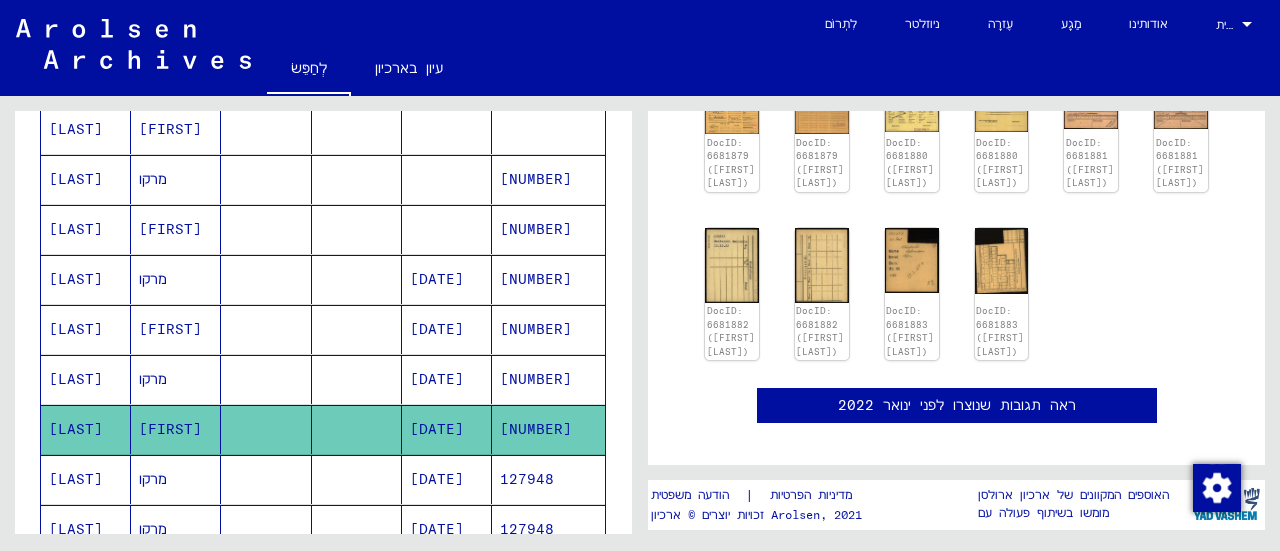 scroll, scrollTop: 500, scrollLeft: 0, axis: vertical 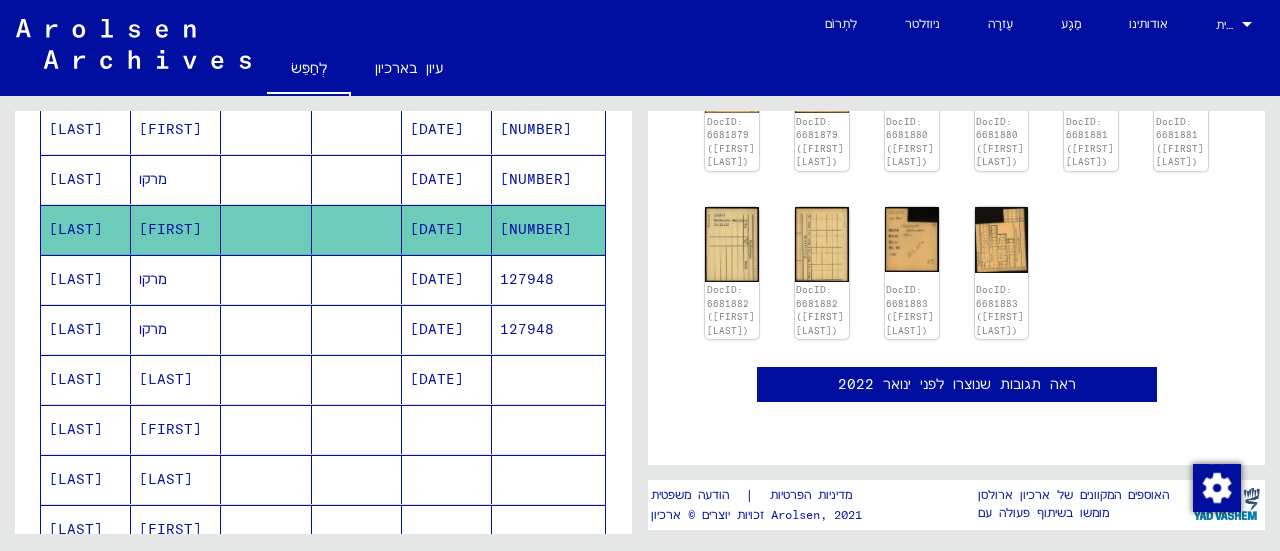 click on "[LAST]" at bounding box center (170, 429) 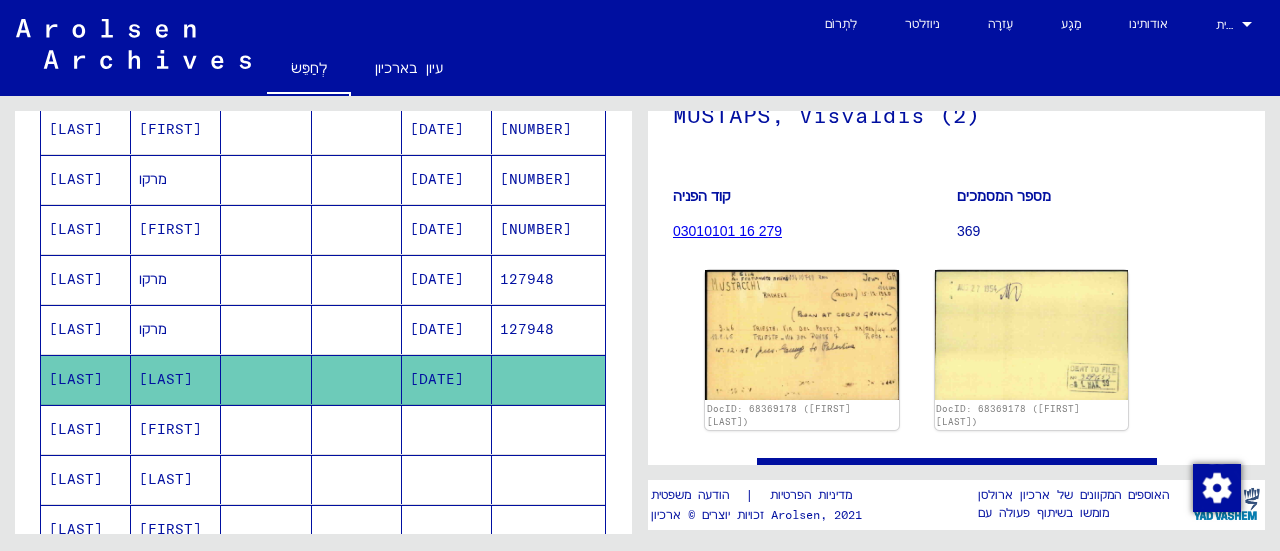 scroll, scrollTop: 200, scrollLeft: 0, axis: vertical 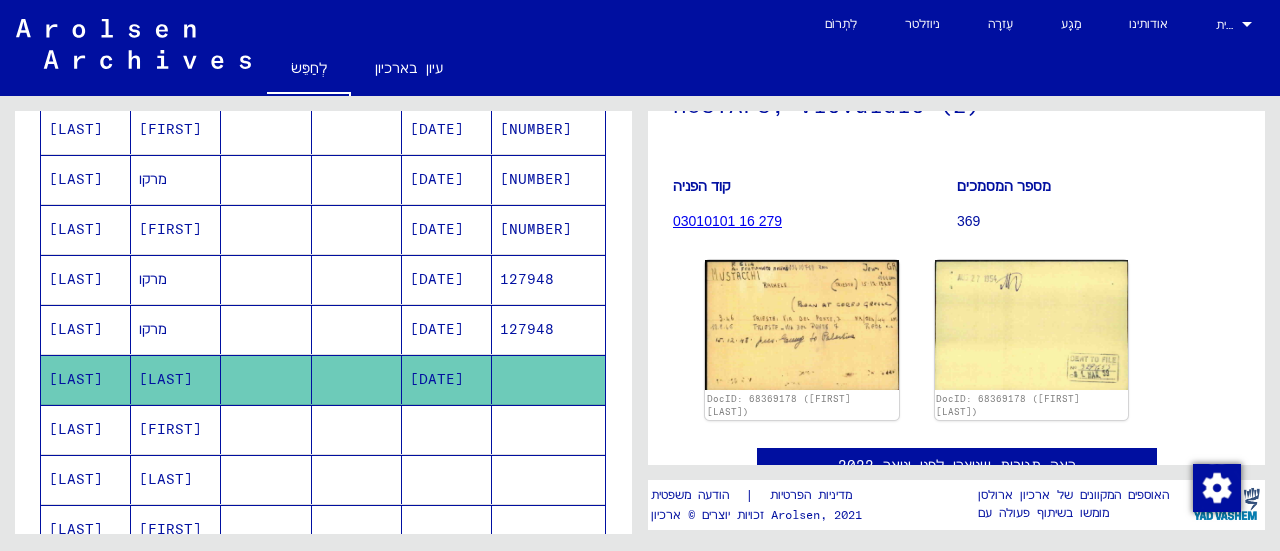 click on "[FIRST]" at bounding box center (176, 479) 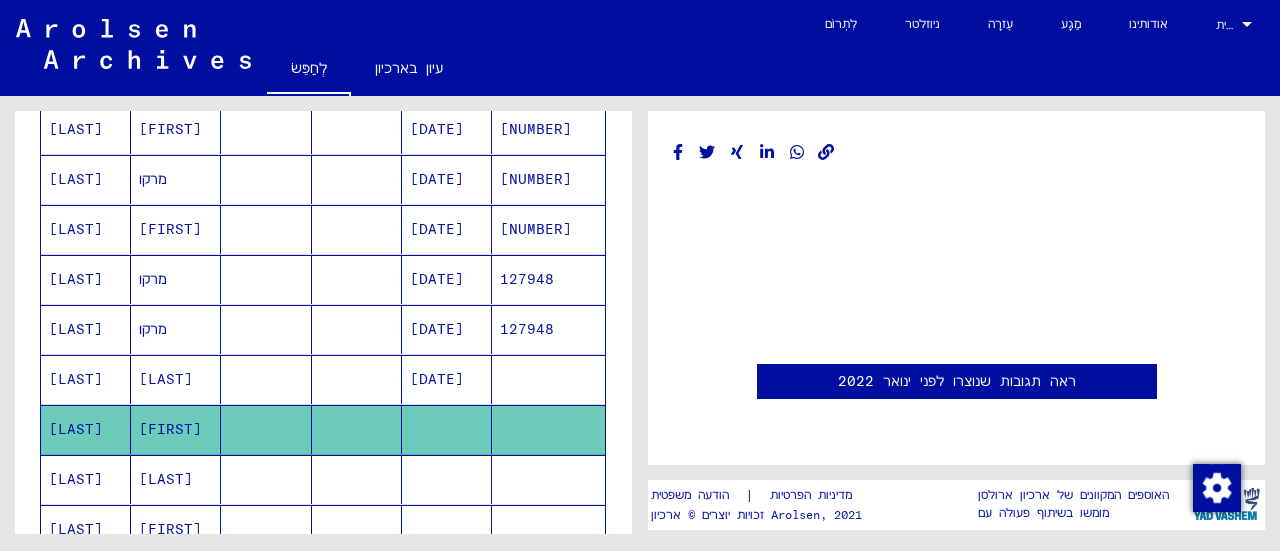 scroll, scrollTop: 900, scrollLeft: 0, axis: vertical 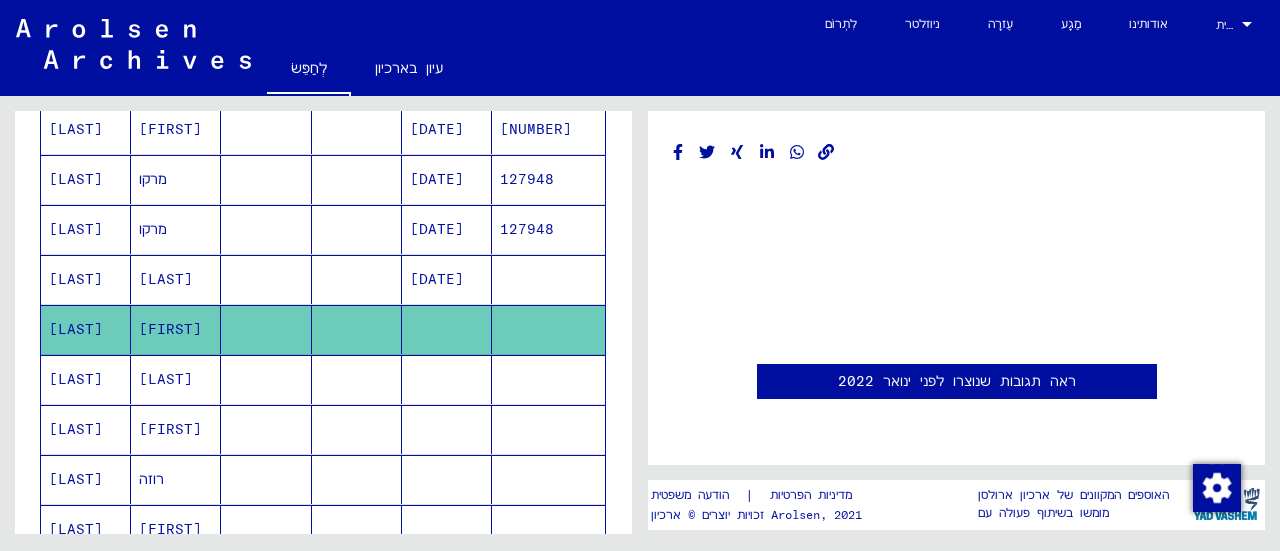 click on "[LAST]" at bounding box center [176, 429] 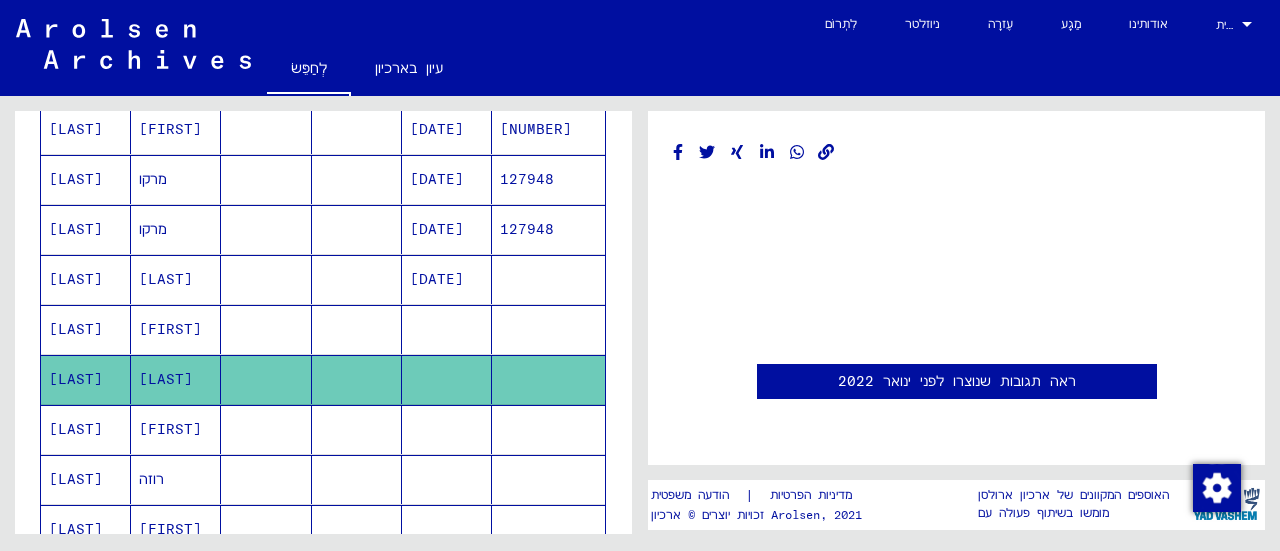 click on "[FIRST]" at bounding box center (151, 479) 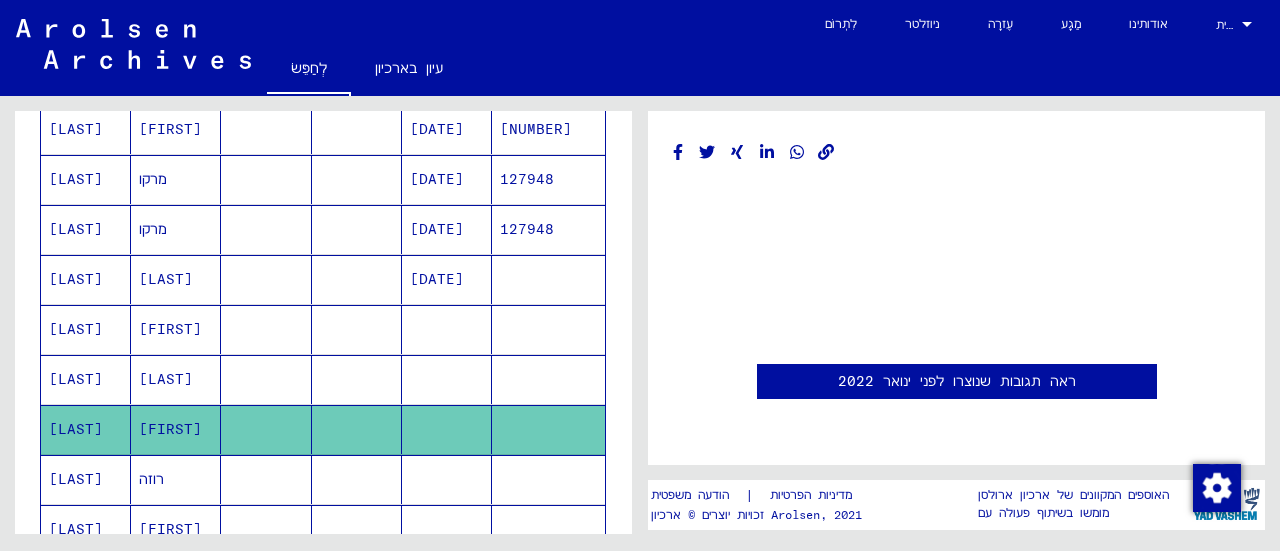 scroll, scrollTop: 1100, scrollLeft: 0, axis: vertical 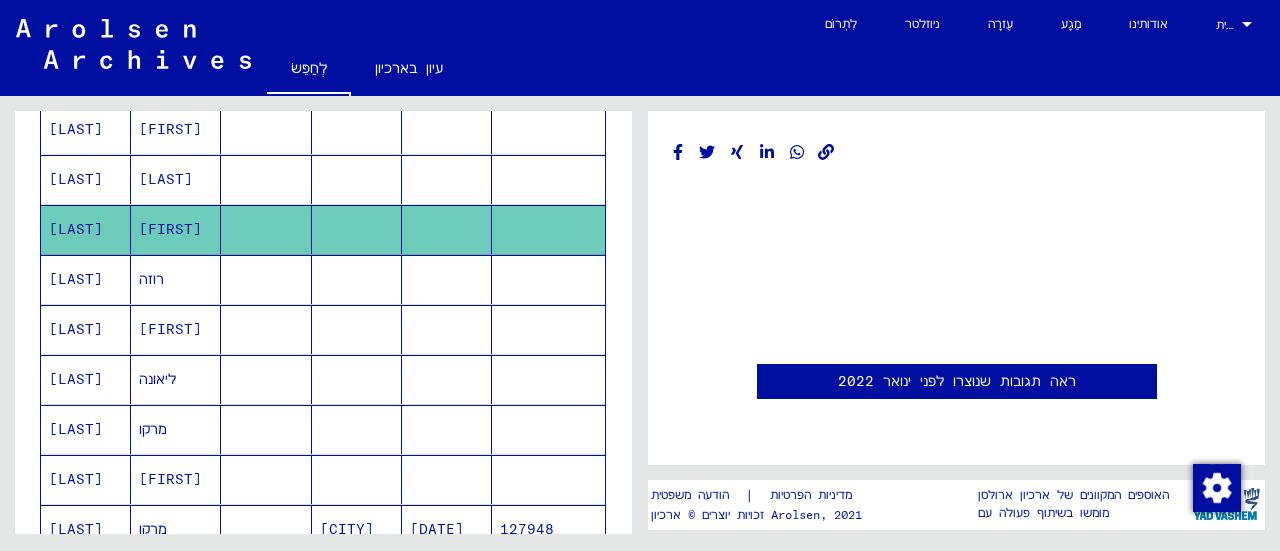 click on "רוזה" at bounding box center (170, 329) 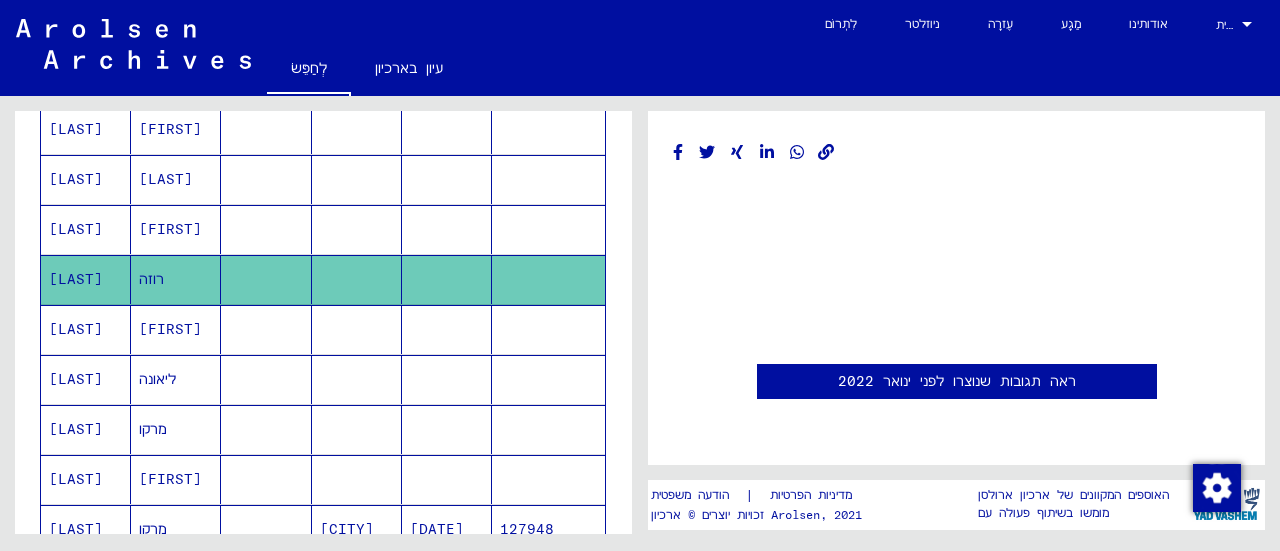 click on "ליאונה" at bounding box center (153, 429) 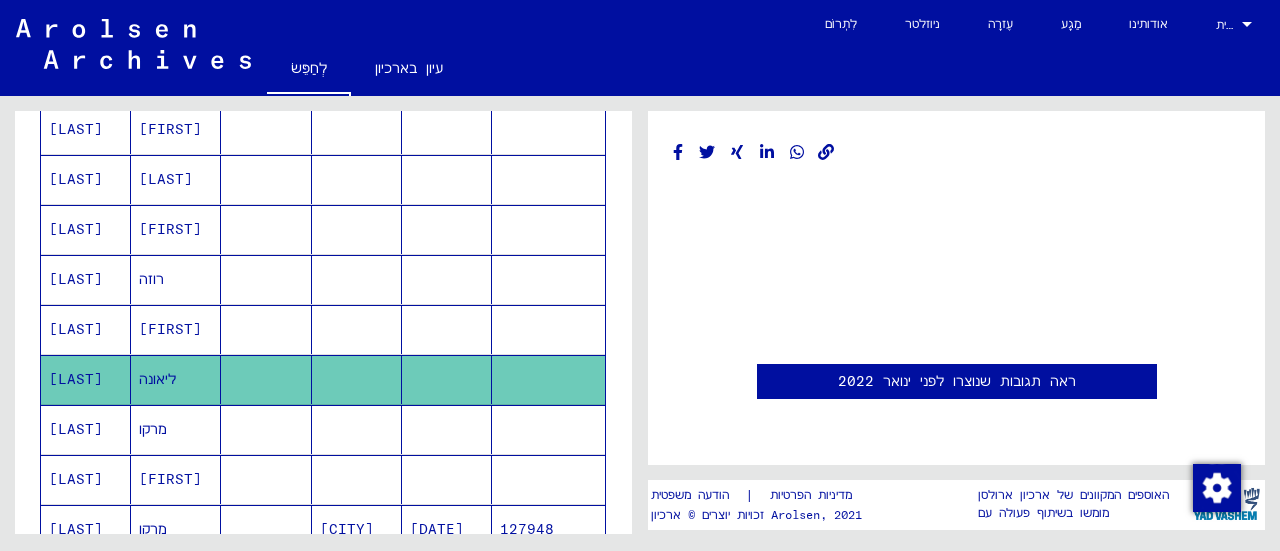 scroll, scrollTop: 0, scrollLeft: 0, axis: both 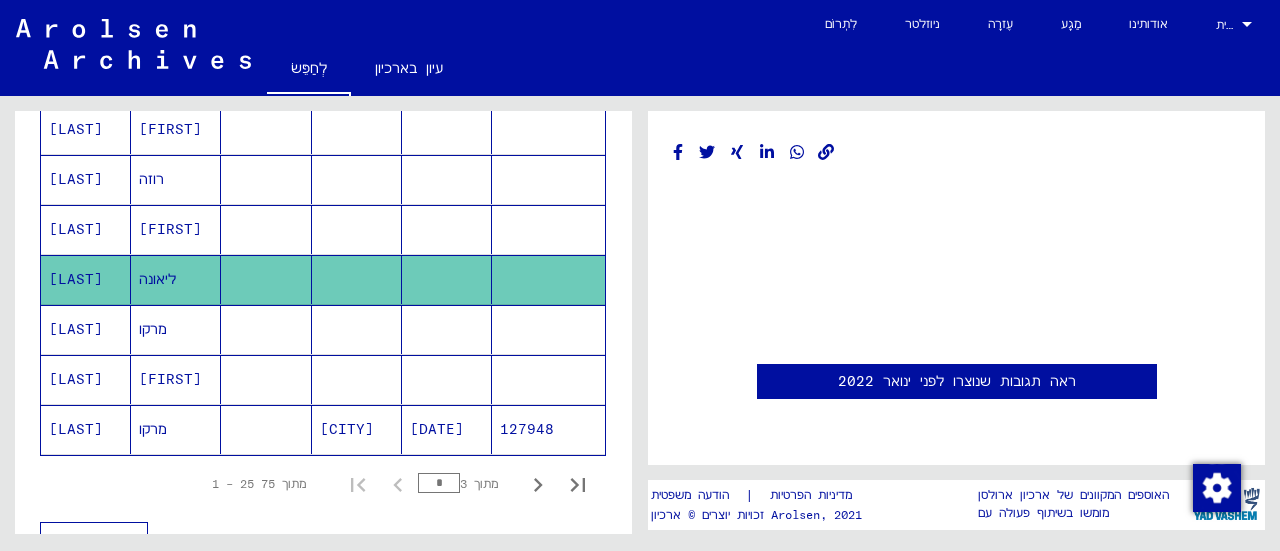 click on "מרקו" 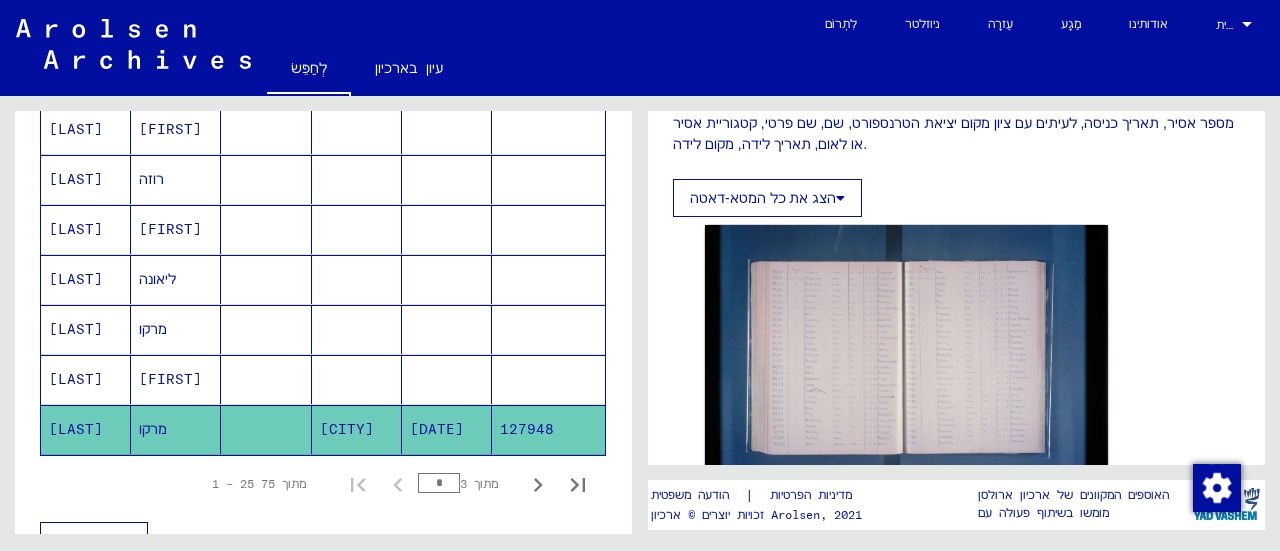 scroll, scrollTop: 400, scrollLeft: 0, axis: vertical 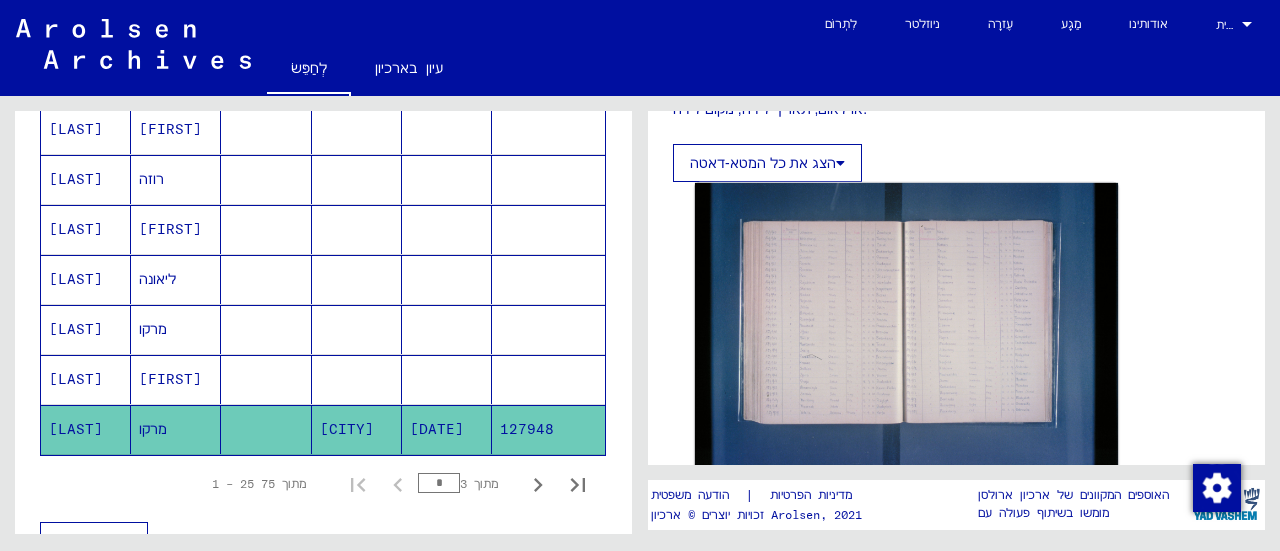 click 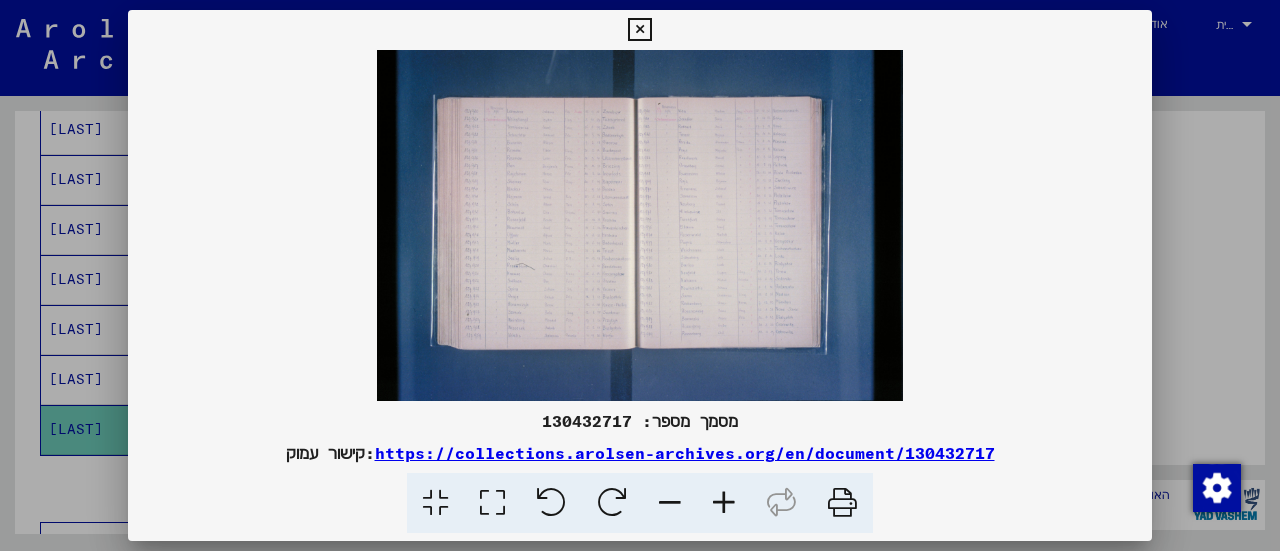 click at bounding box center [724, 503] 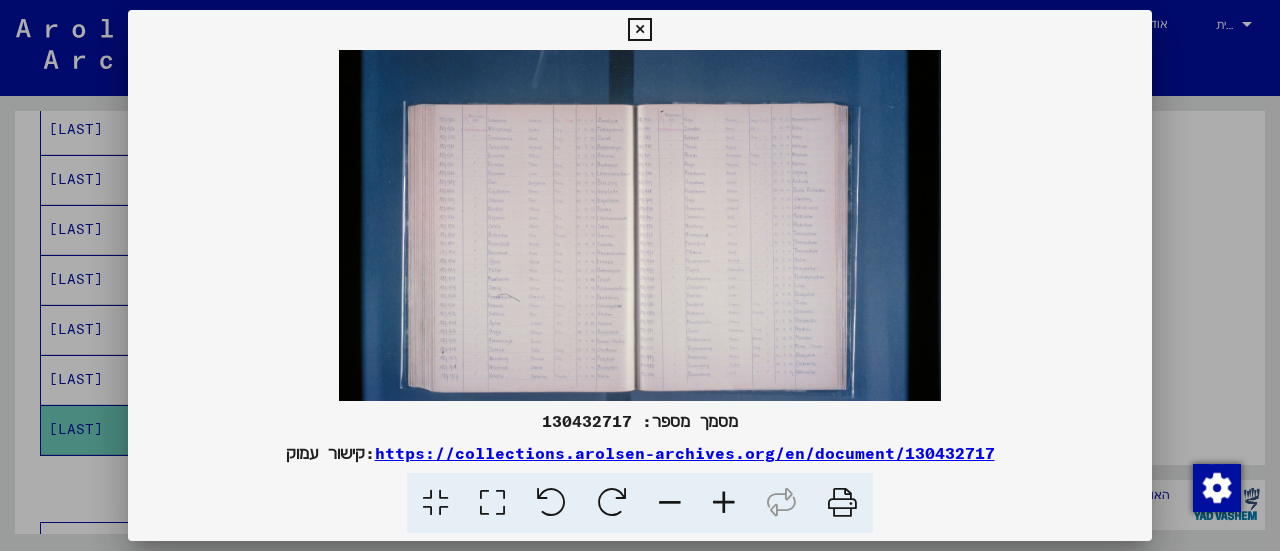 click at bounding box center [724, 503] 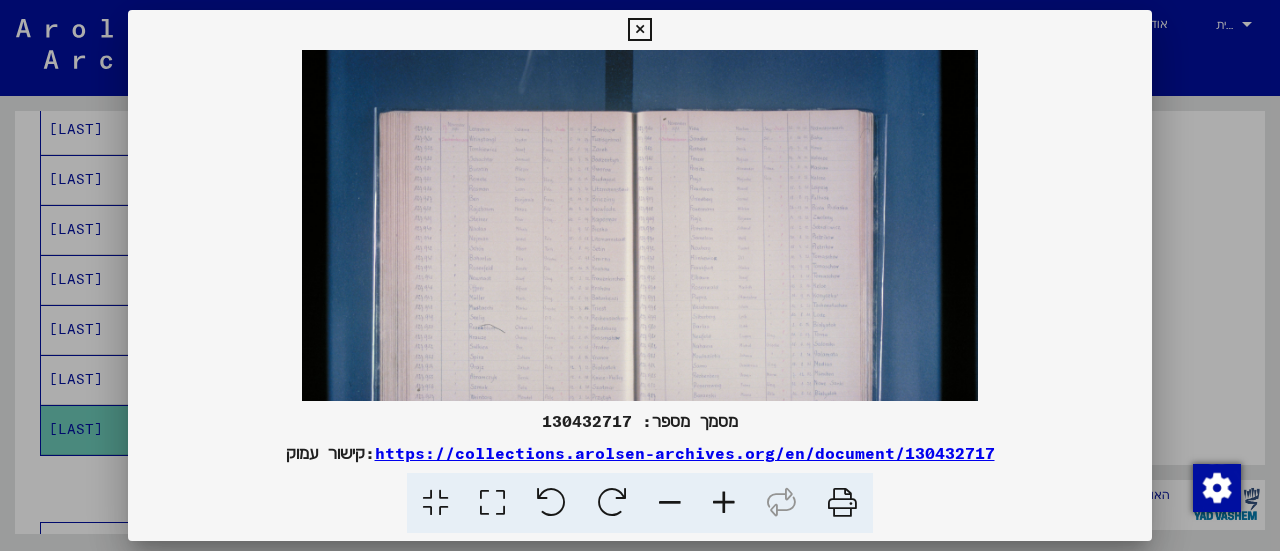click at bounding box center (724, 503) 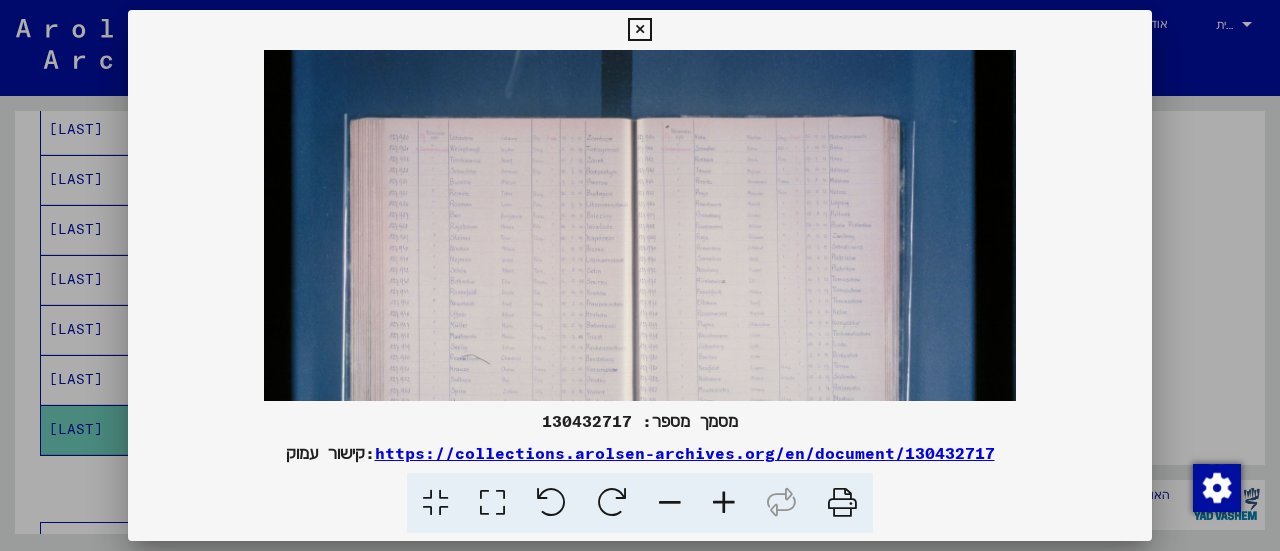 click at bounding box center [724, 503] 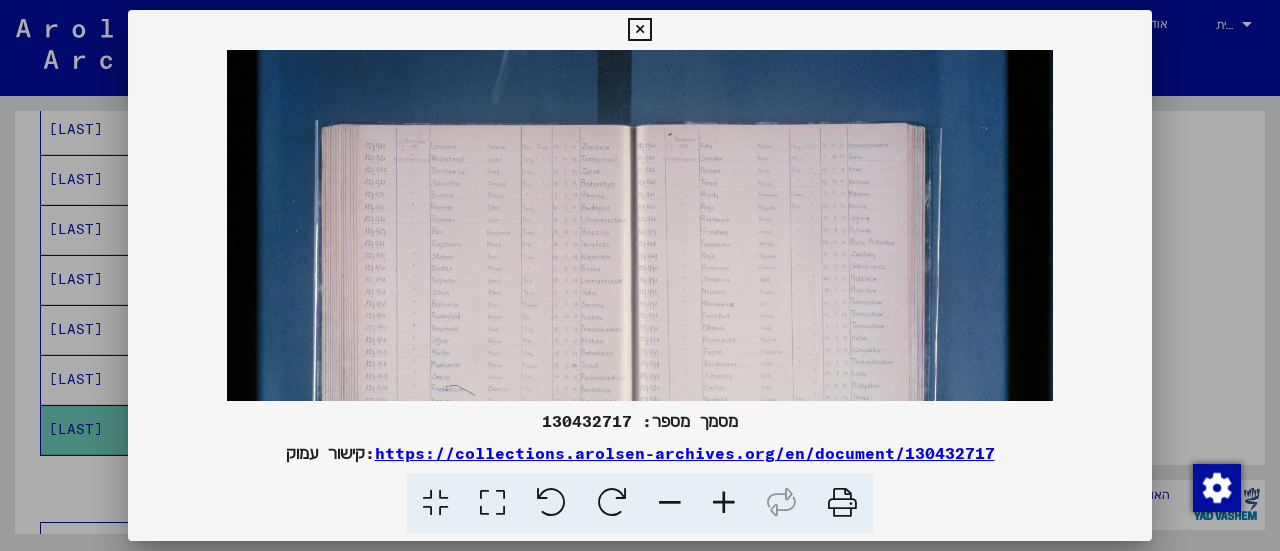 click at bounding box center [724, 503] 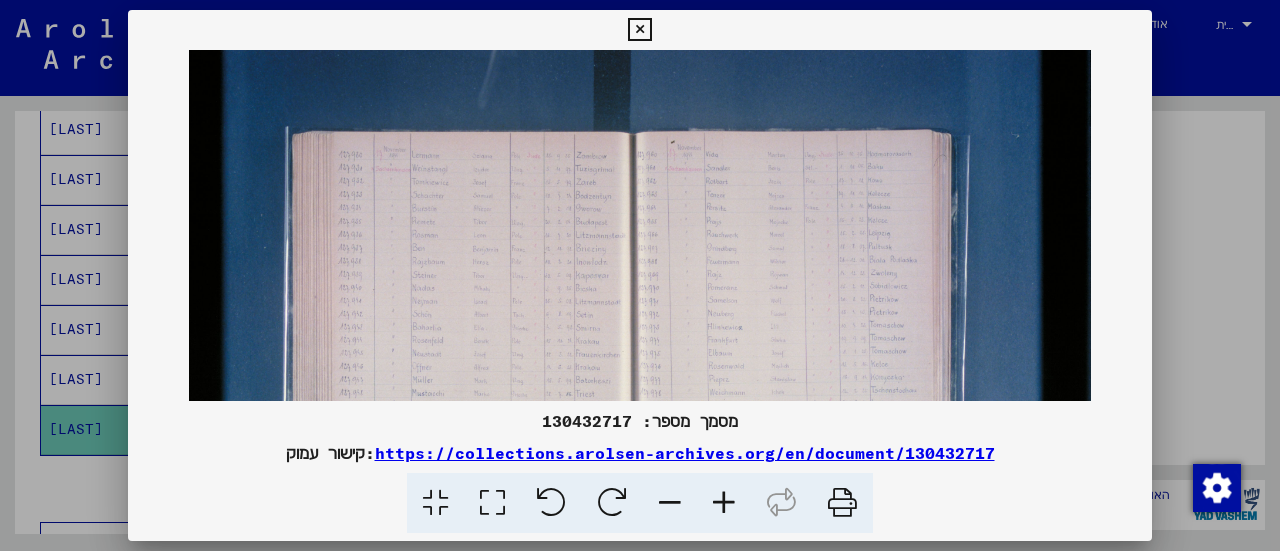 click at bounding box center (724, 503) 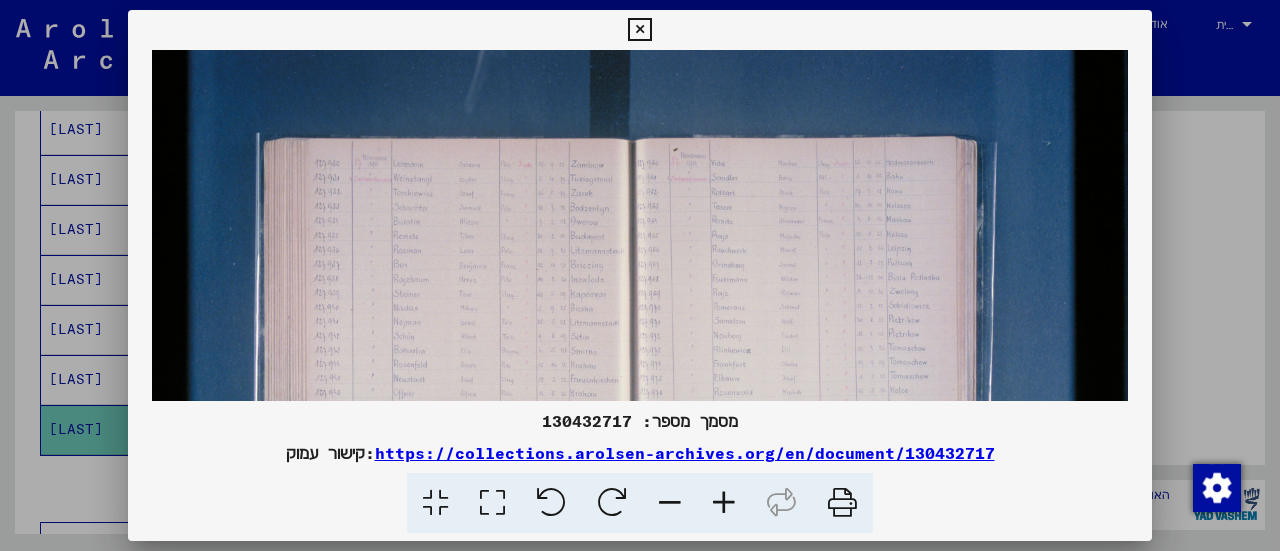 click at bounding box center [724, 503] 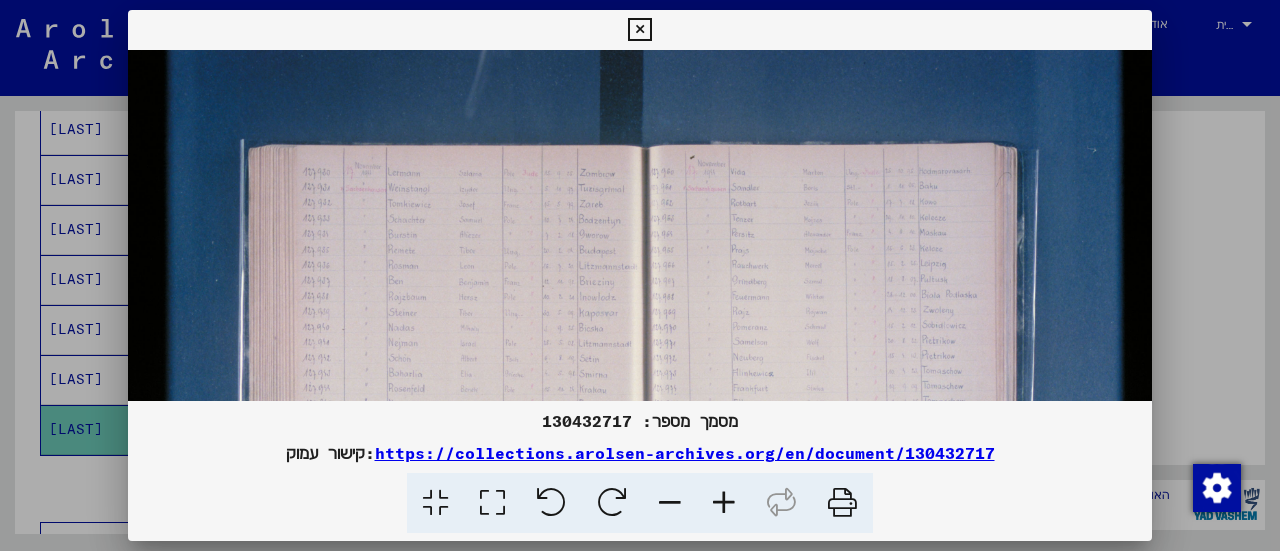 click at bounding box center (724, 503) 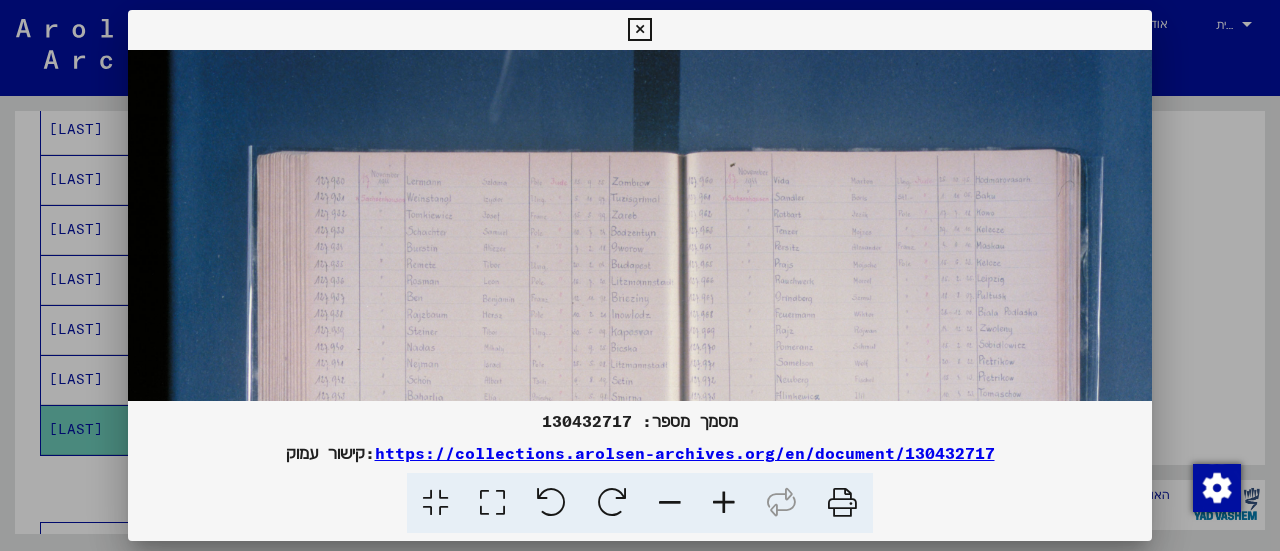 click at bounding box center [724, 503] 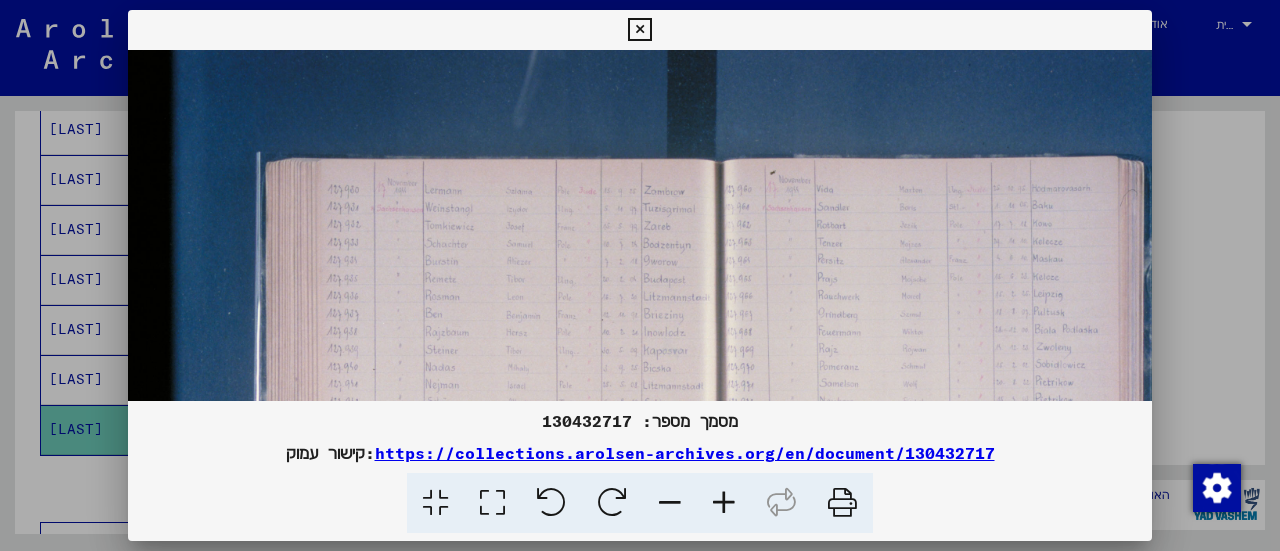 click at bounding box center [724, 503] 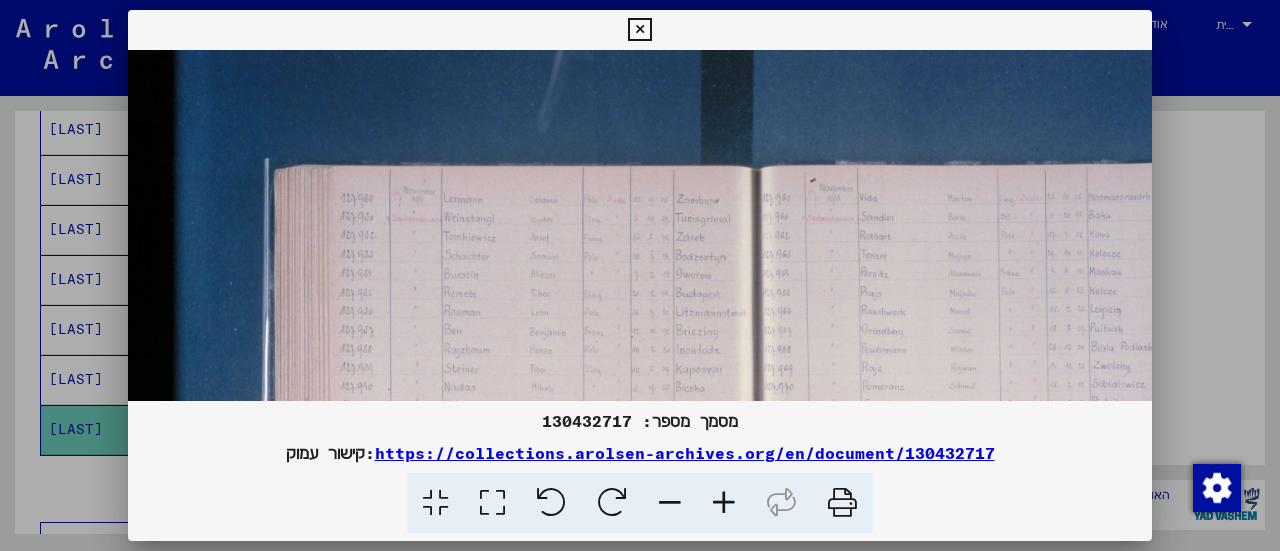click at bounding box center (724, 503) 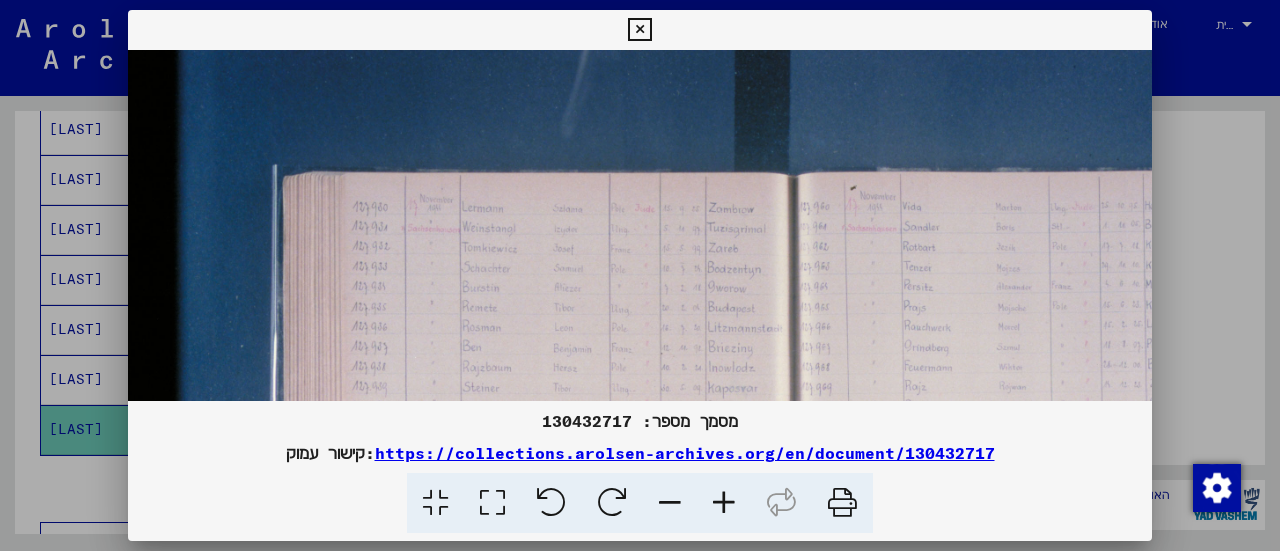click at bounding box center (639, 30) 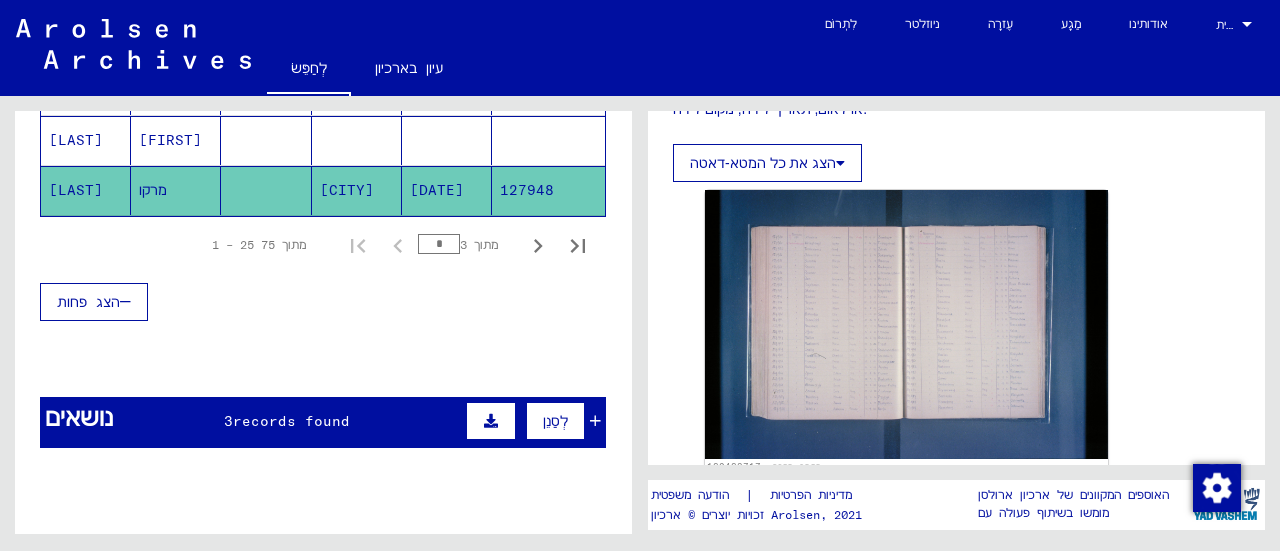 scroll, scrollTop: 1600, scrollLeft: 0, axis: vertical 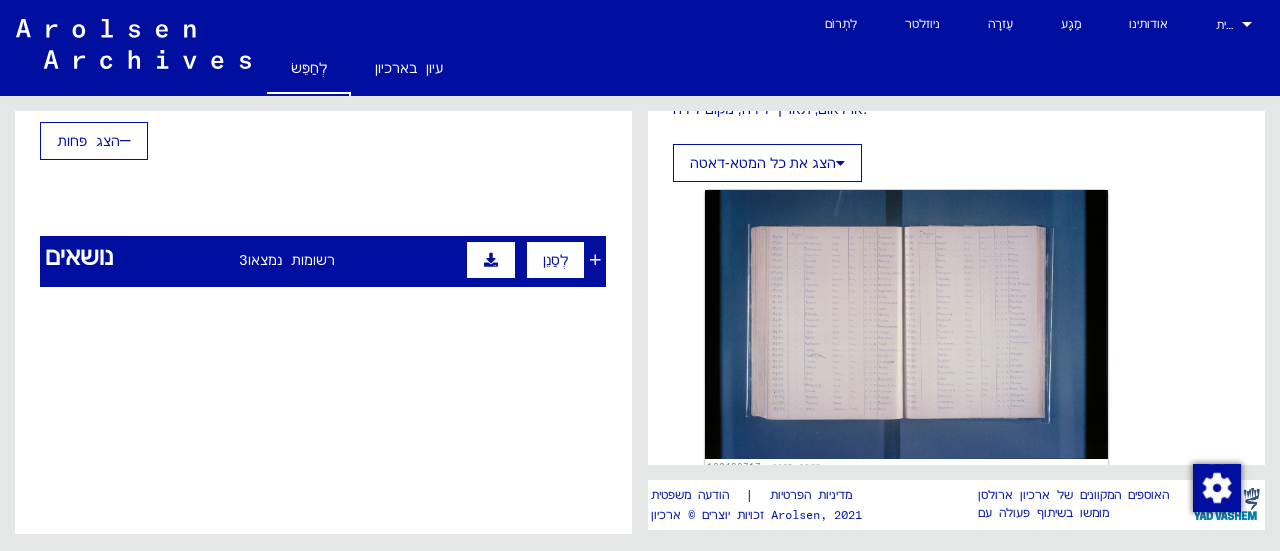 click on "רשומות נמצאו" at bounding box center (291, 260) 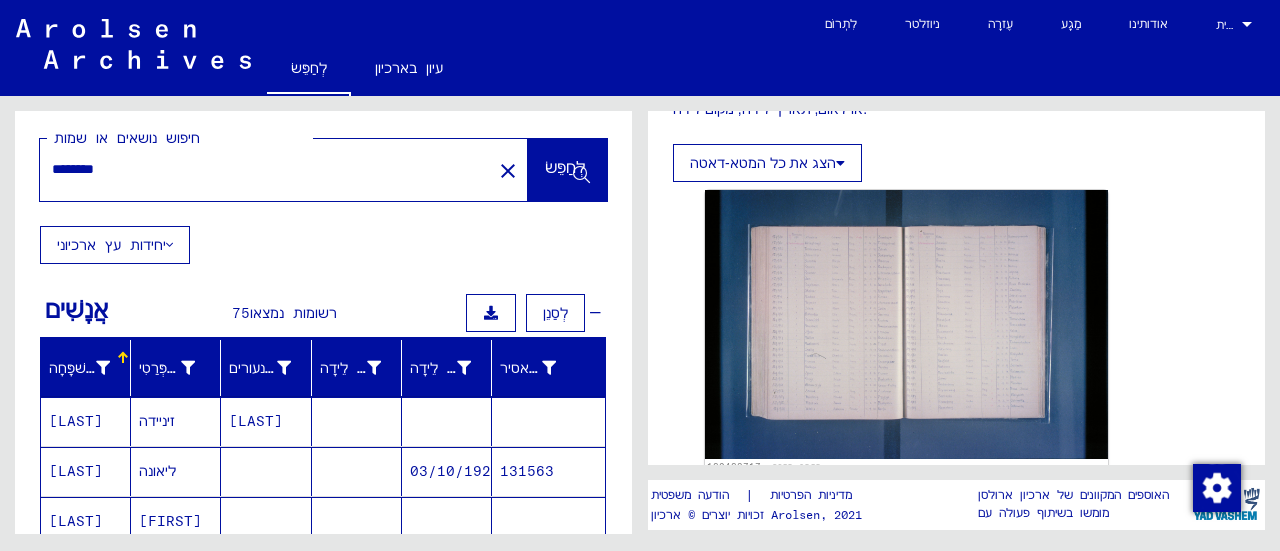 scroll, scrollTop: 0, scrollLeft: 0, axis: both 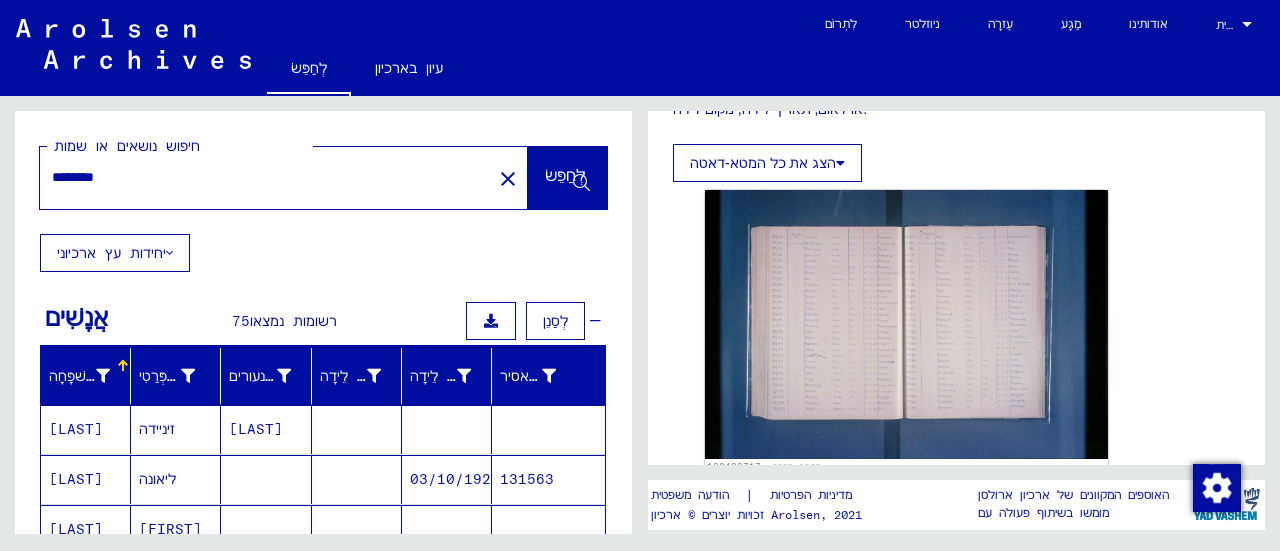 click on "********" at bounding box center (266, 177) 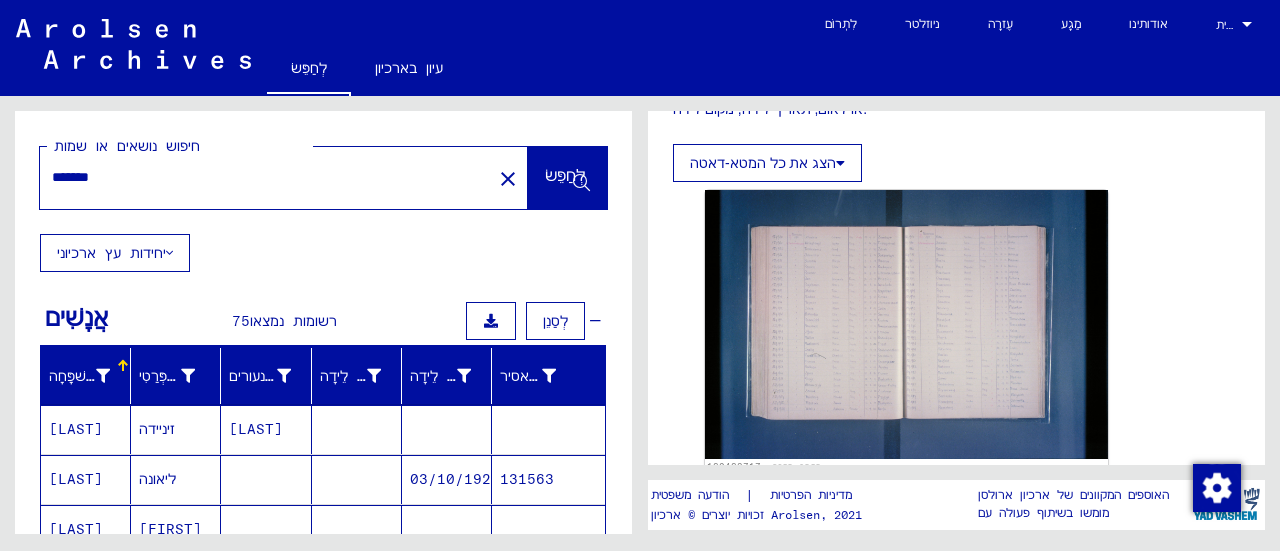 type on "*******" 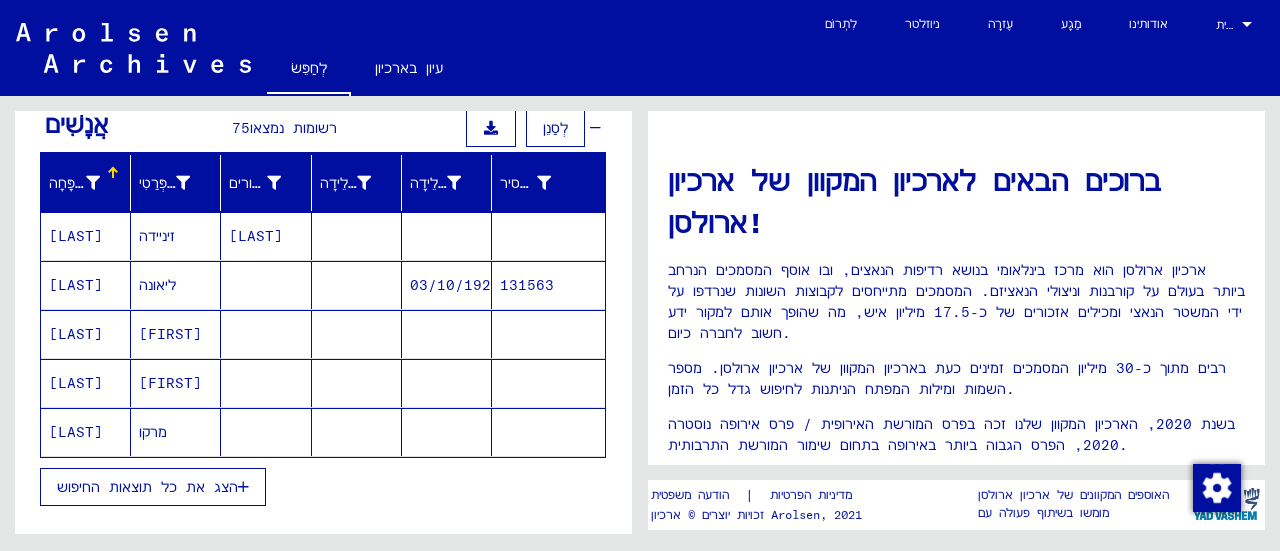 scroll, scrollTop: 200, scrollLeft: 0, axis: vertical 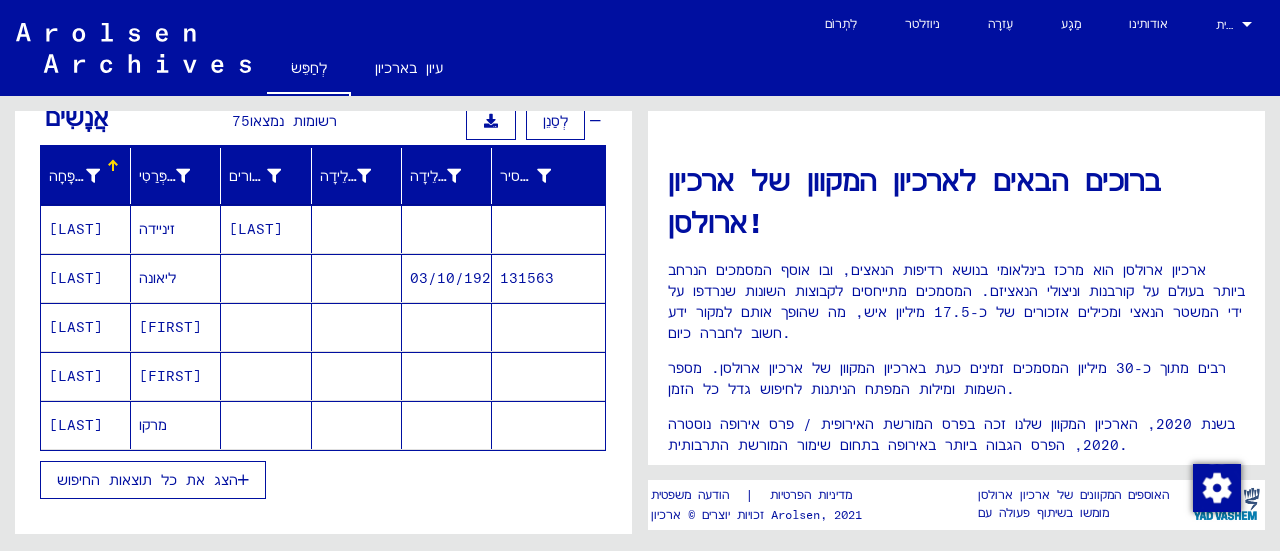 click on "הצג את כל תוצאות החיפוש" at bounding box center (147, 480) 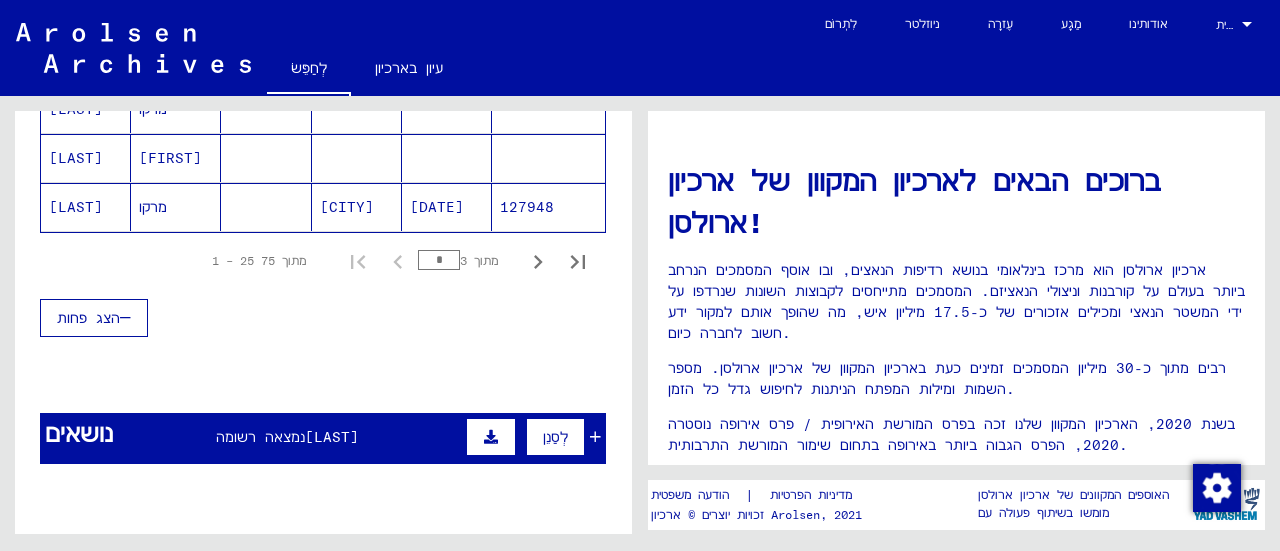scroll, scrollTop: 1400, scrollLeft: 0, axis: vertical 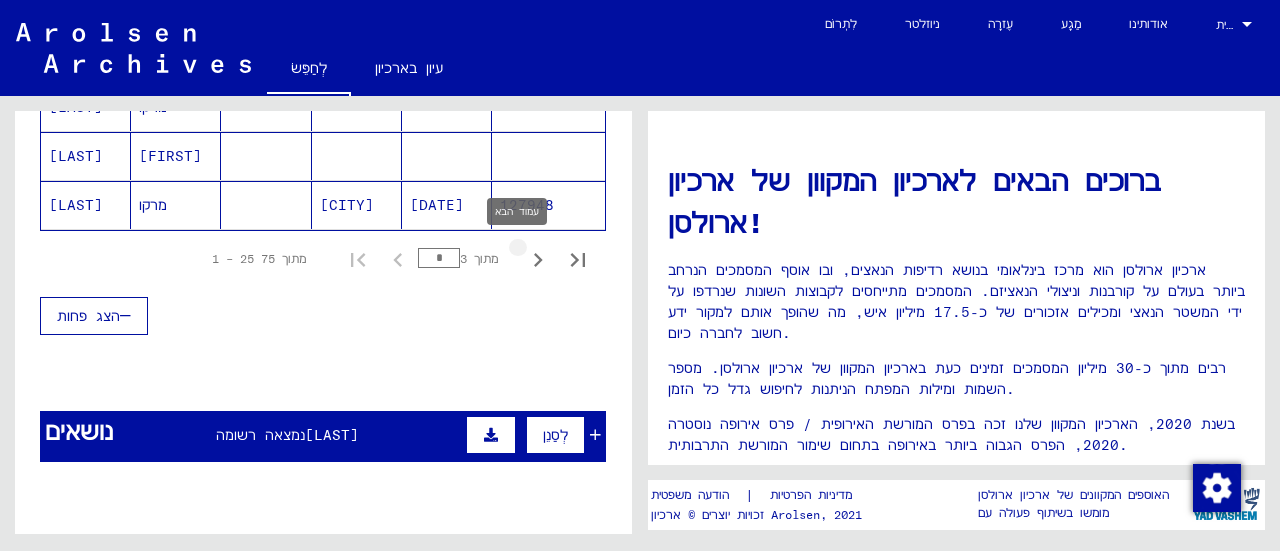 click 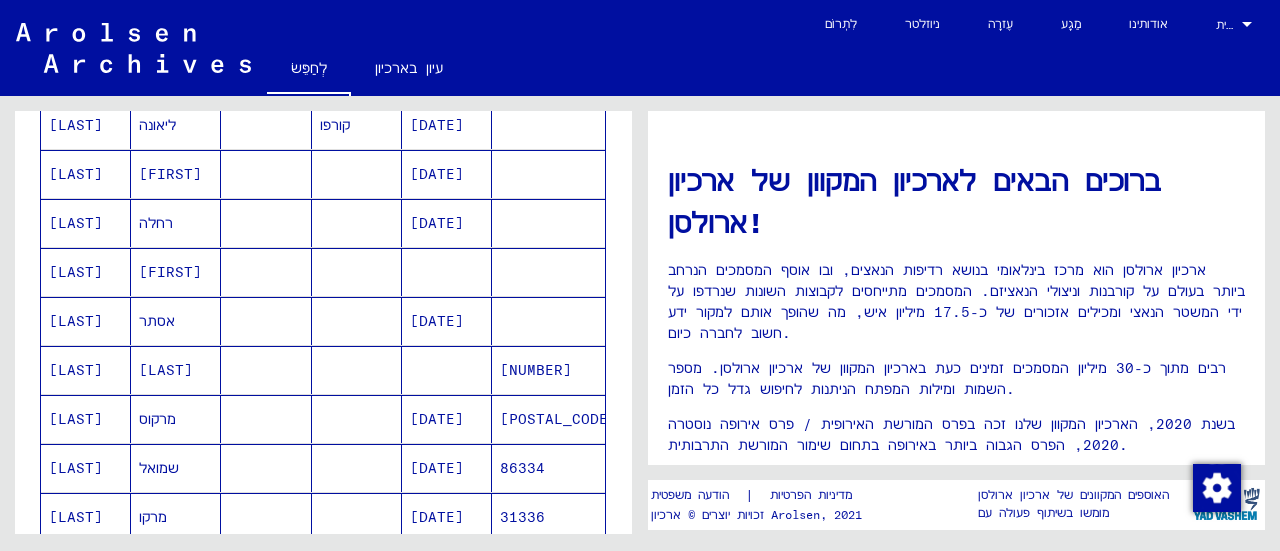 scroll, scrollTop: 200, scrollLeft: 0, axis: vertical 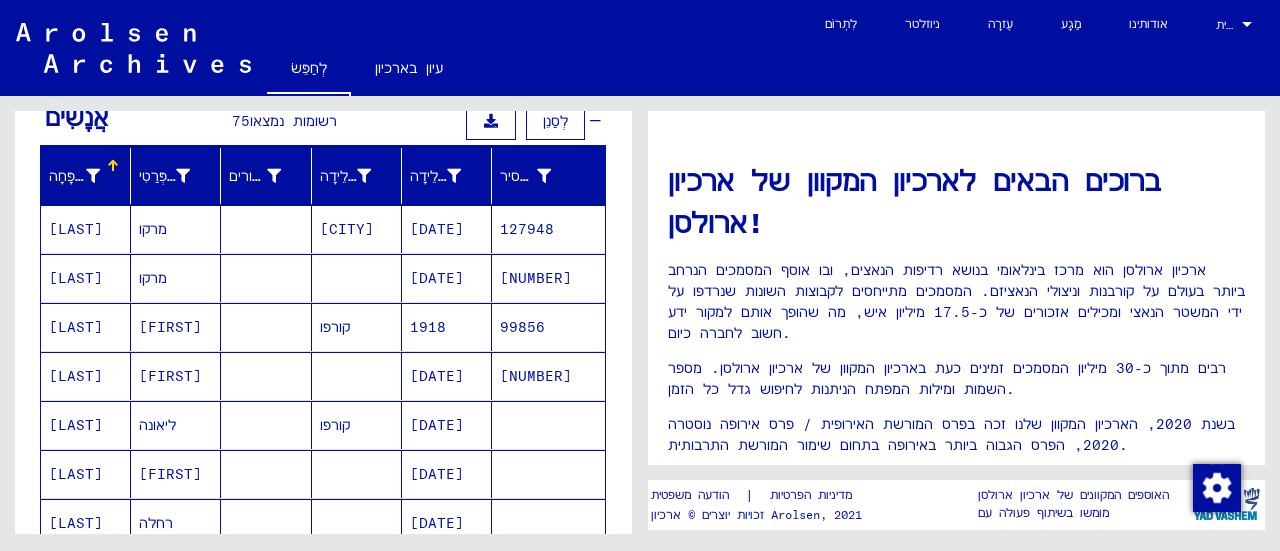 click on "קורפו" 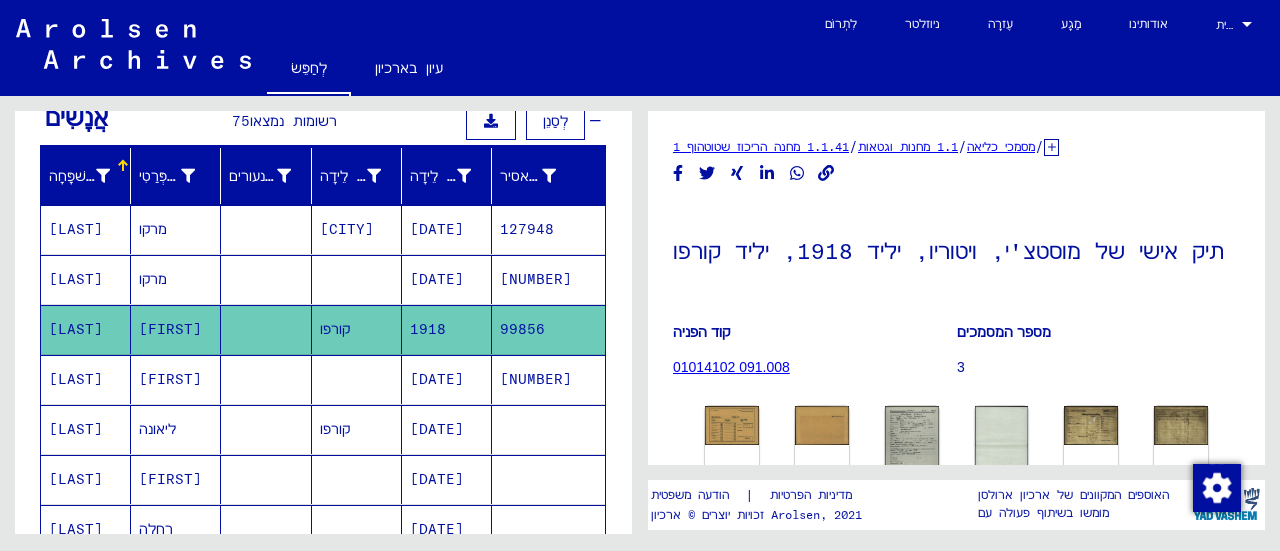 scroll, scrollTop: 200, scrollLeft: 0, axis: vertical 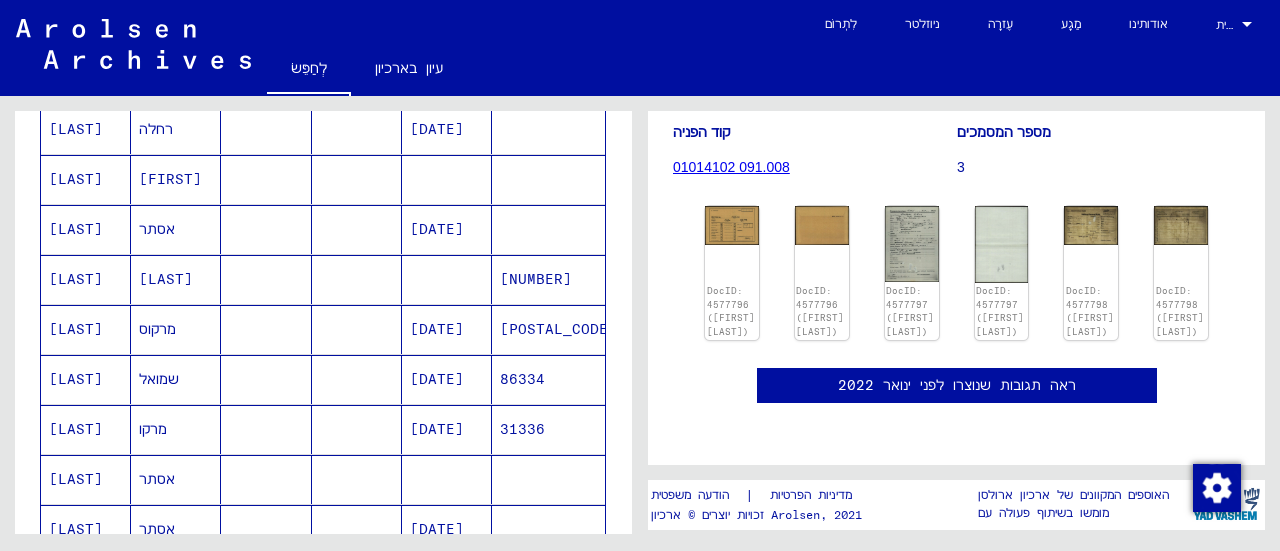 click at bounding box center [266, 429] 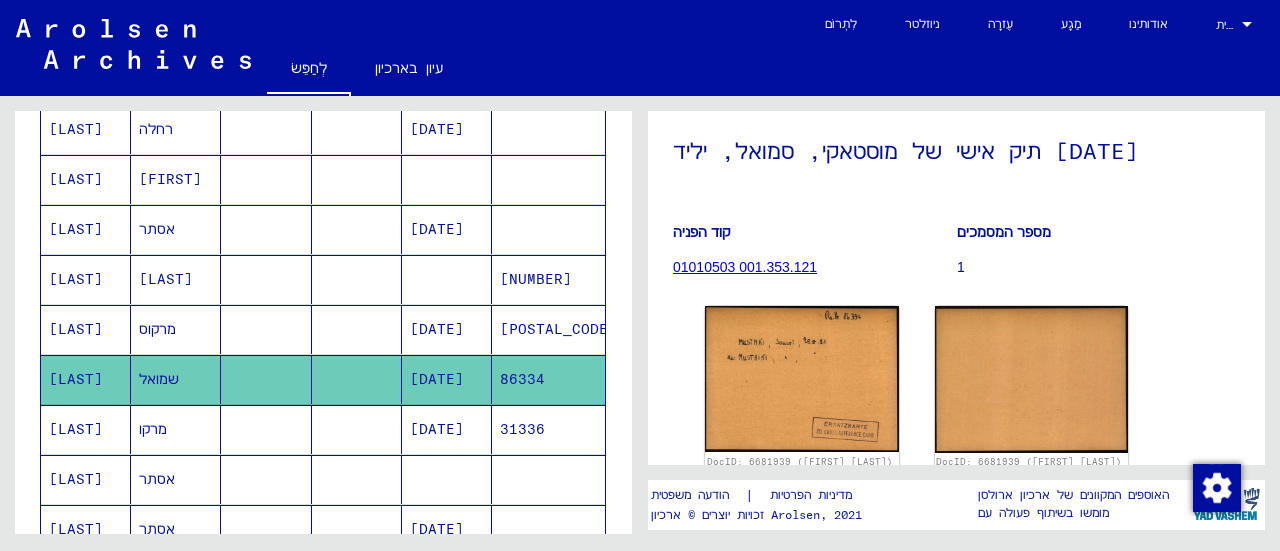 scroll, scrollTop: 200, scrollLeft: 0, axis: vertical 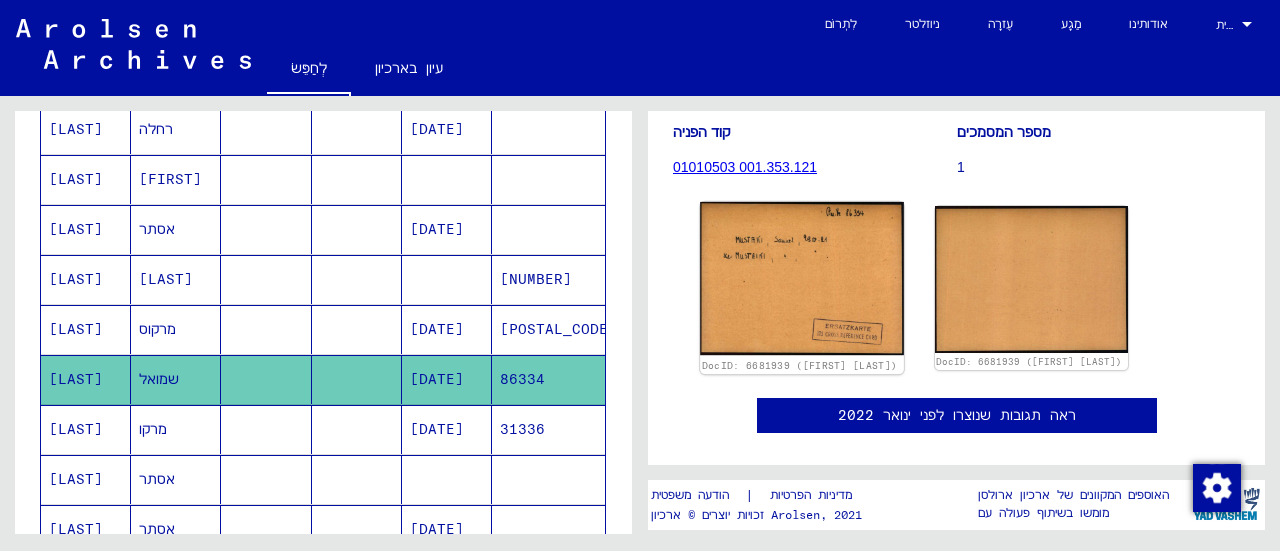 click 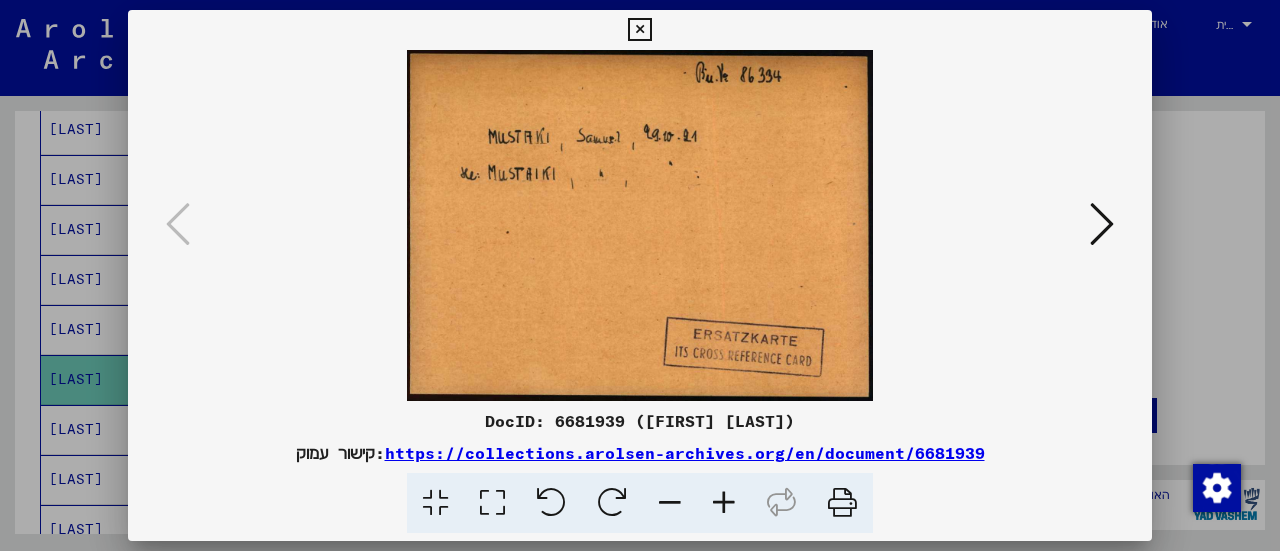 click at bounding box center (639, 30) 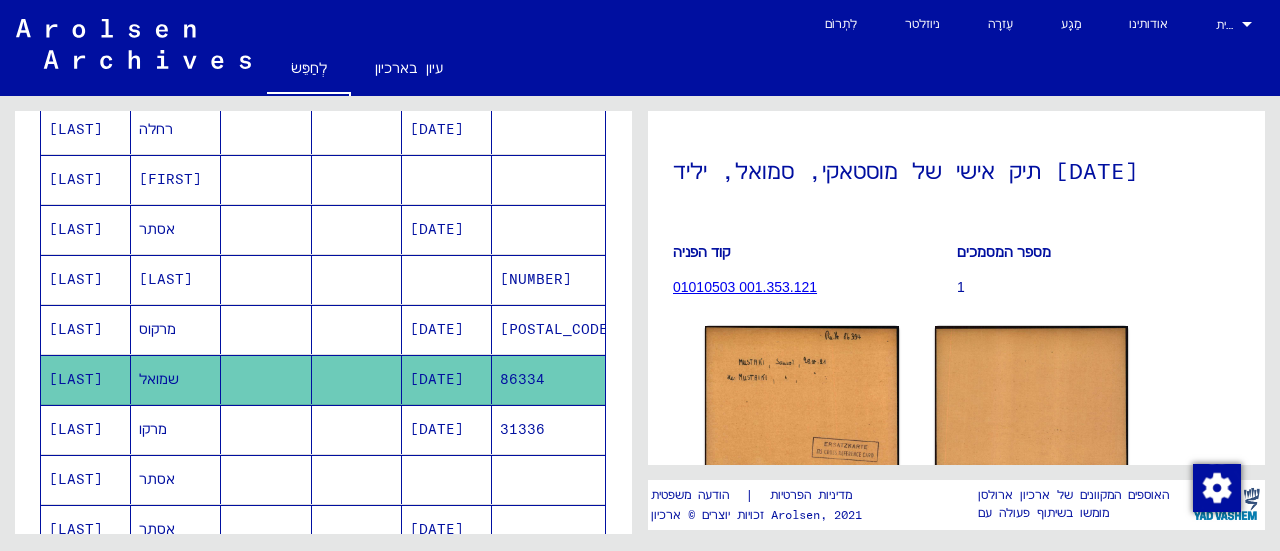 scroll, scrollTop: 200, scrollLeft: 0, axis: vertical 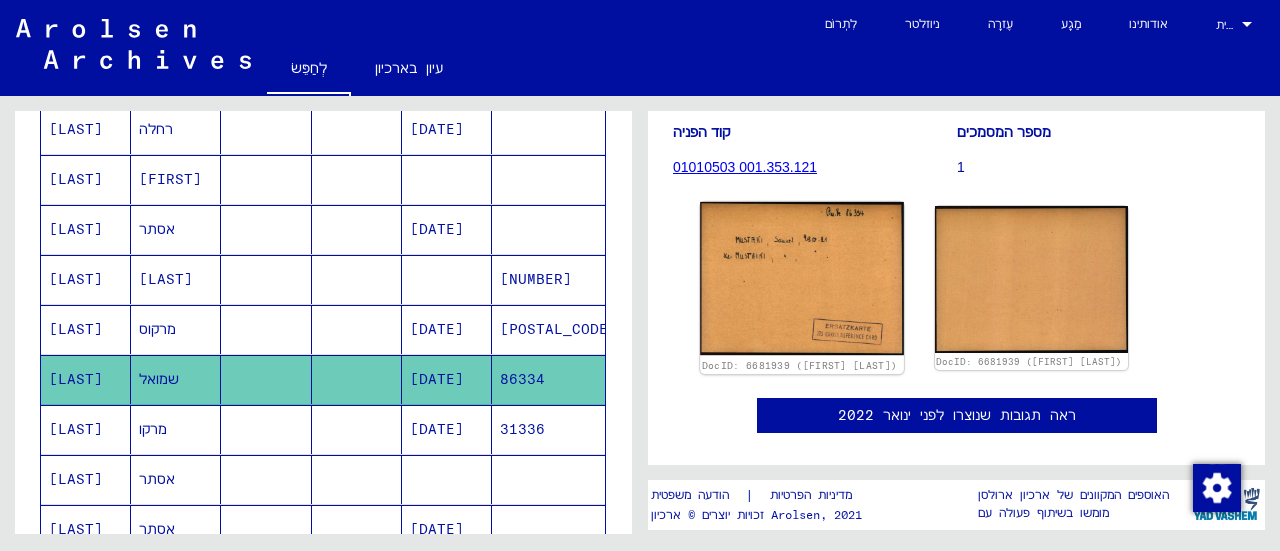 click 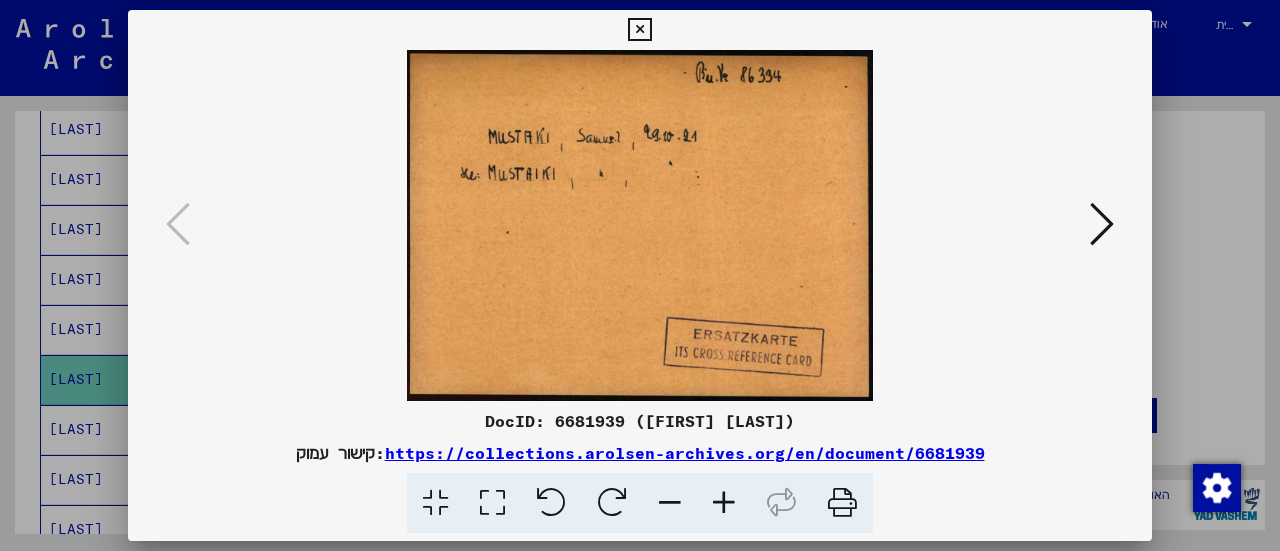 click at bounding box center (724, 503) 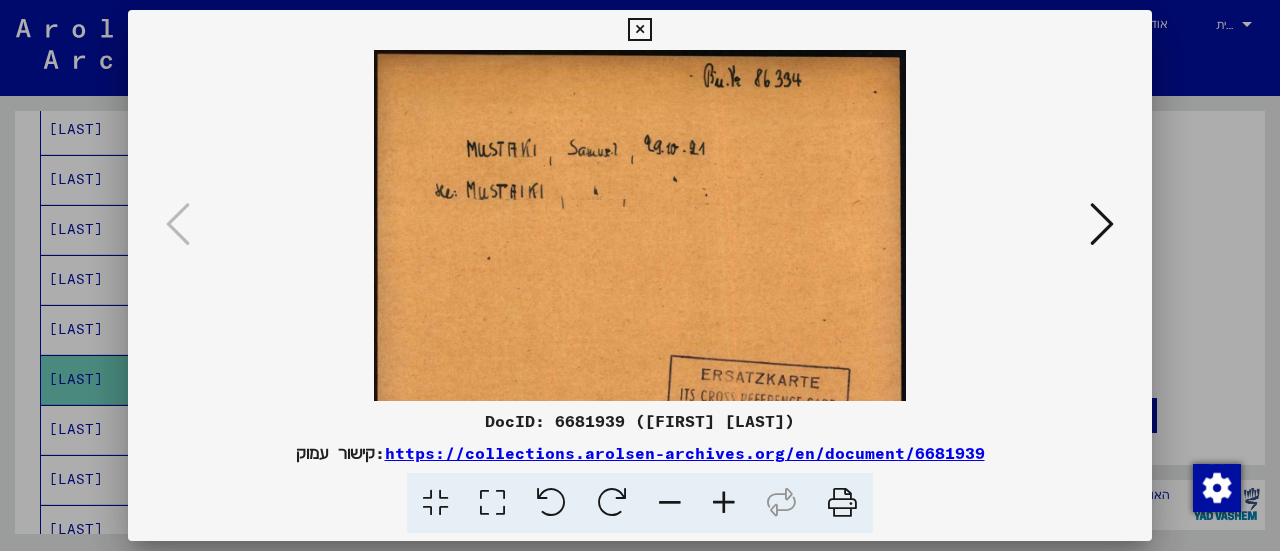click at bounding box center [724, 503] 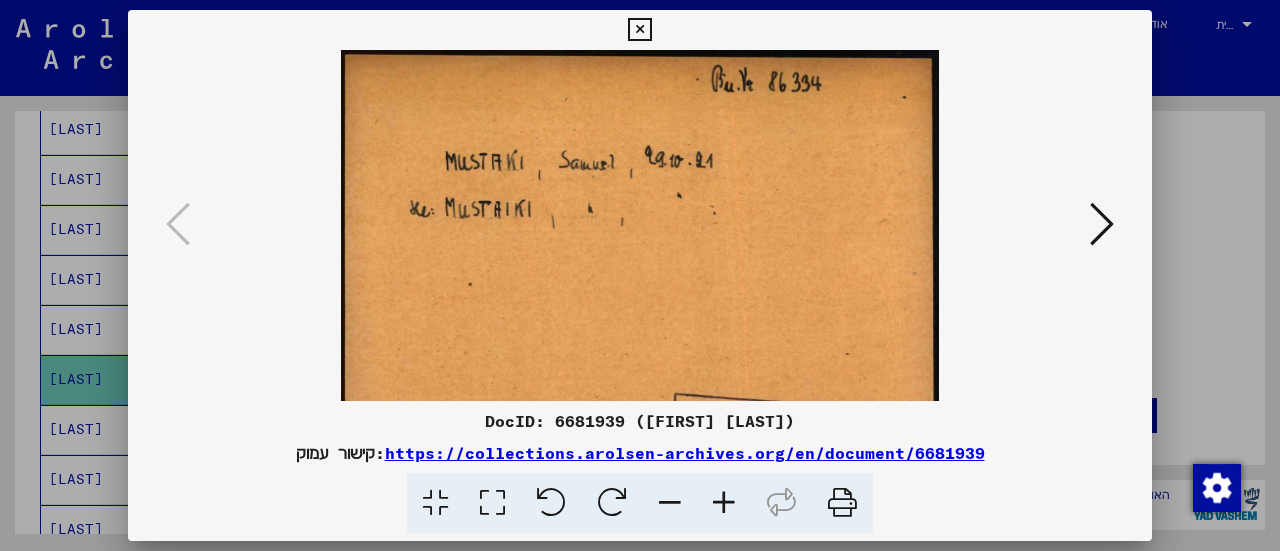click at bounding box center [724, 503] 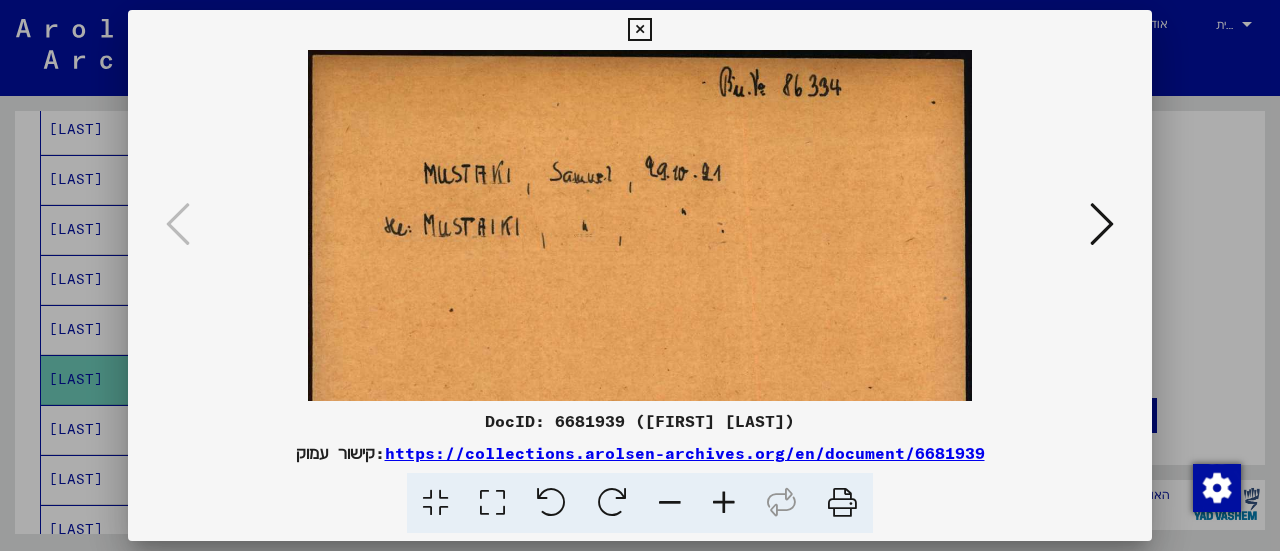 click at bounding box center [724, 503] 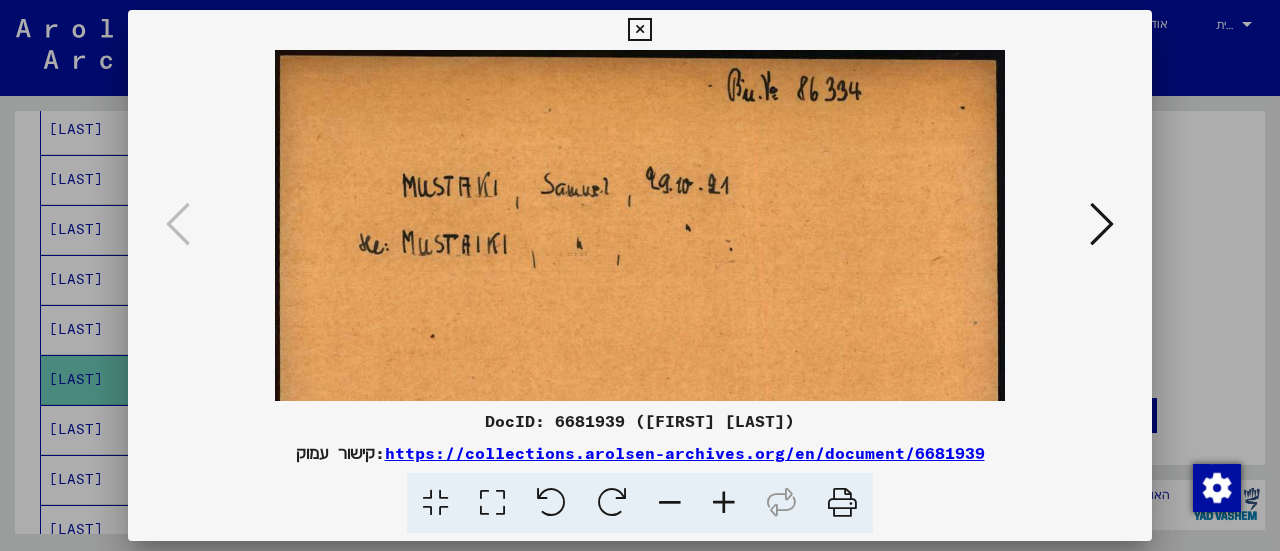 click at bounding box center (639, 30) 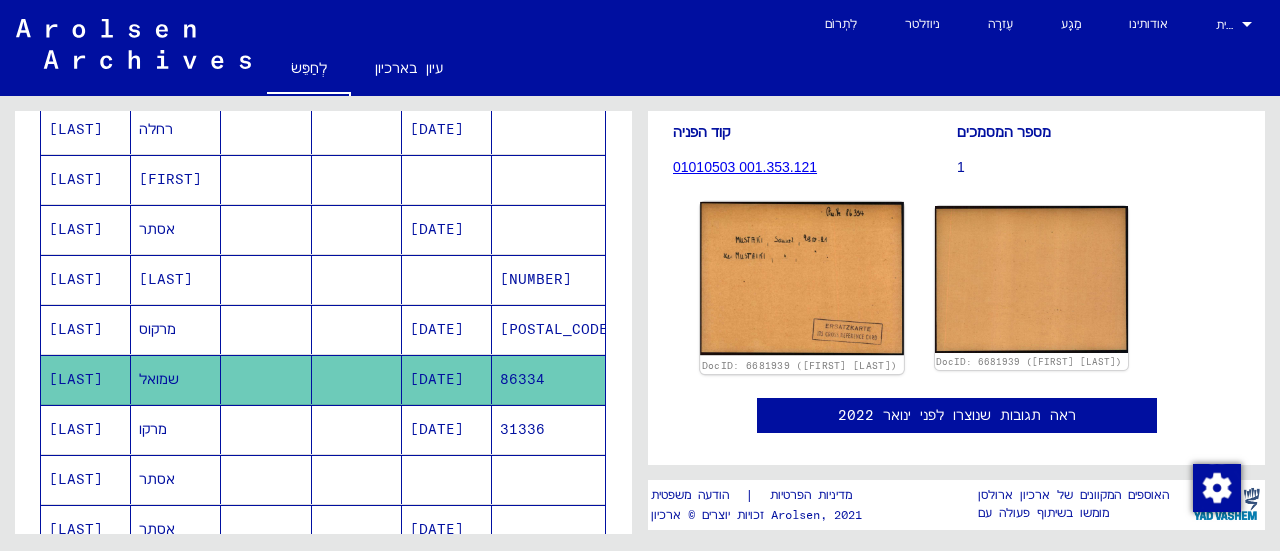 click 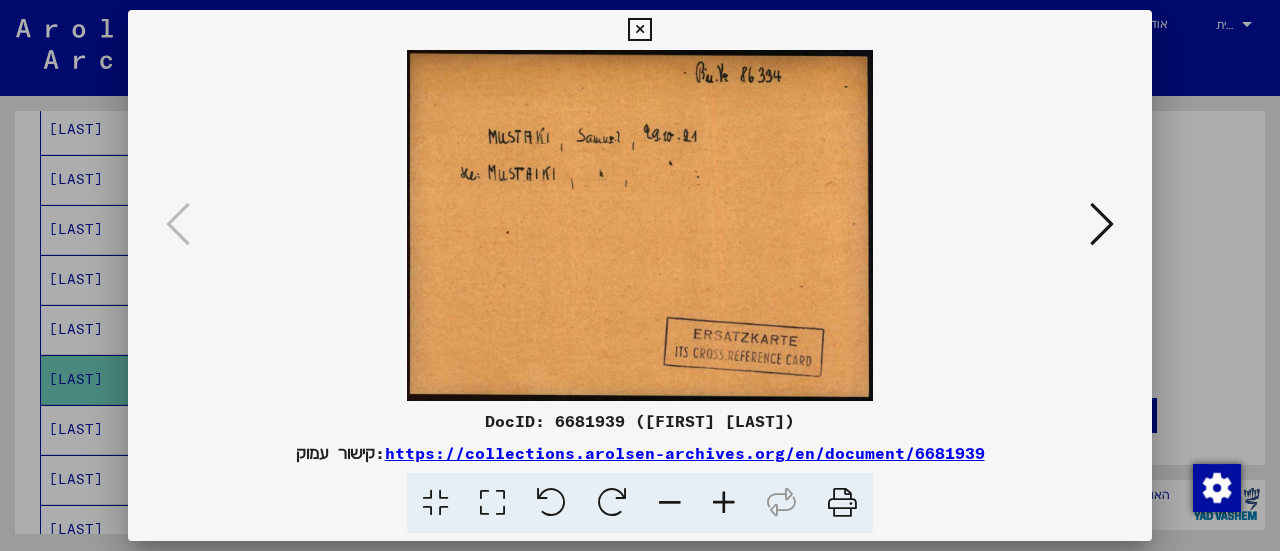 click at bounding box center [724, 503] 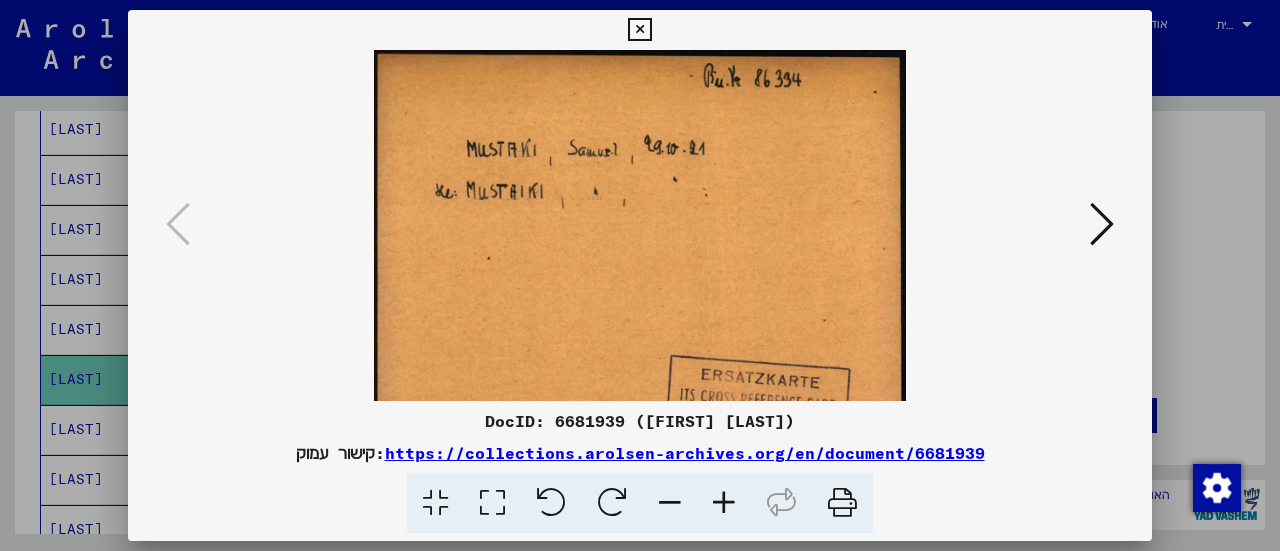 click at bounding box center [724, 503] 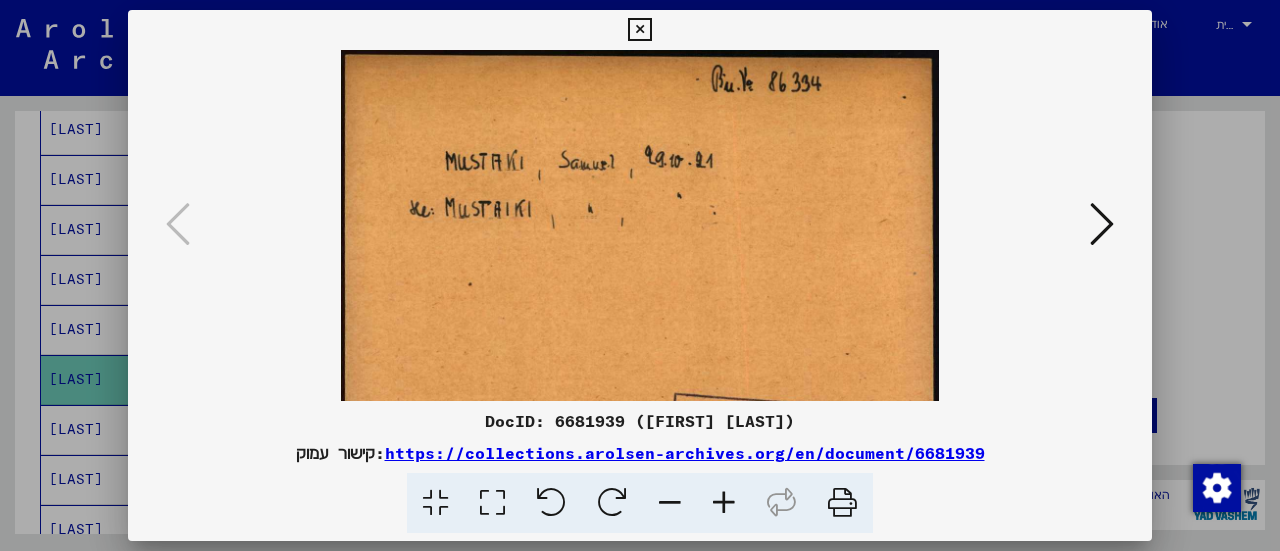 click at bounding box center [724, 503] 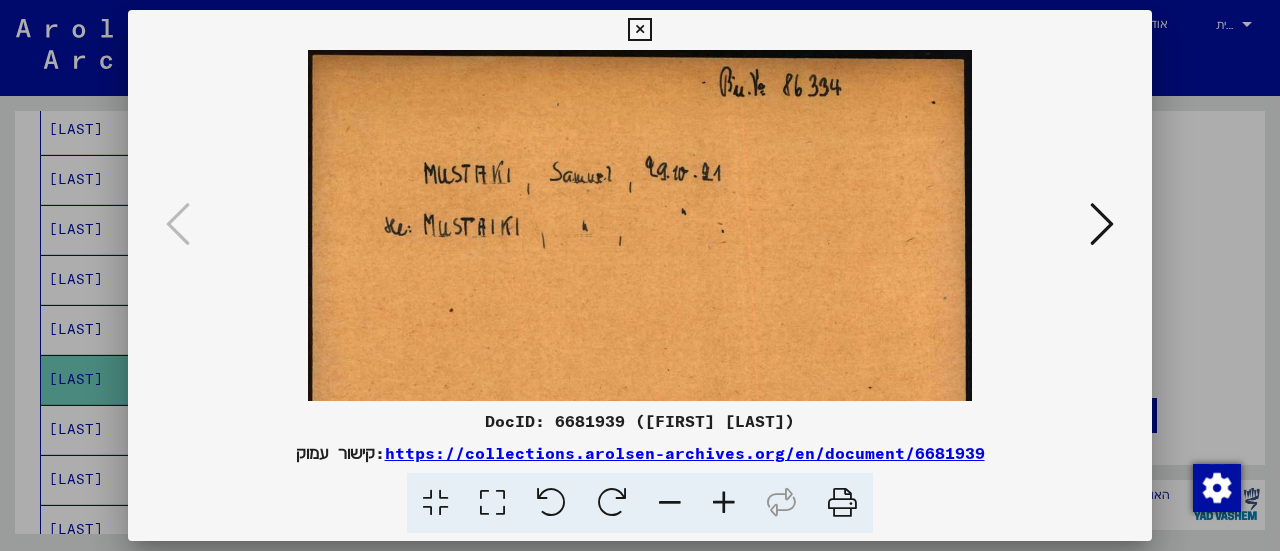 click at bounding box center [724, 503] 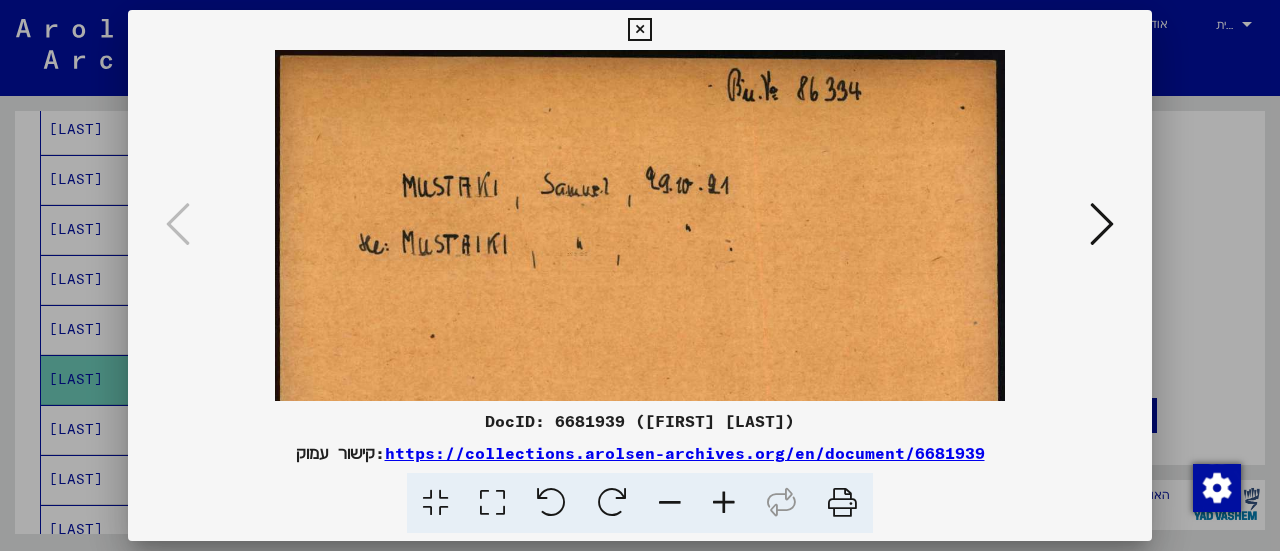 click at bounding box center [639, 30] 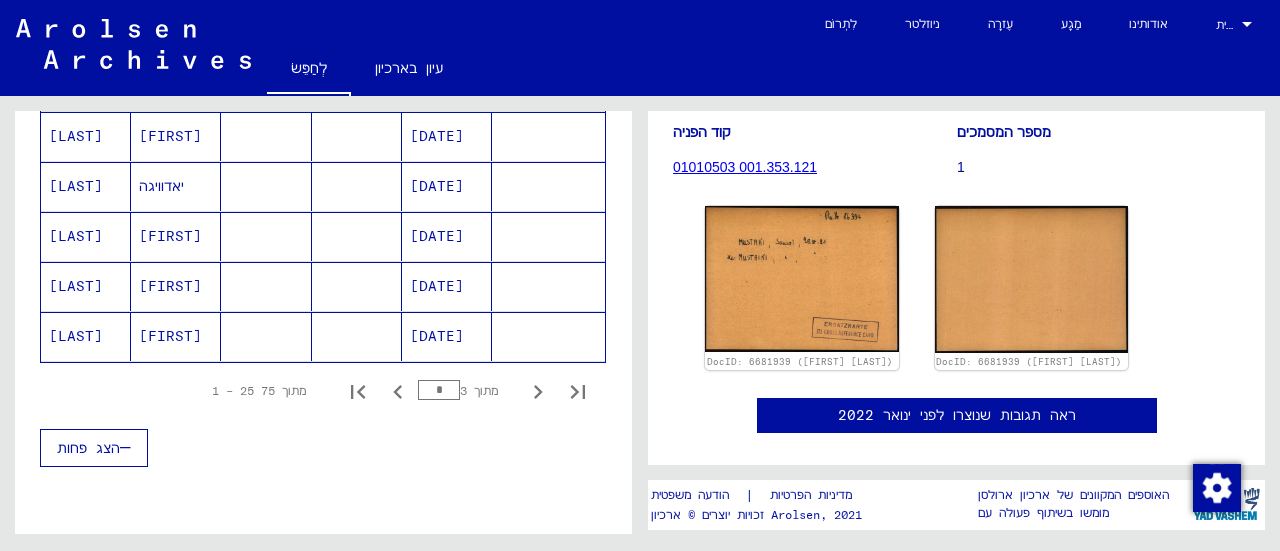 scroll, scrollTop: 1300, scrollLeft: 0, axis: vertical 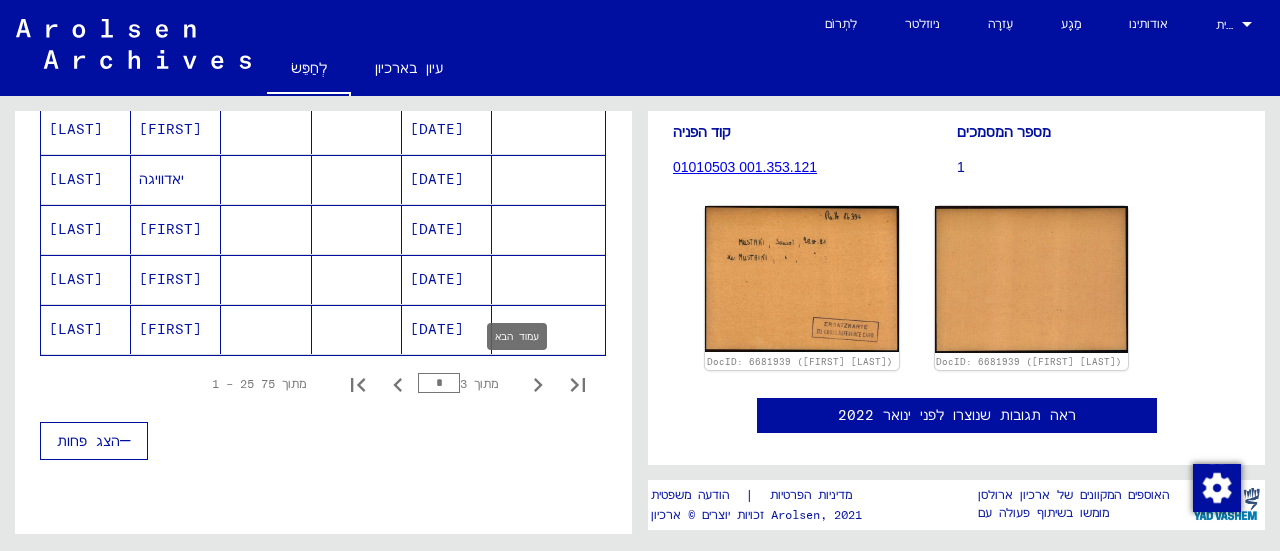 click 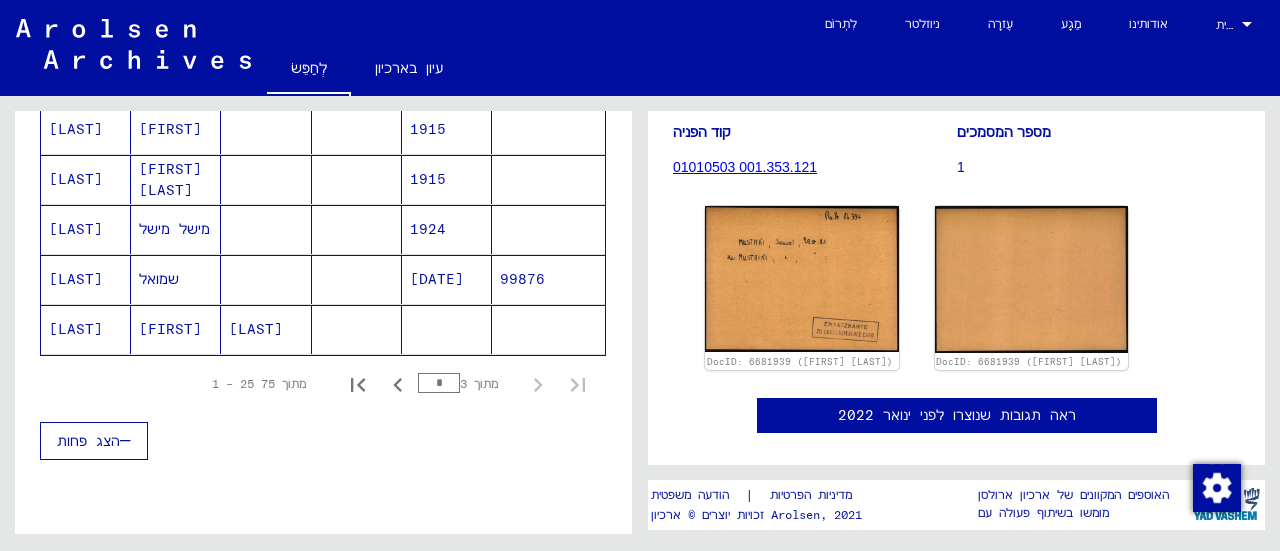 click on "[DATE]" 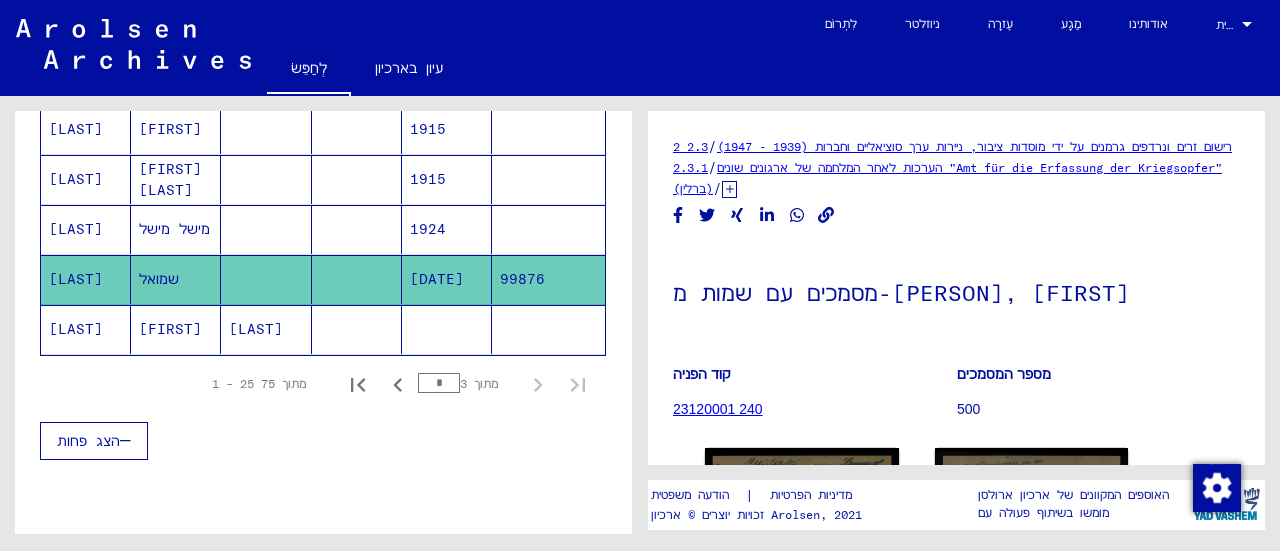 scroll, scrollTop: 200, scrollLeft: 0, axis: vertical 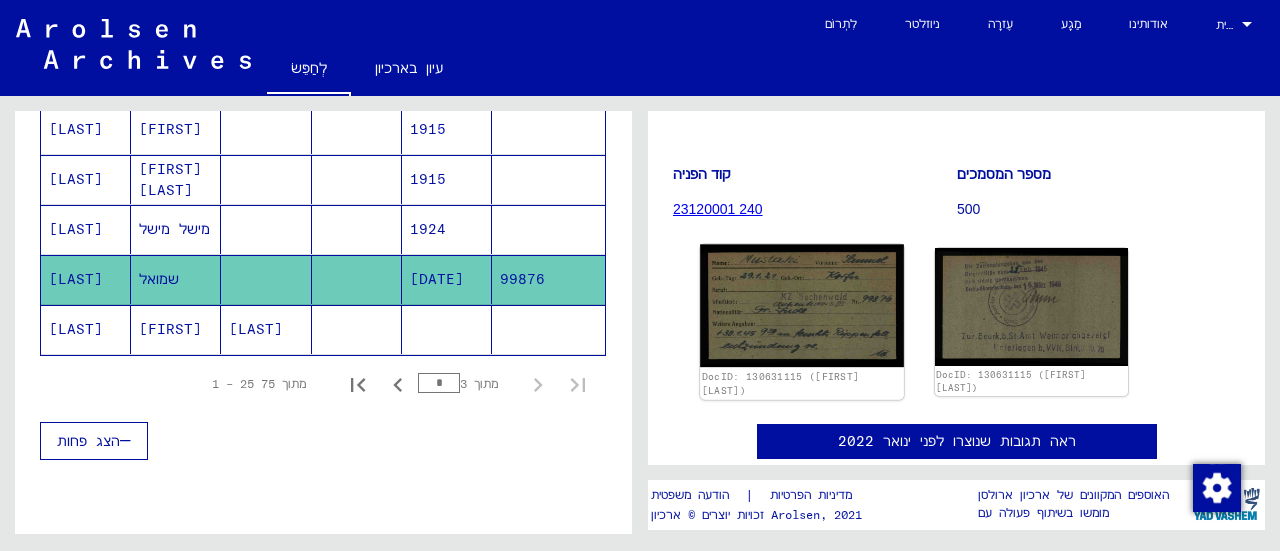click 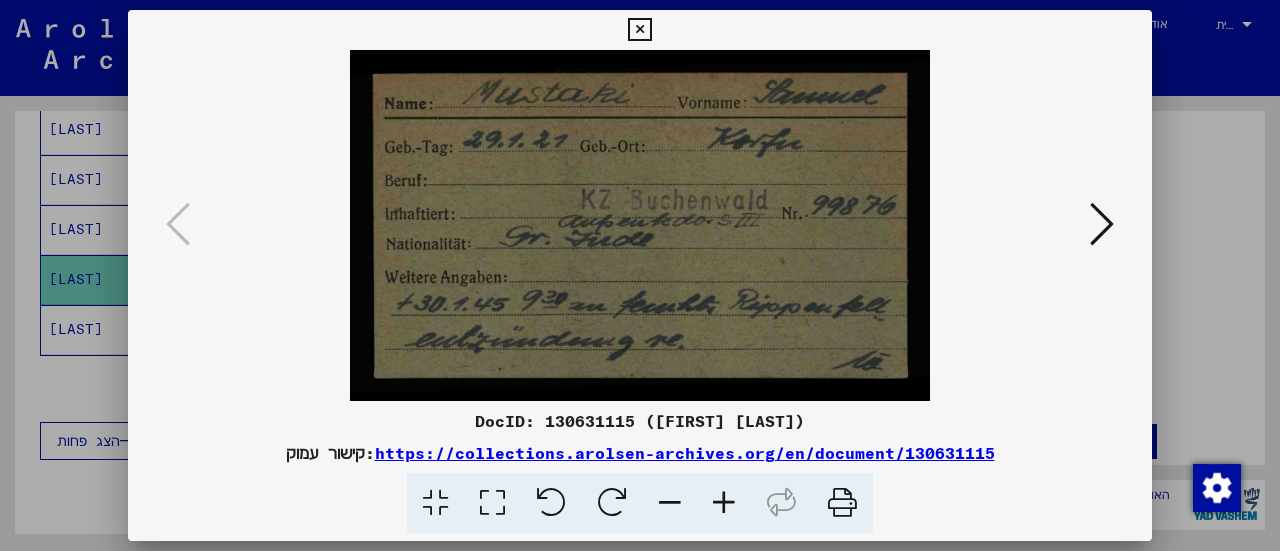click at bounding box center (724, 503) 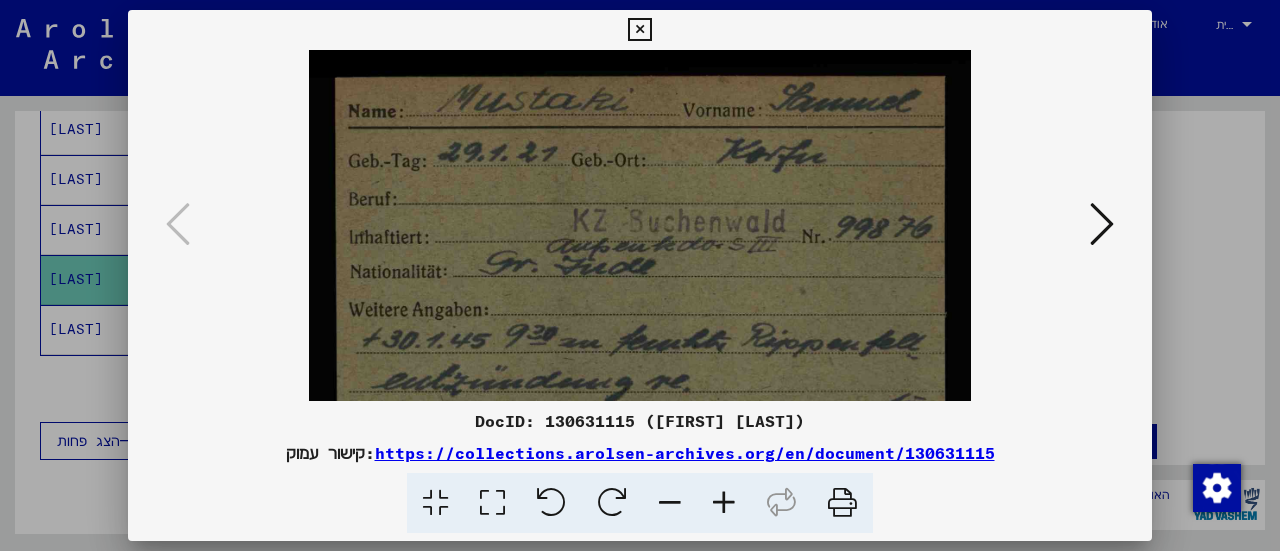 click at bounding box center [724, 503] 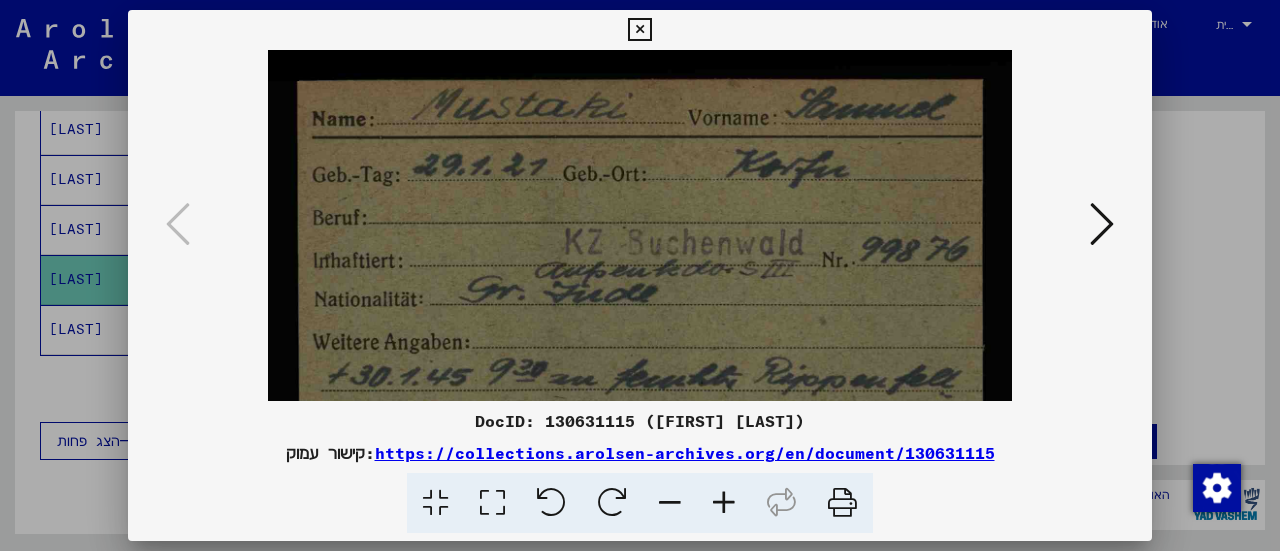 click at bounding box center (724, 503) 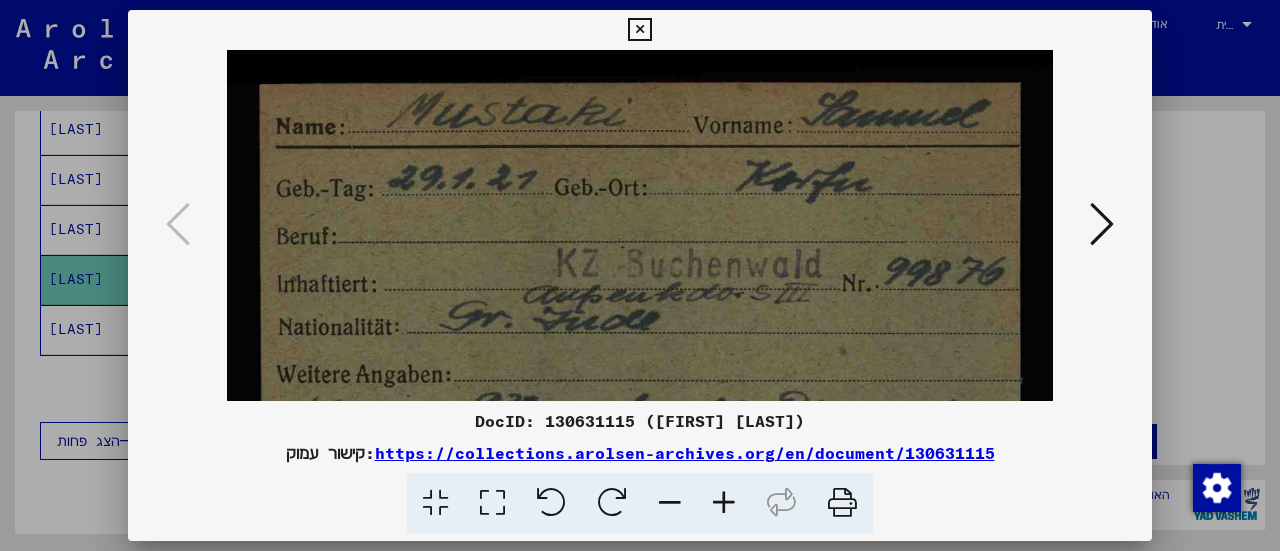 click at bounding box center [724, 503] 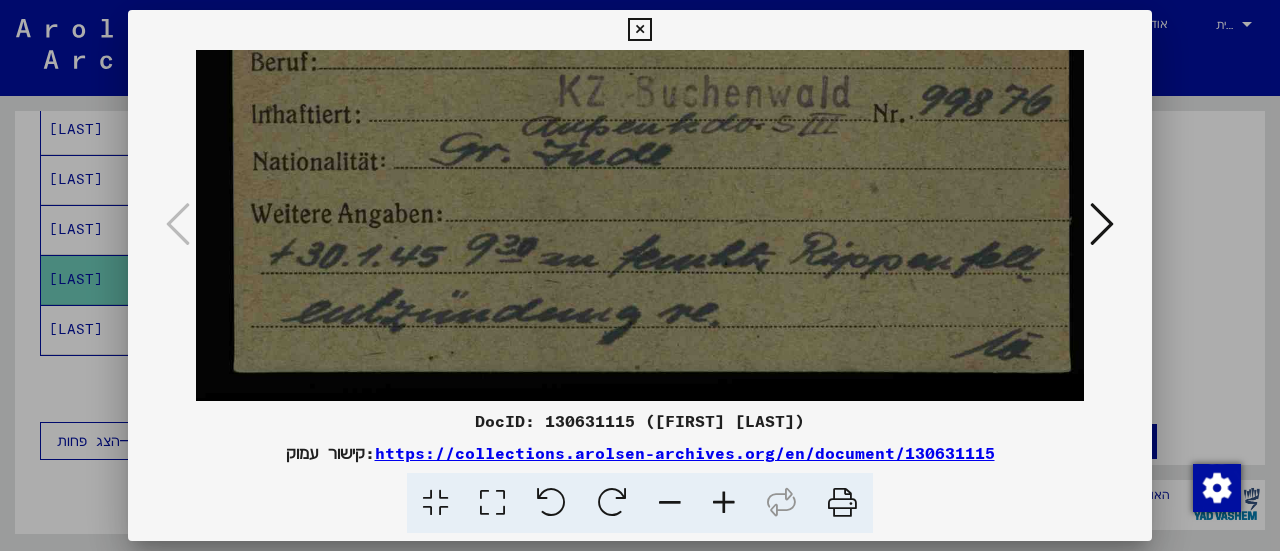 scroll, scrollTop: 200, scrollLeft: 0, axis: vertical 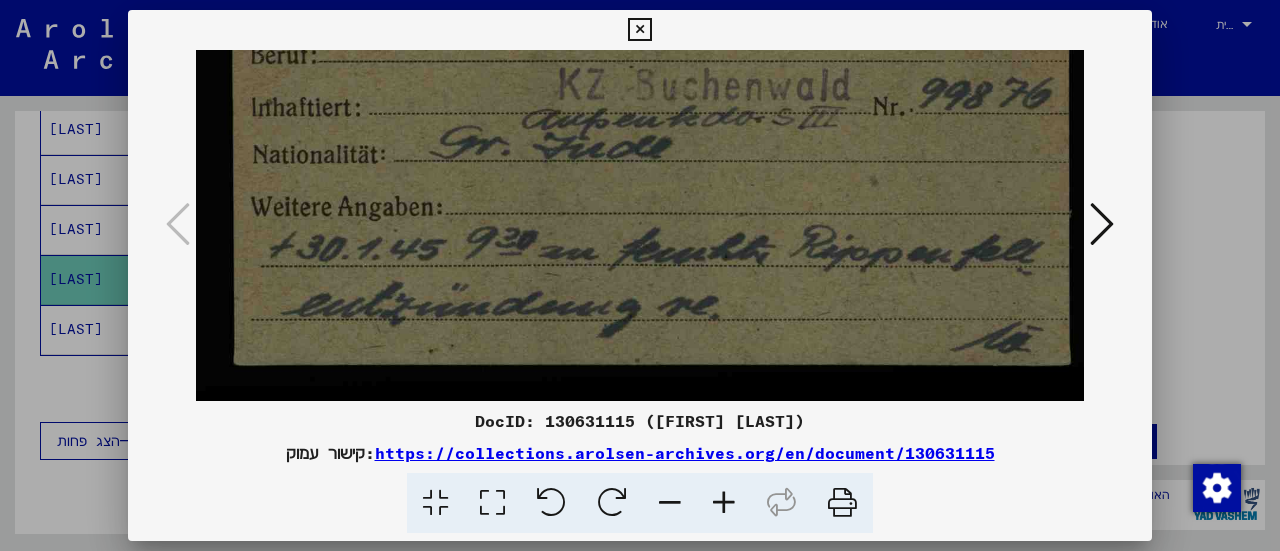 drag, startPoint x: 462, startPoint y: 325, endPoint x: 472, endPoint y: 125, distance: 200.24985 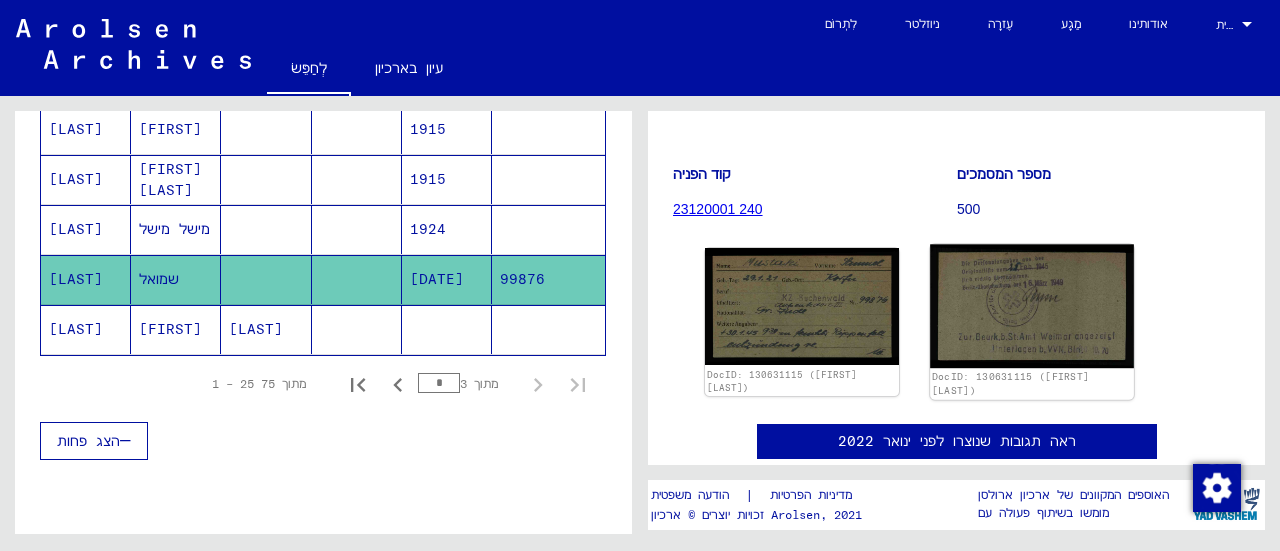 click 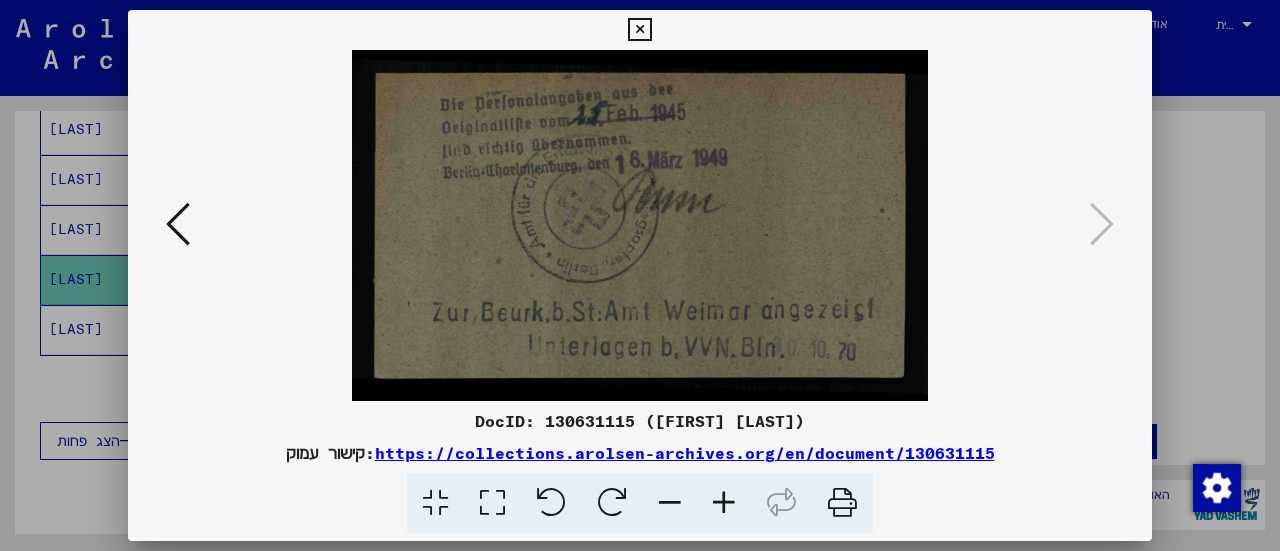 click at bounding box center (724, 503) 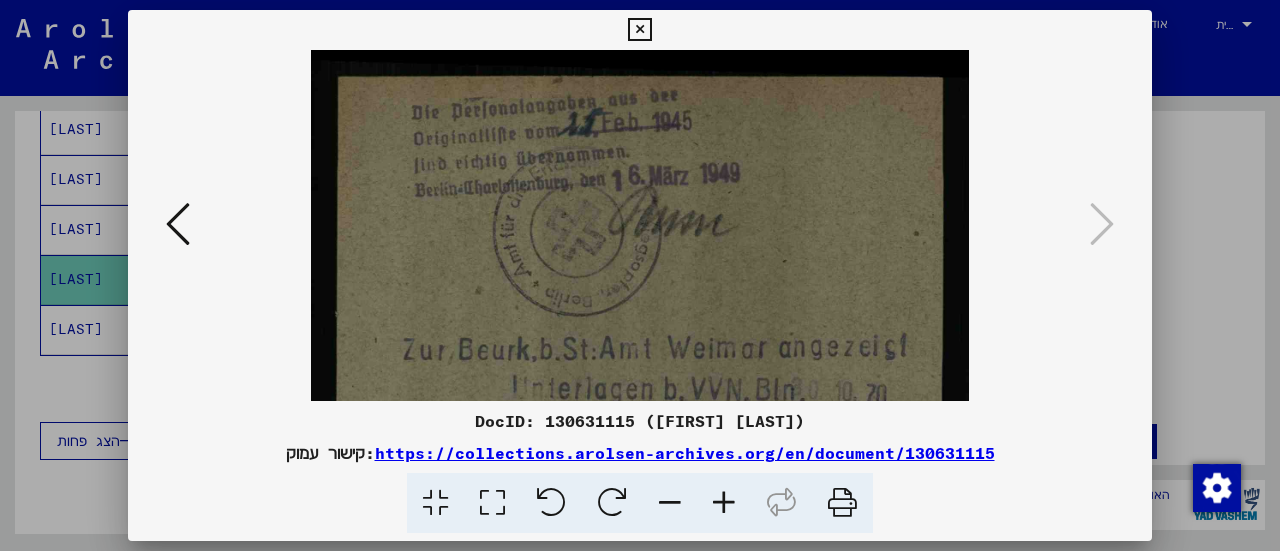 click at bounding box center [724, 503] 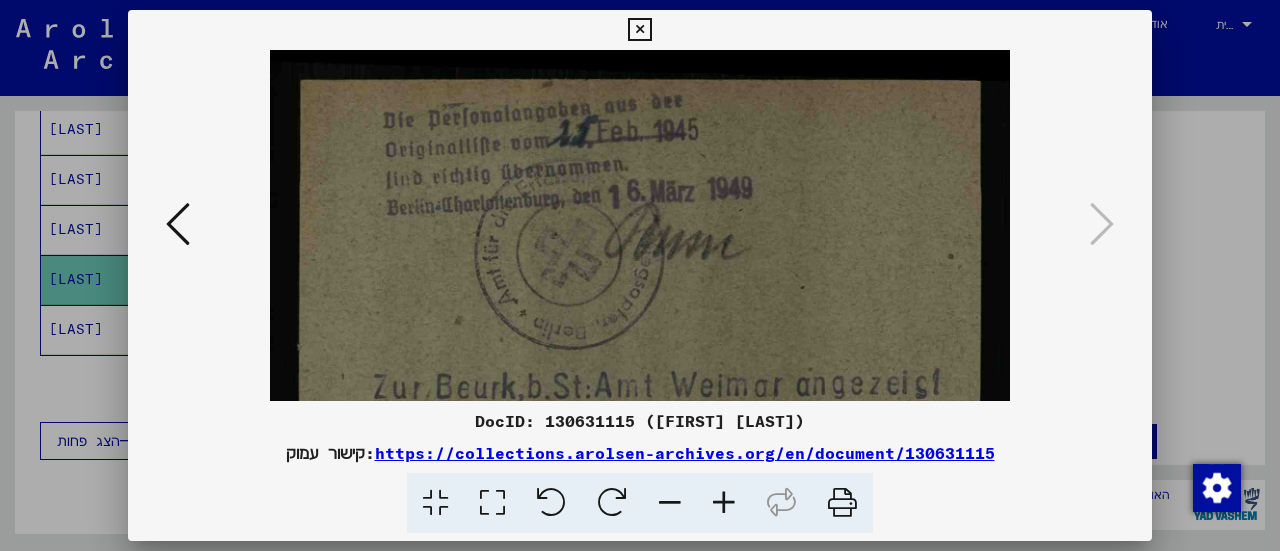 click at bounding box center (724, 503) 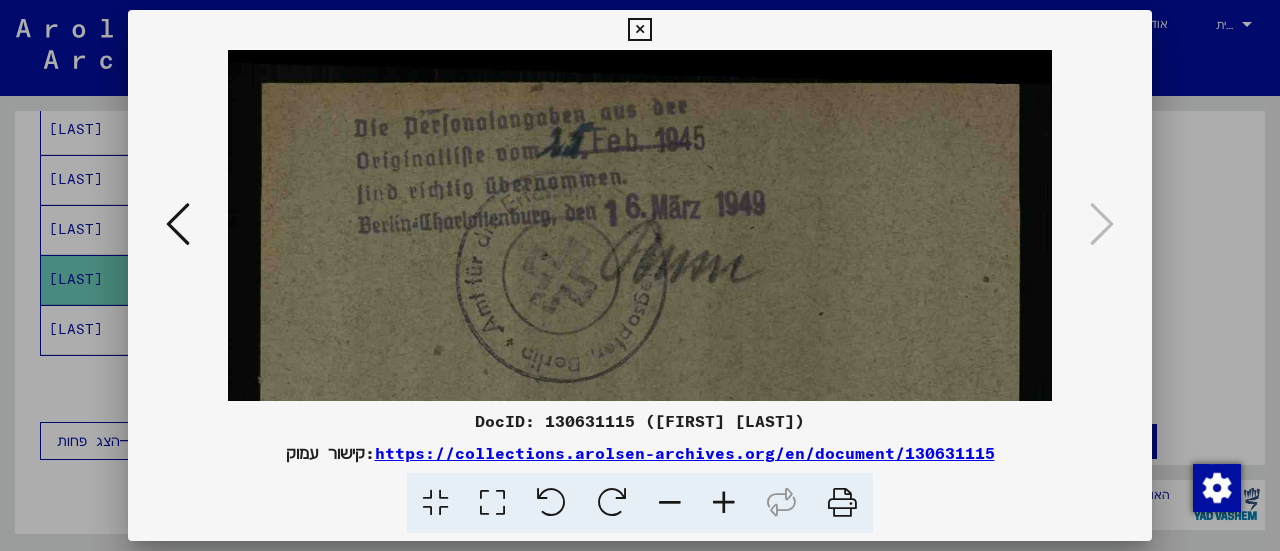 click at bounding box center (724, 503) 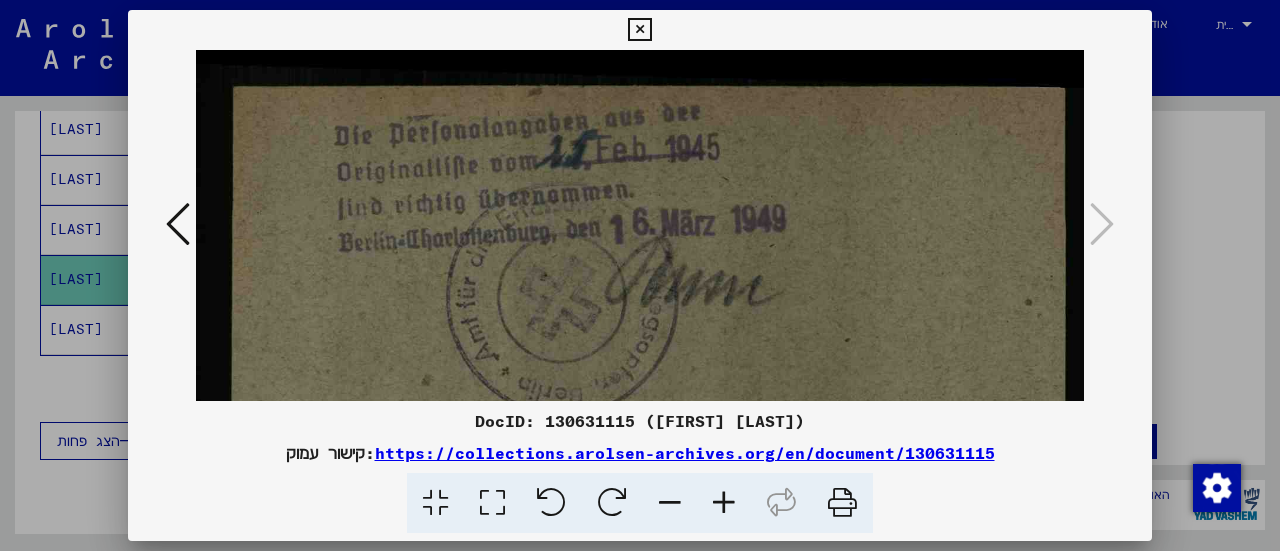 click at bounding box center (724, 503) 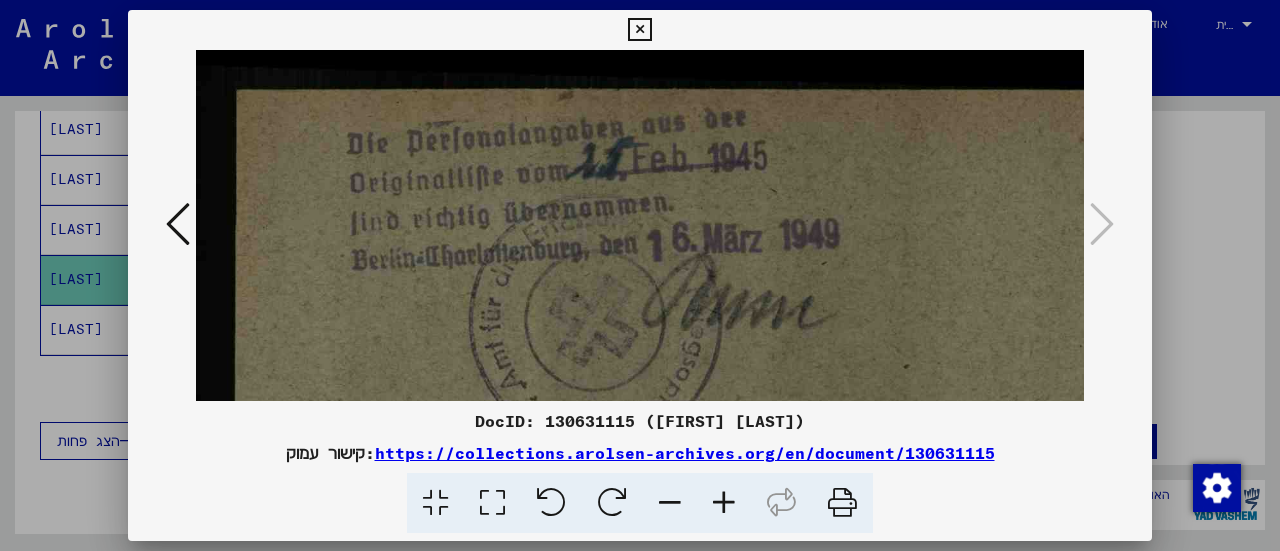 click at bounding box center (724, 503) 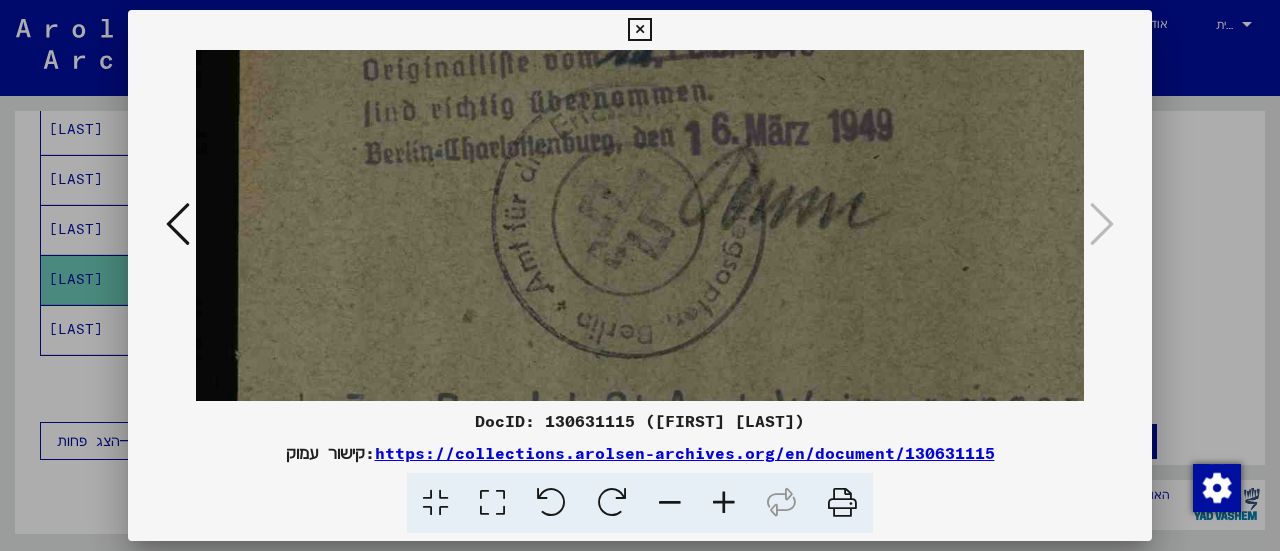 drag, startPoint x: 842, startPoint y: 312, endPoint x: 878, endPoint y: 188, distance: 129.1201 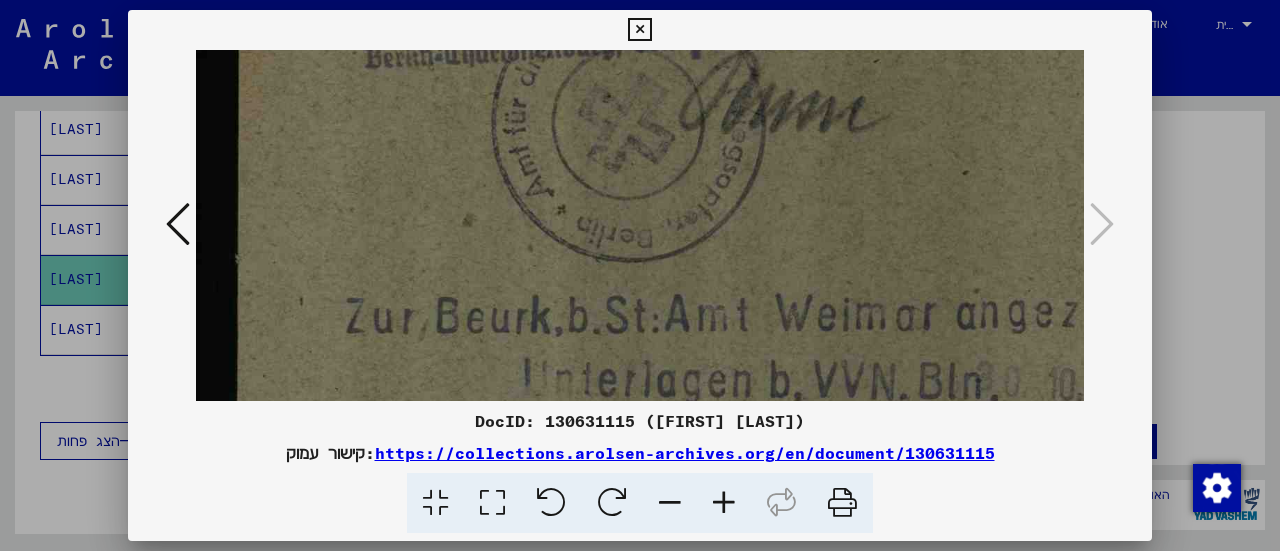 drag, startPoint x: 847, startPoint y: 287, endPoint x: 862, endPoint y: 192, distance: 96.17692 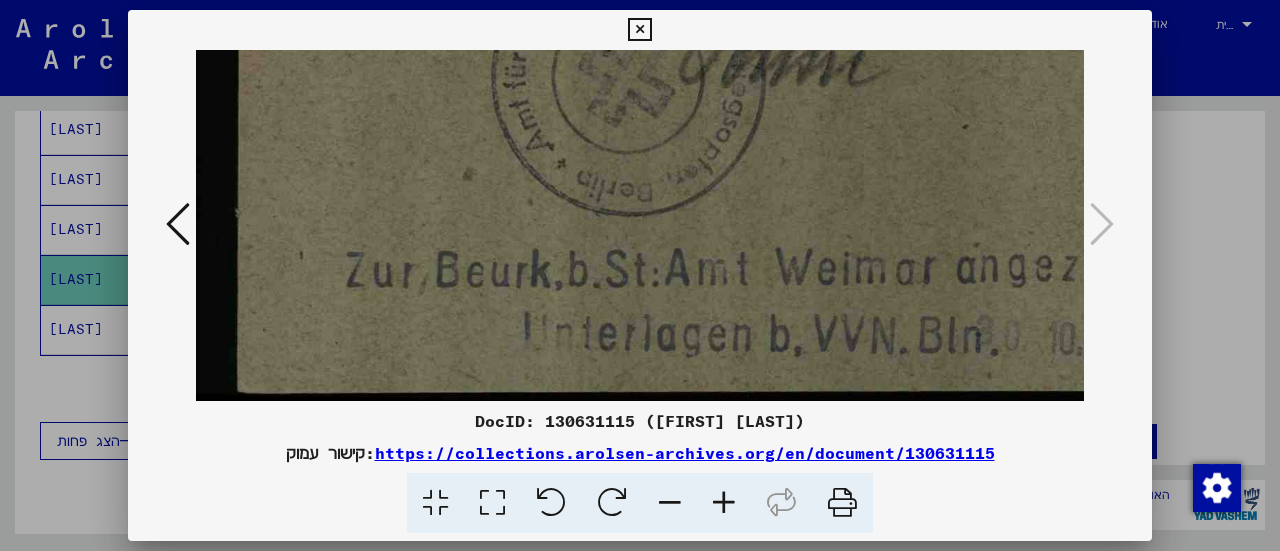 scroll, scrollTop: 300, scrollLeft: 0, axis: vertical 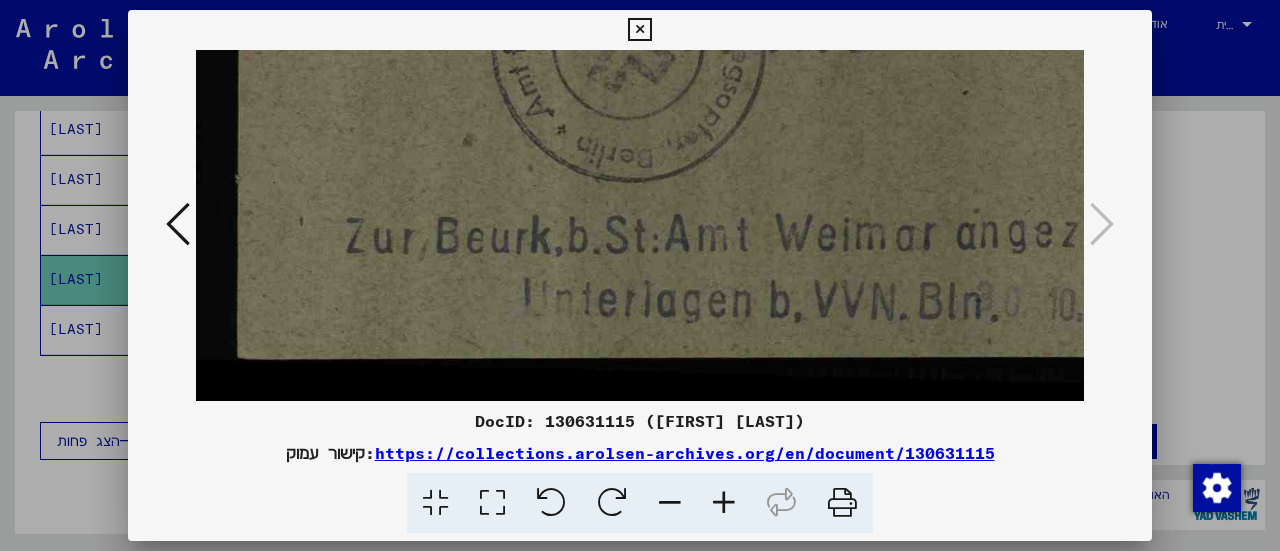 drag, startPoint x: 802, startPoint y: 281, endPoint x: 820, endPoint y: 193, distance: 89.822044 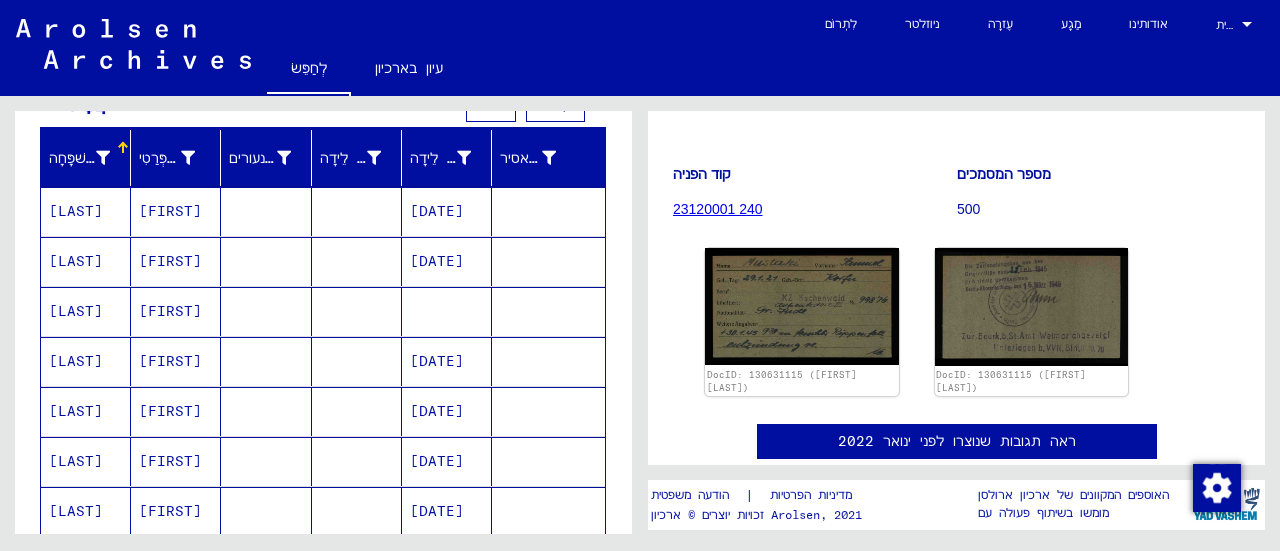 scroll, scrollTop: 0, scrollLeft: 0, axis: both 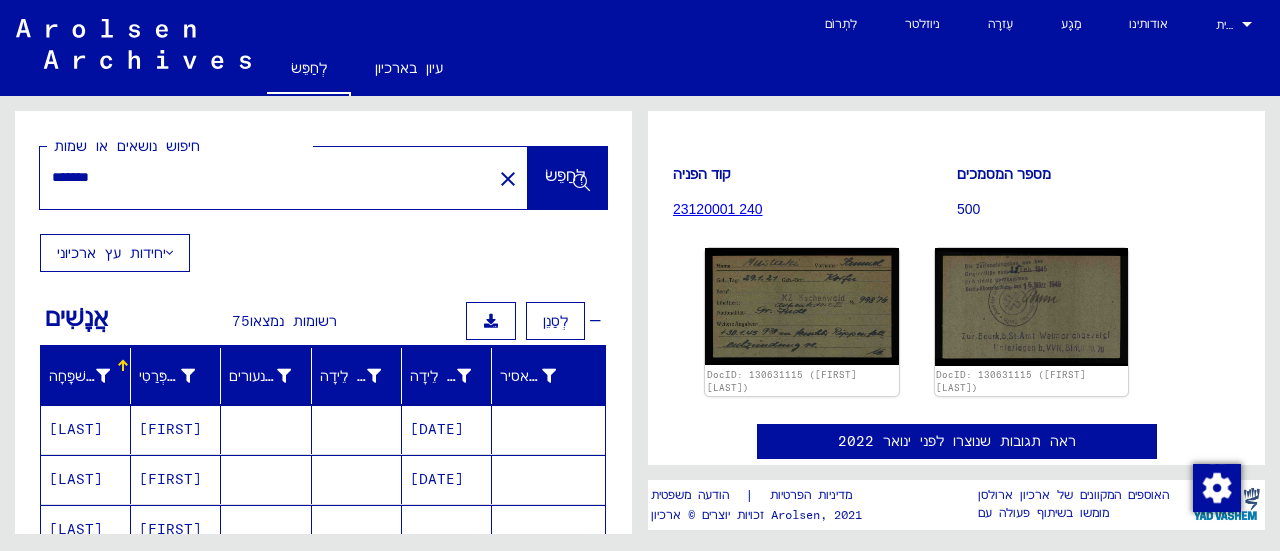 click on "close" 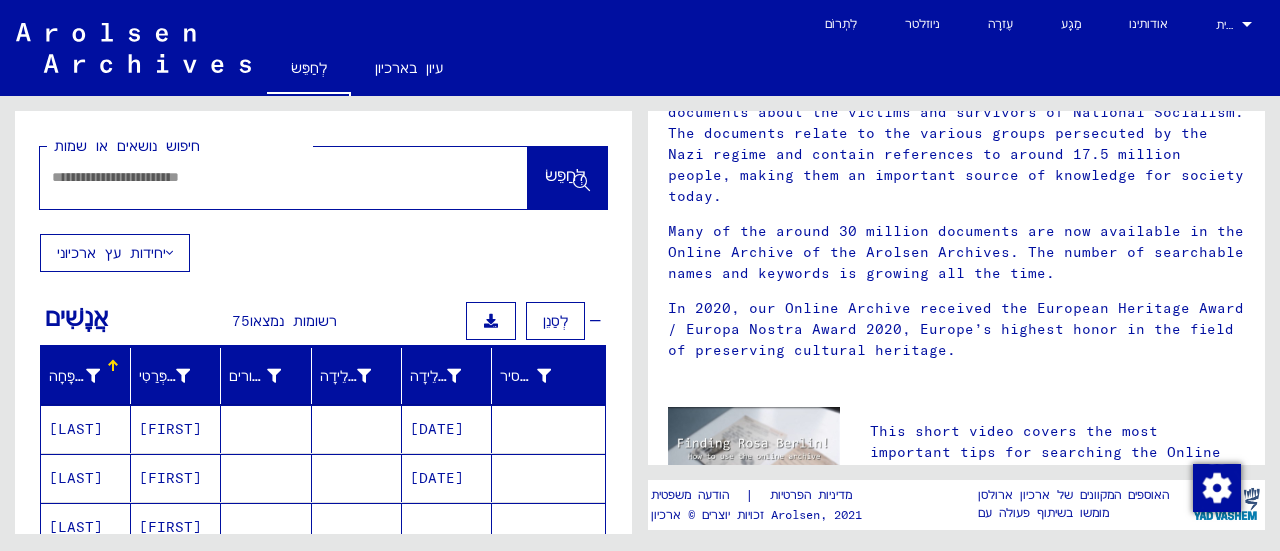 scroll, scrollTop: 0, scrollLeft: 0, axis: both 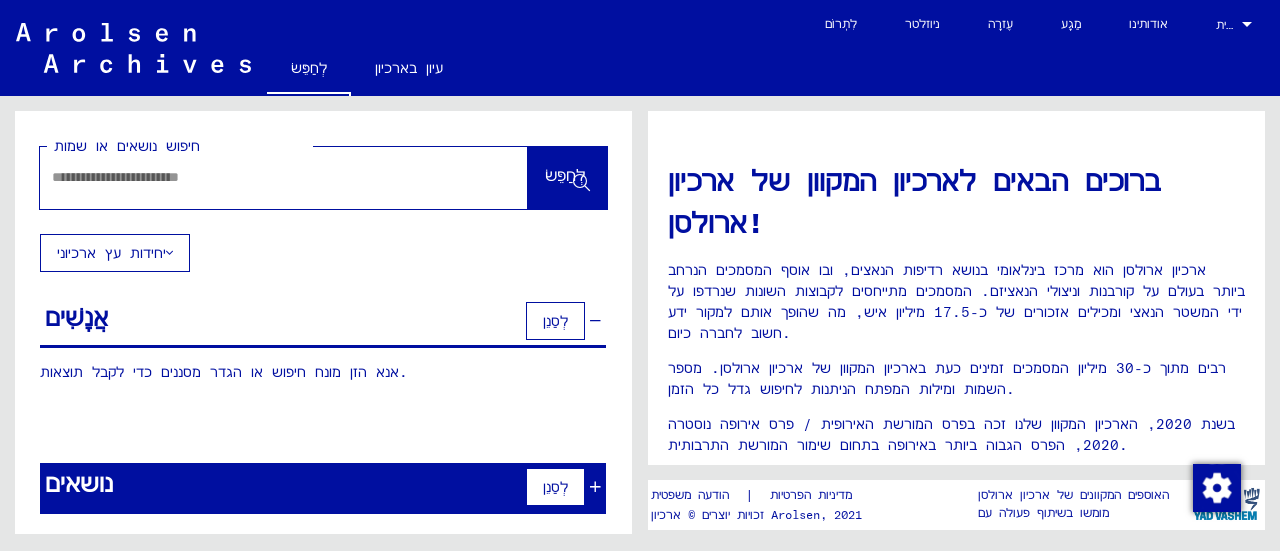 click at bounding box center (260, 177) 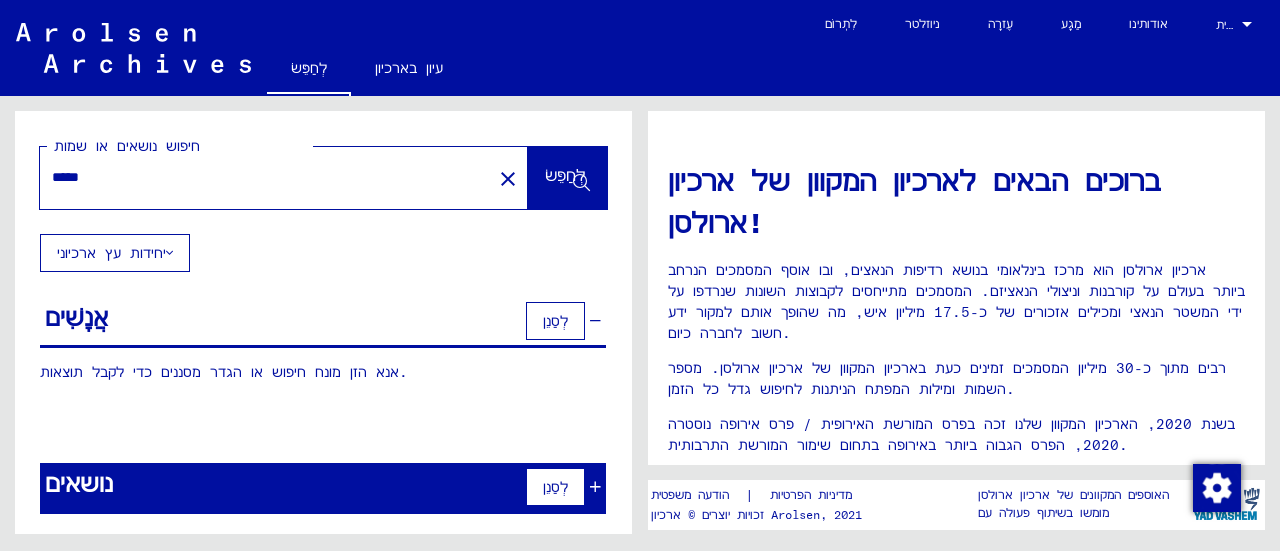 type on "*****" 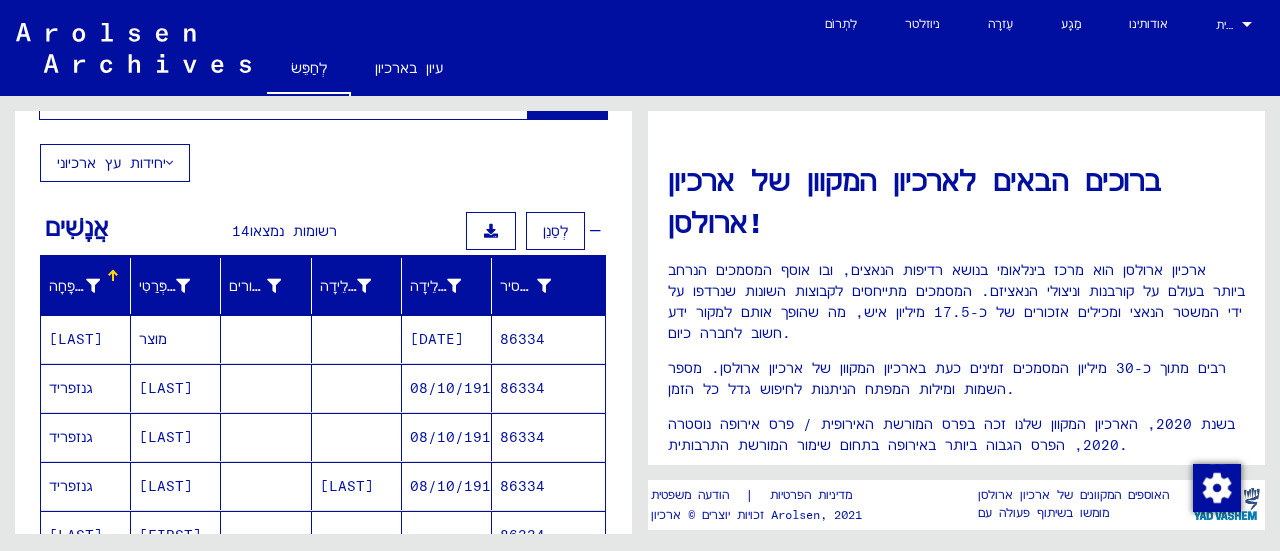 scroll, scrollTop: 100, scrollLeft: 0, axis: vertical 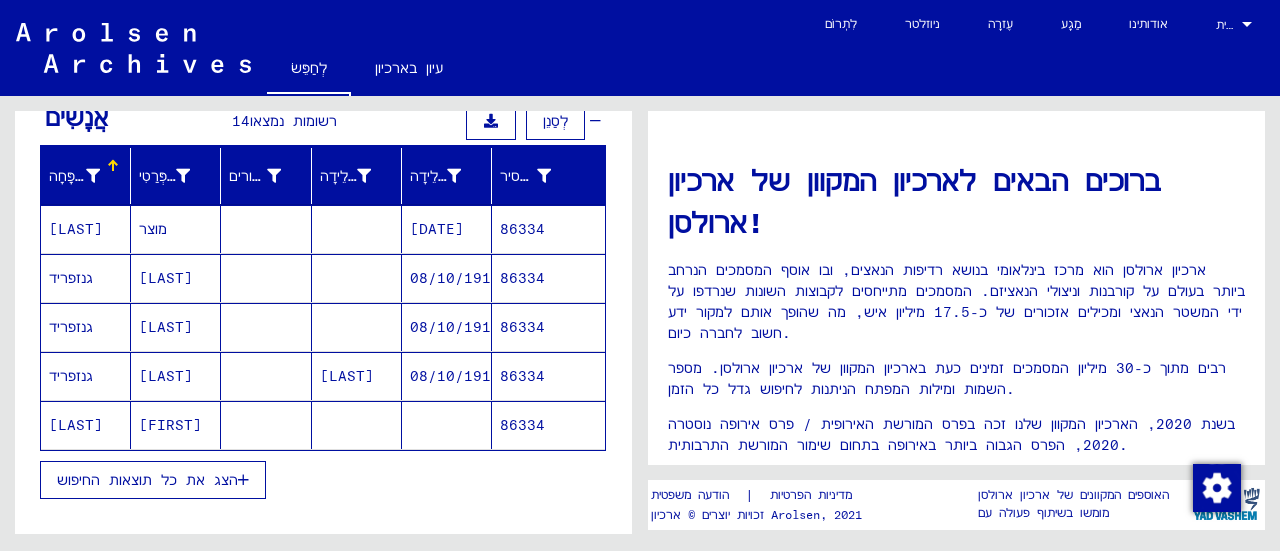 click on "הצג את כל תוצאות החיפוש" at bounding box center (147, 480) 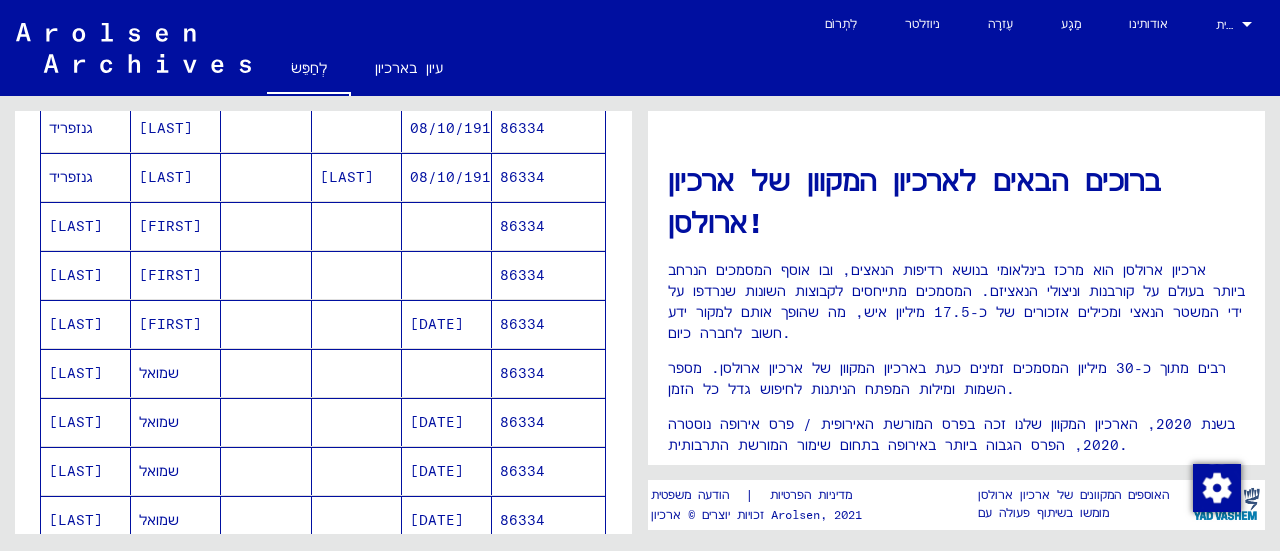 scroll, scrollTop: 400, scrollLeft: 0, axis: vertical 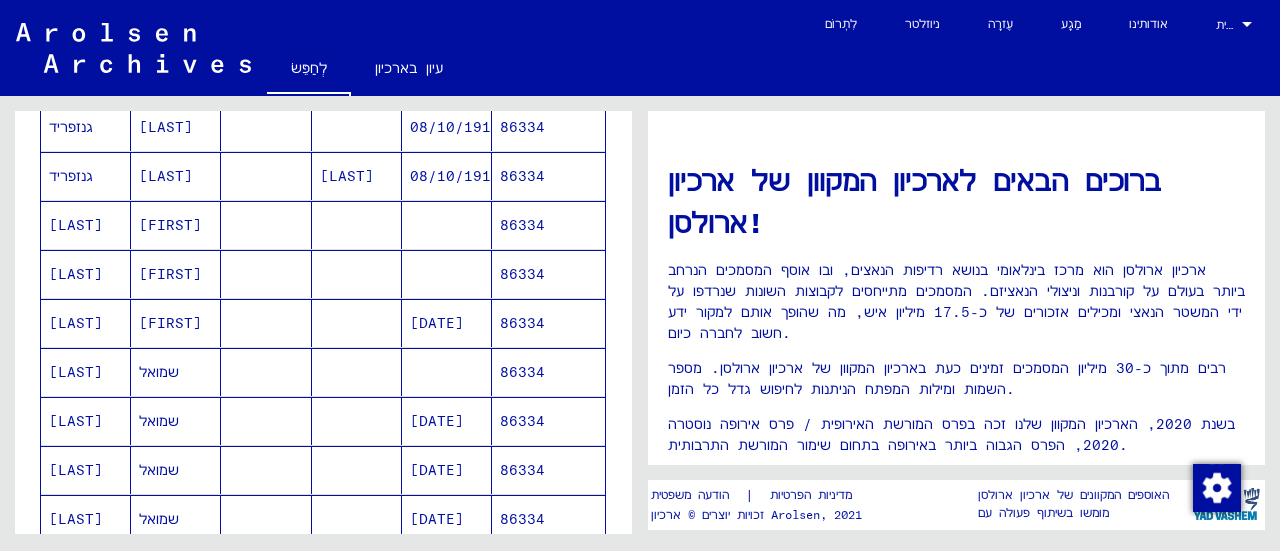 click on "86334" at bounding box center [522, 421] 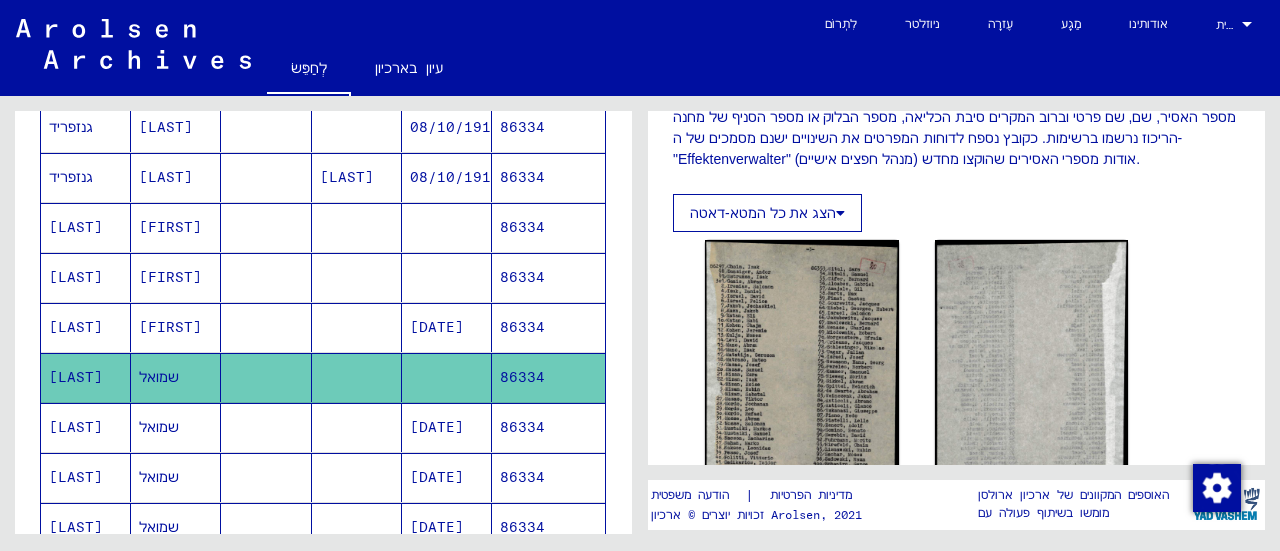 scroll, scrollTop: 400, scrollLeft: 0, axis: vertical 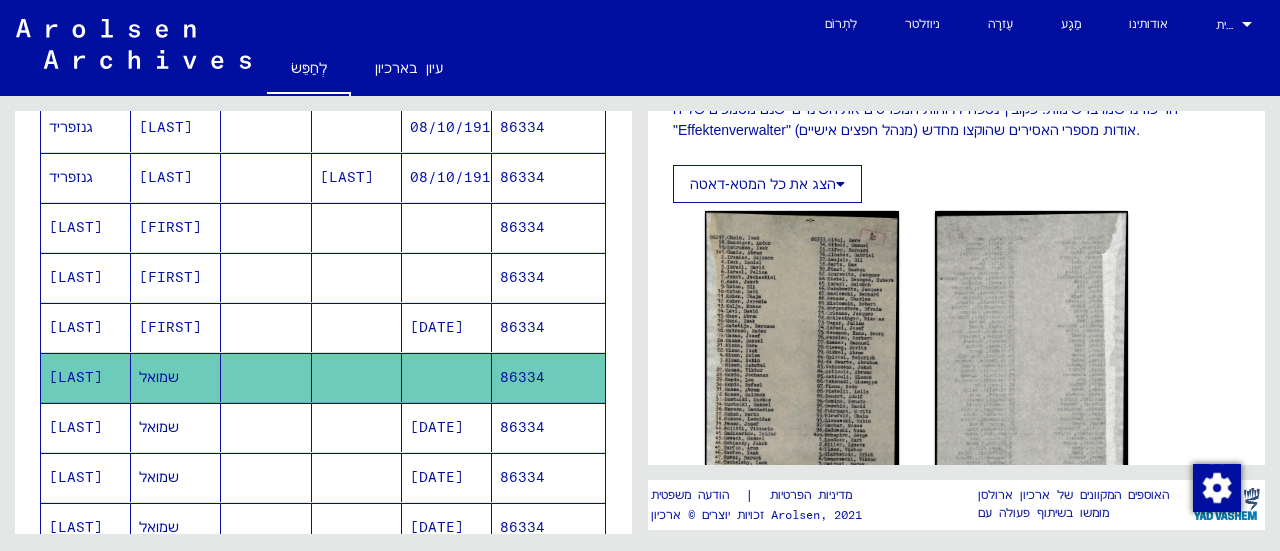 click on "[DATE]" at bounding box center [437, 477] 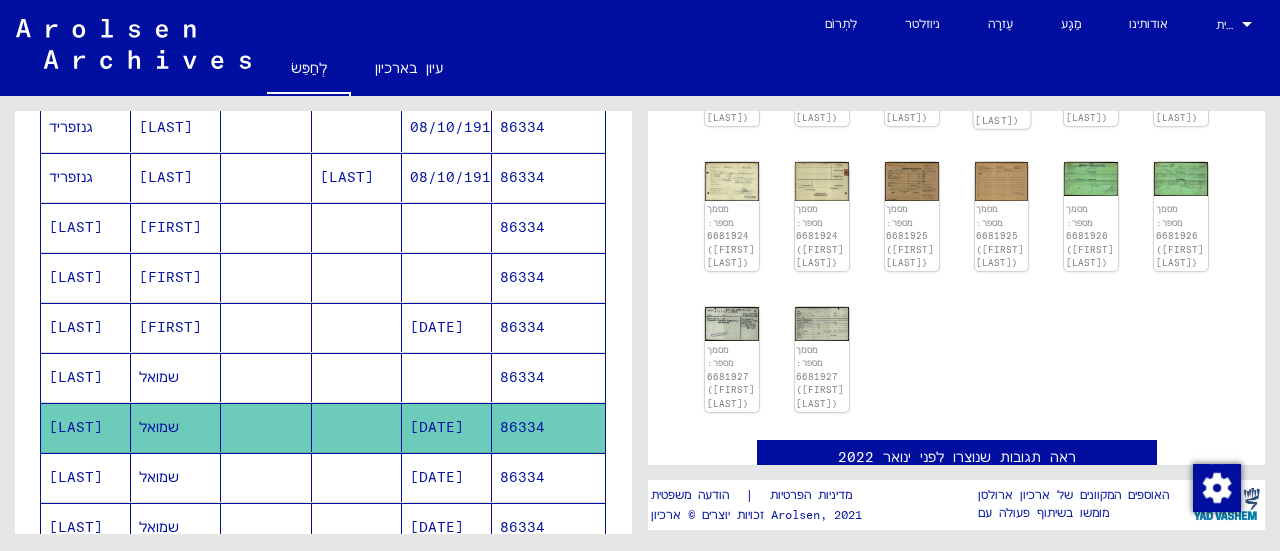 scroll, scrollTop: 400, scrollLeft: 0, axis: vertical 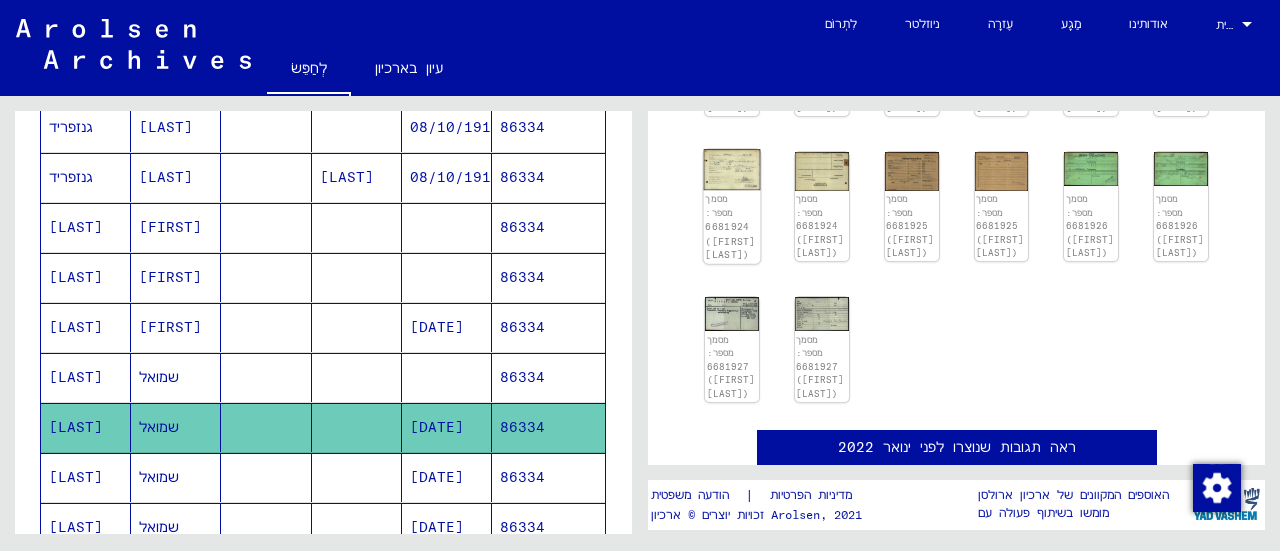 click 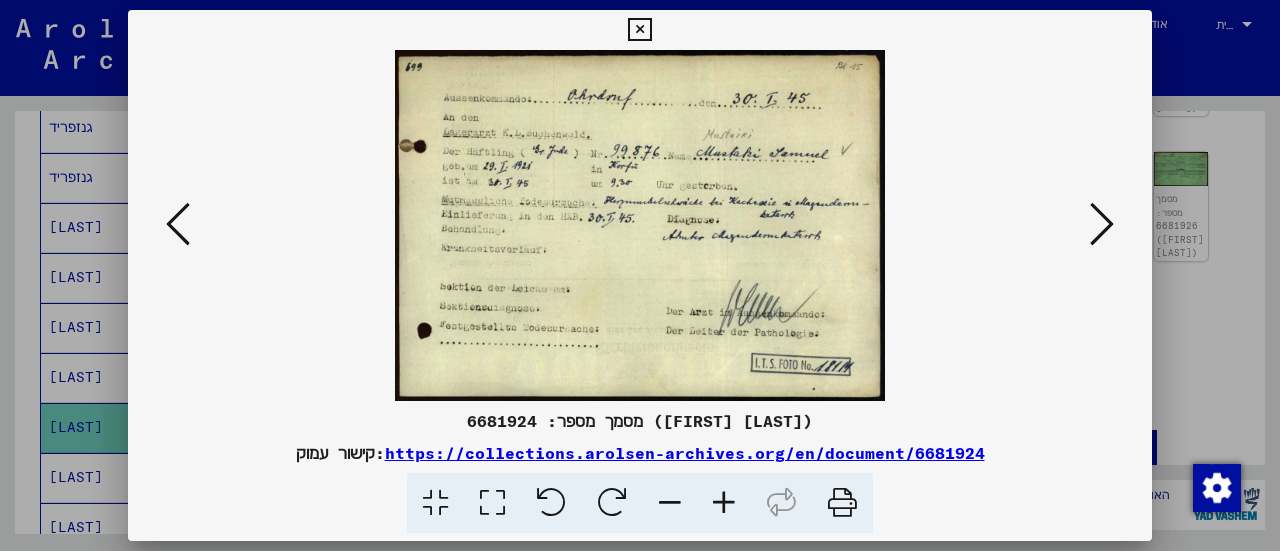 click at bounding box center [724, 503] 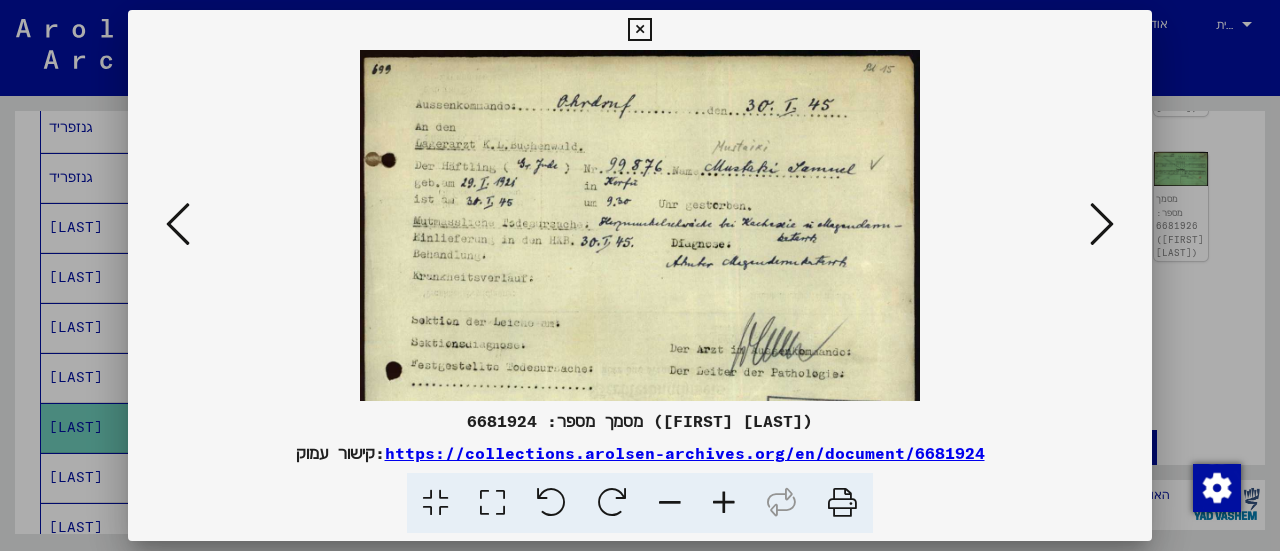 click at bounding box center [724, 503] 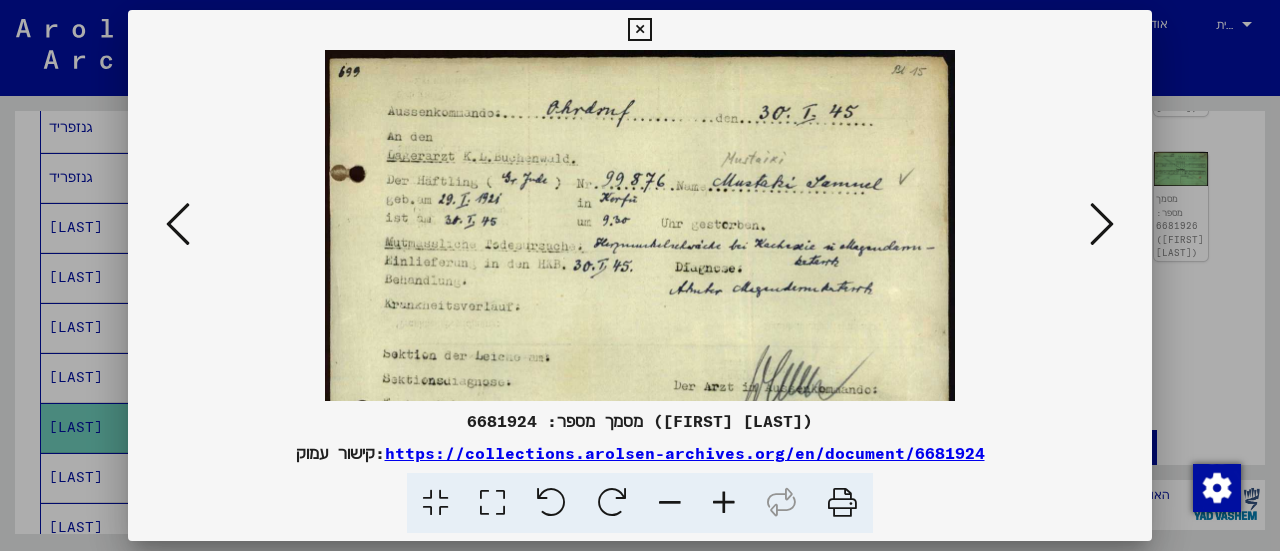 click at bounding box center (724, 503) 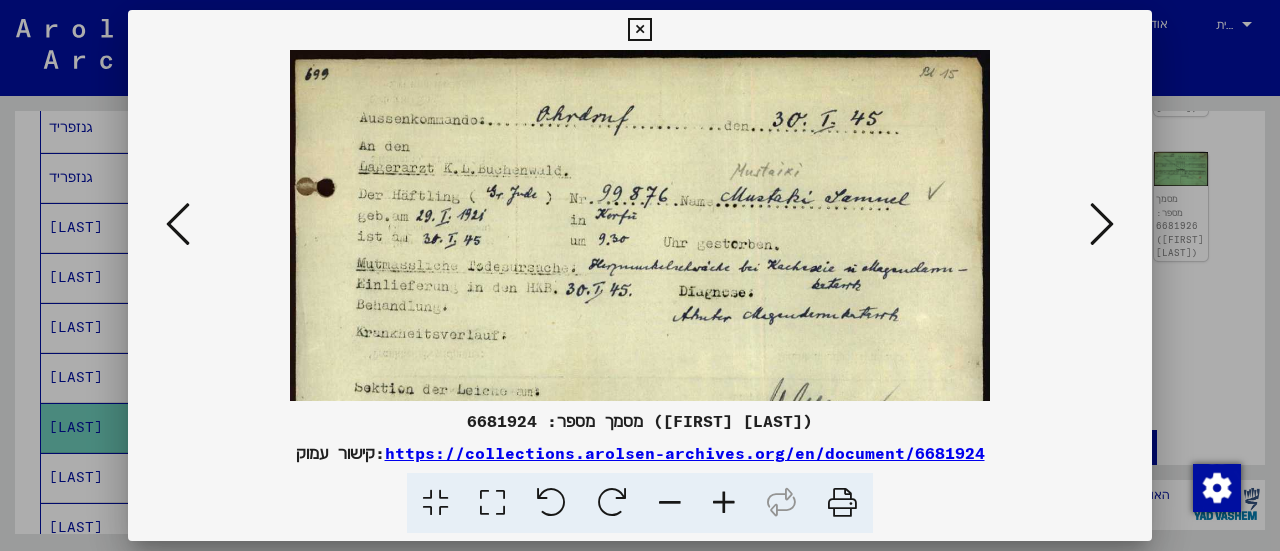 click at bounding box center [724, 503] 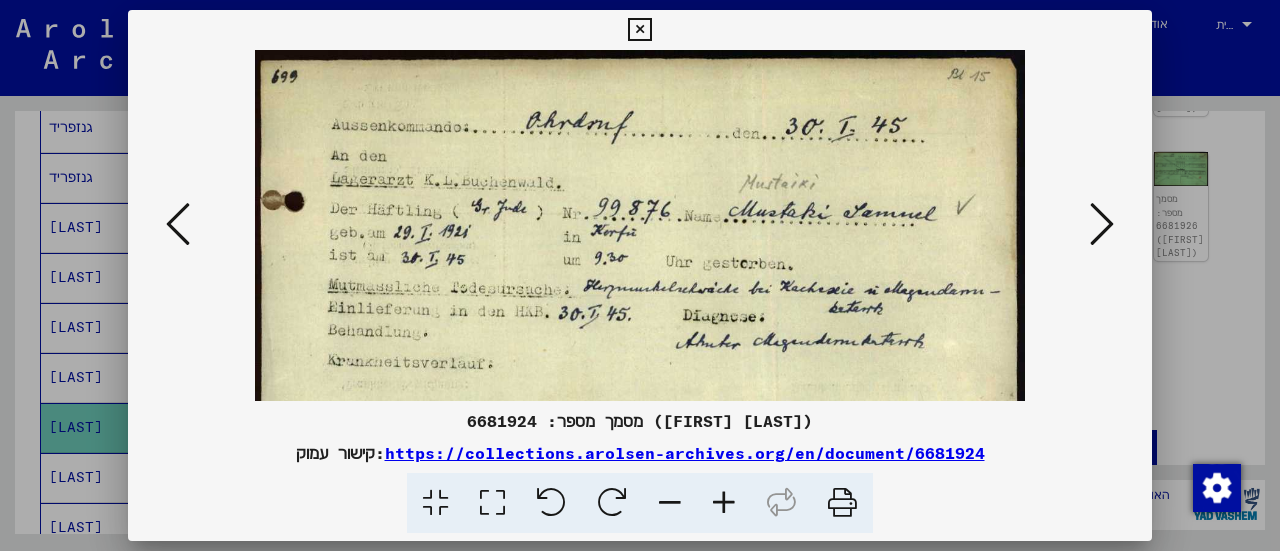 click at bounding box center [639, 30] 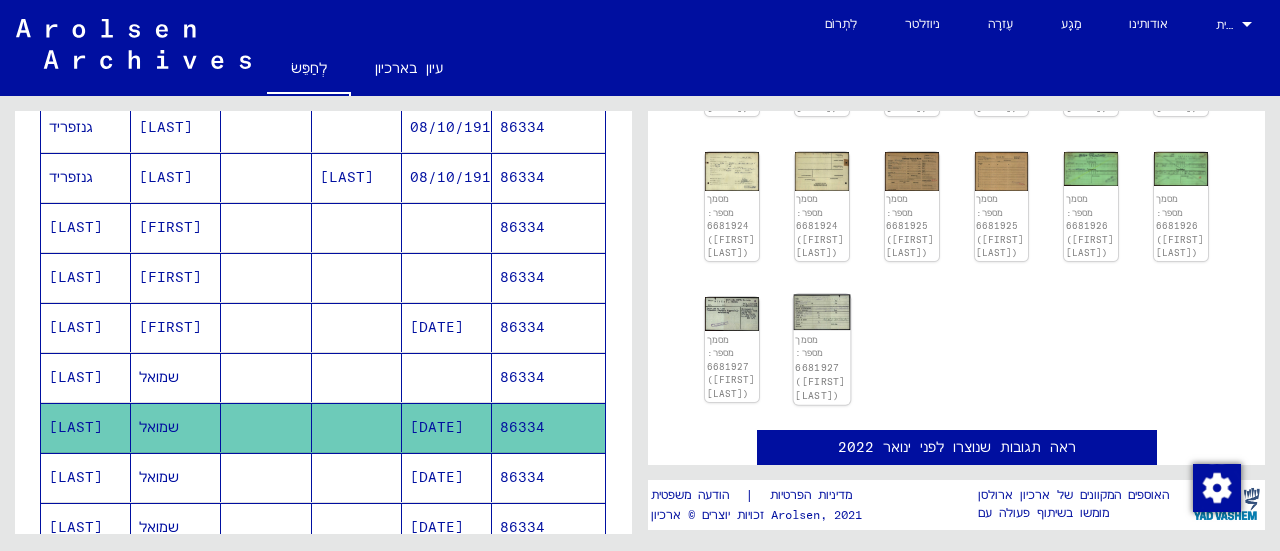 click 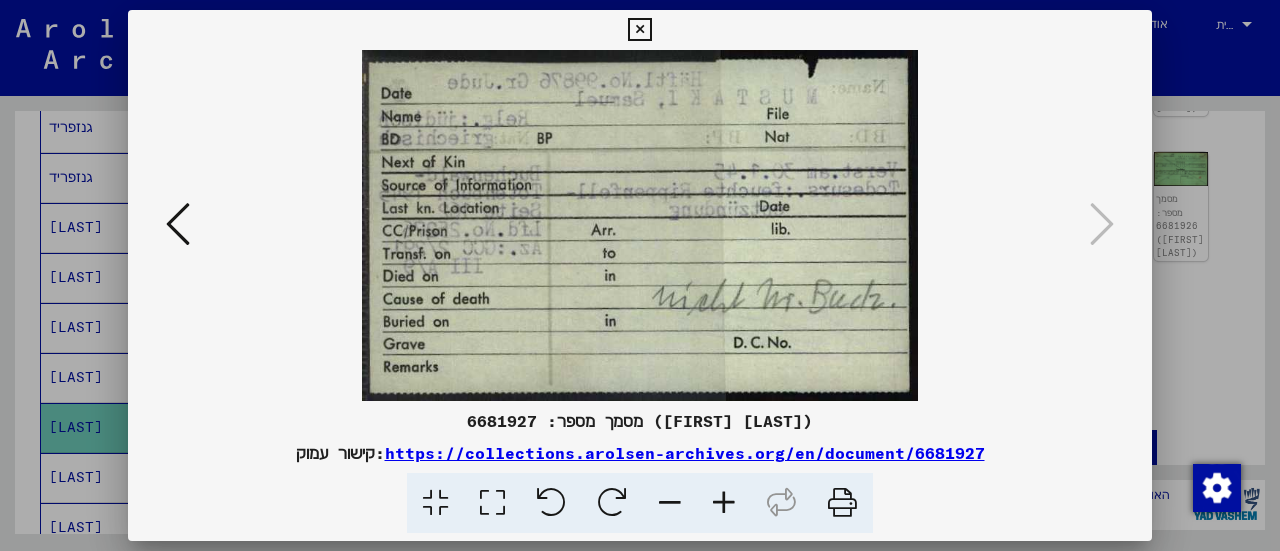 click at bounding box center (640, 225) 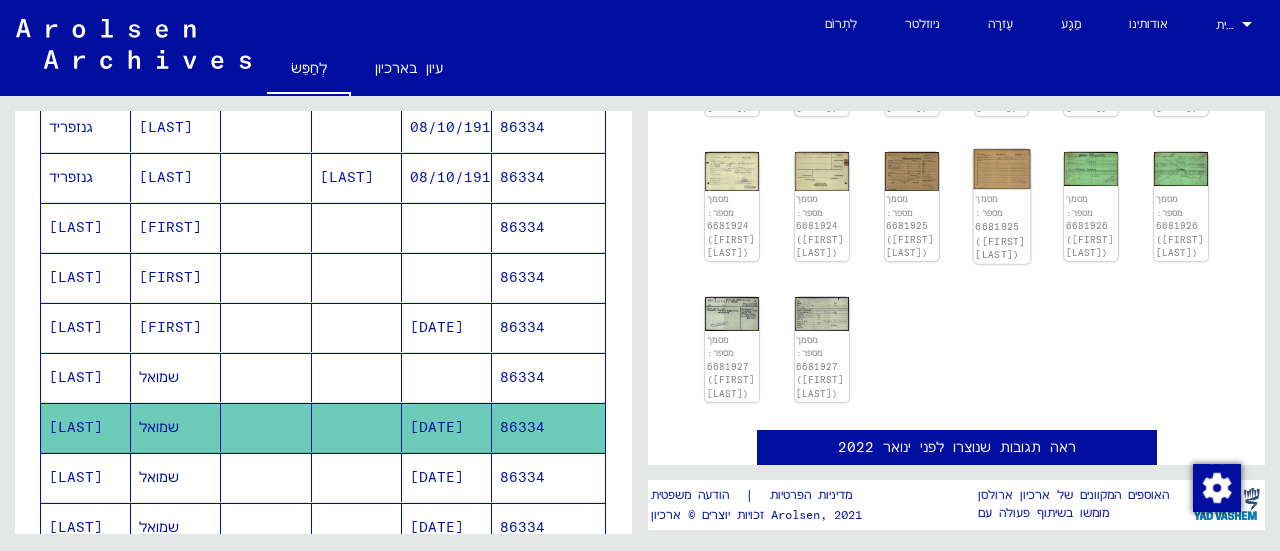 scroll, scrollTop: 100, scrollLeft: 0, axis: vertical 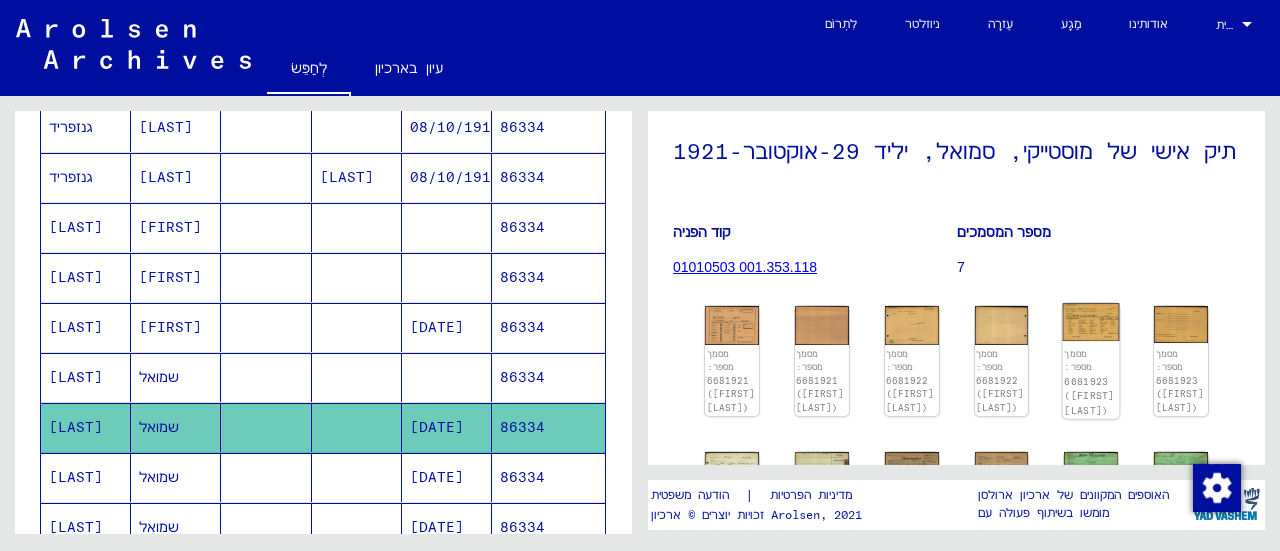 click 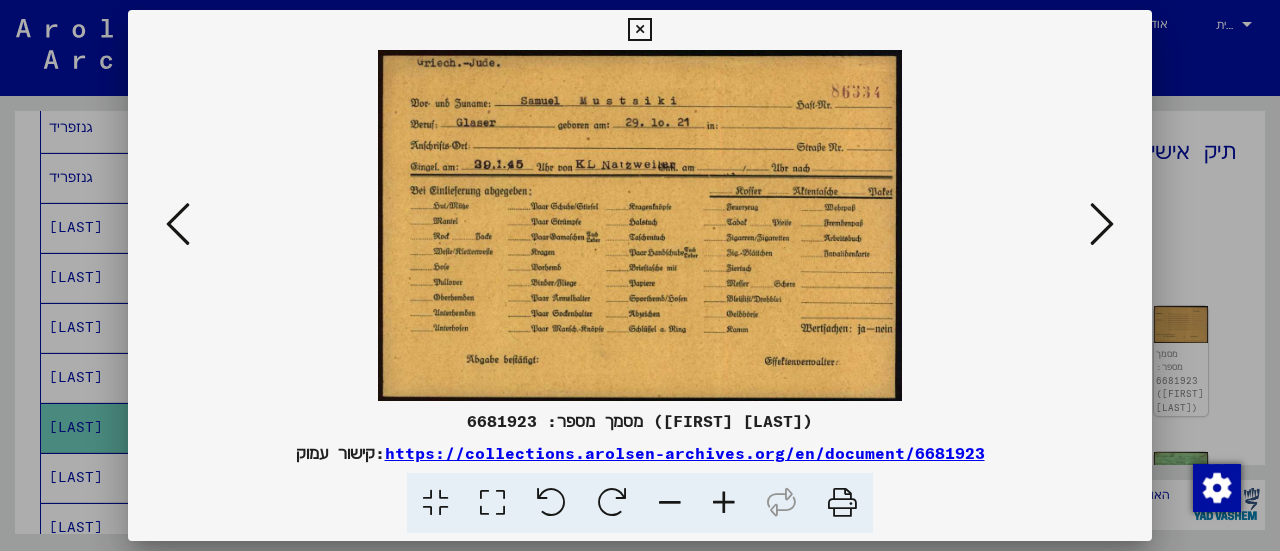 click at bounding box center (640, 225) 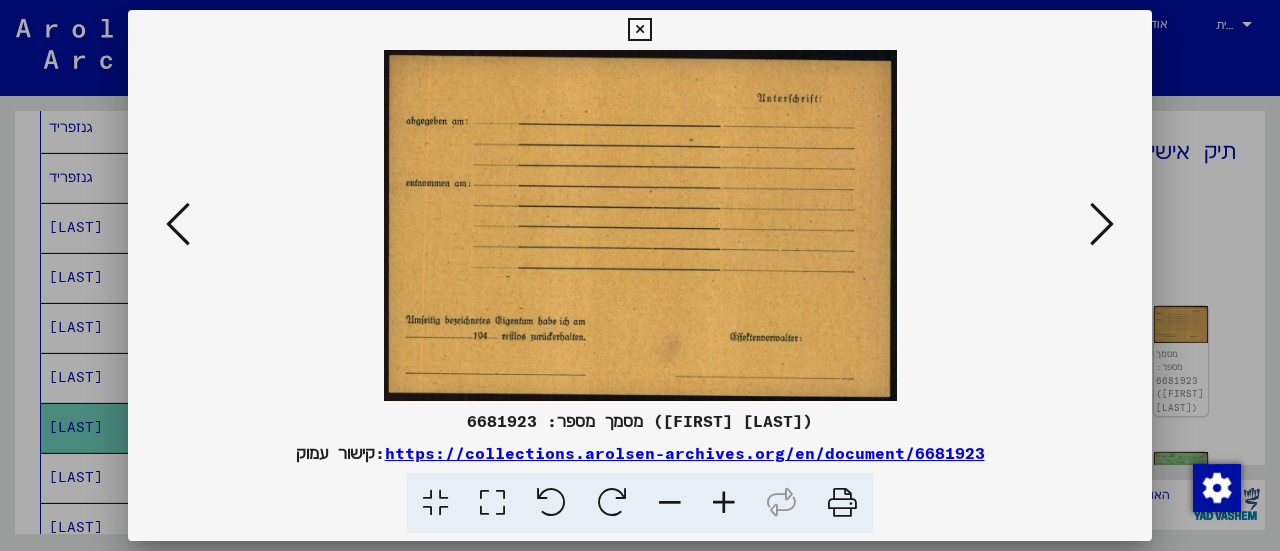 click at bounding box center [639, 30] 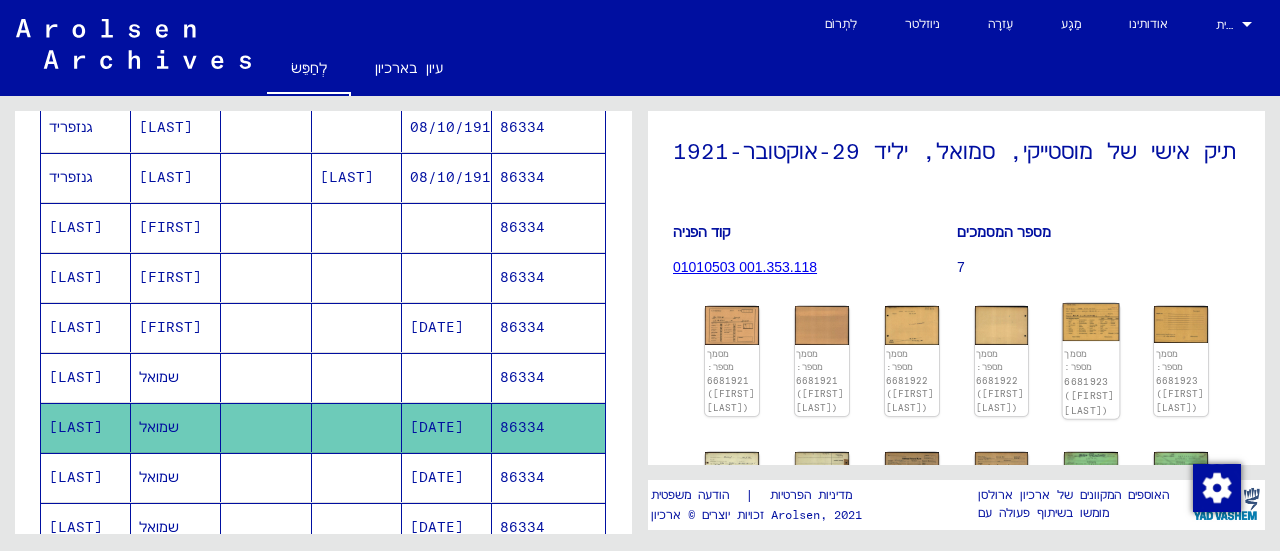 click 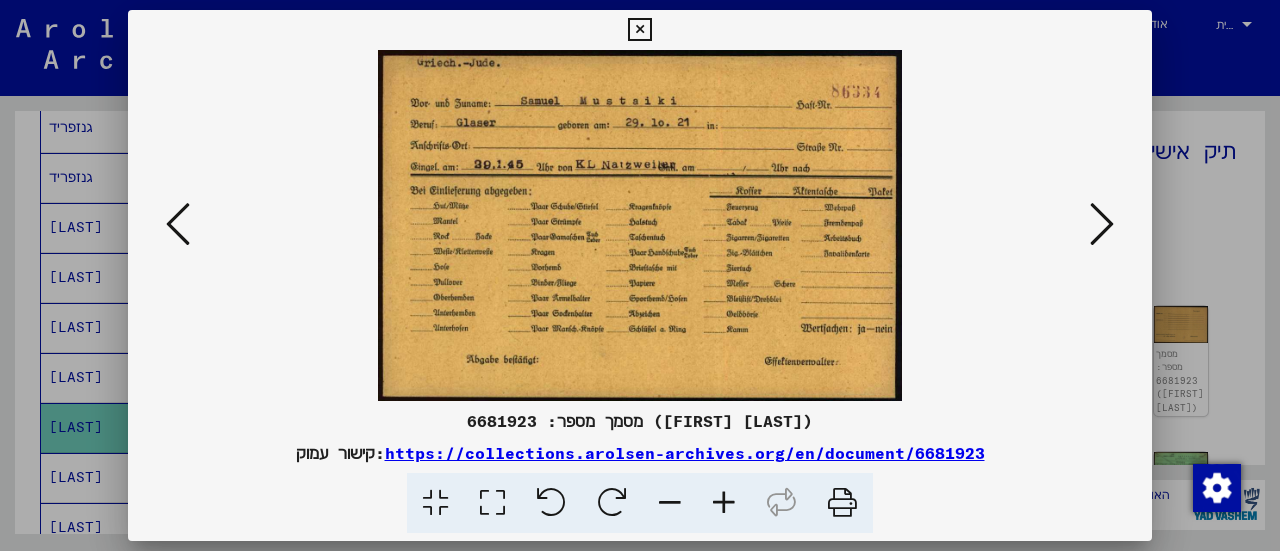 click at bounding box center (639, 30) 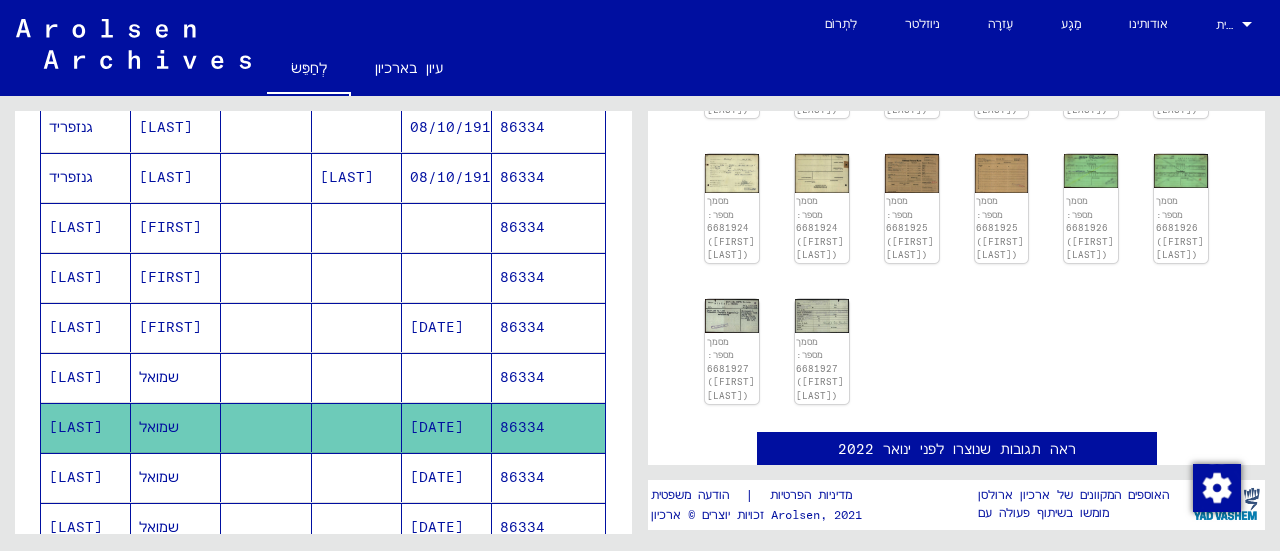 scroll, scrollTop: 400, scrollLeft: 0, axis: vertical 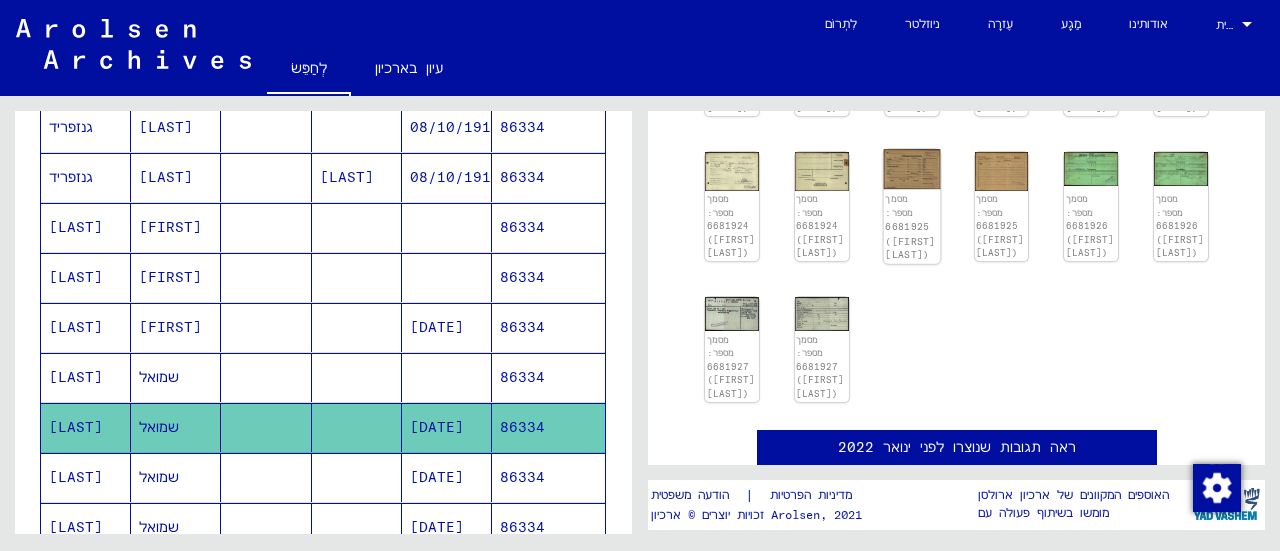 click 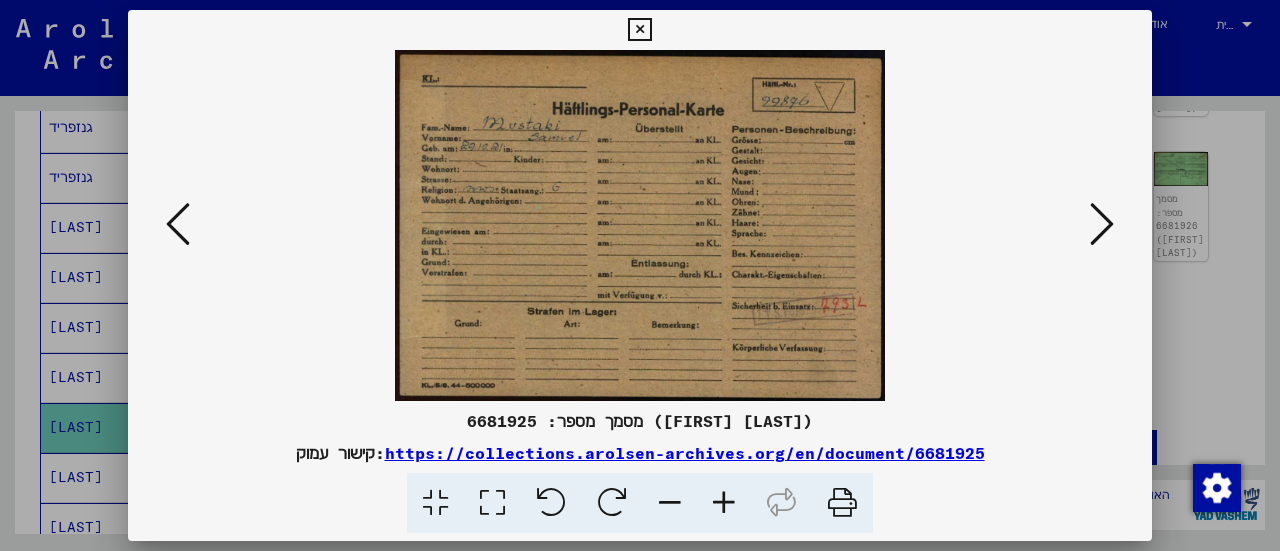 click at bounding box center (724, 503) 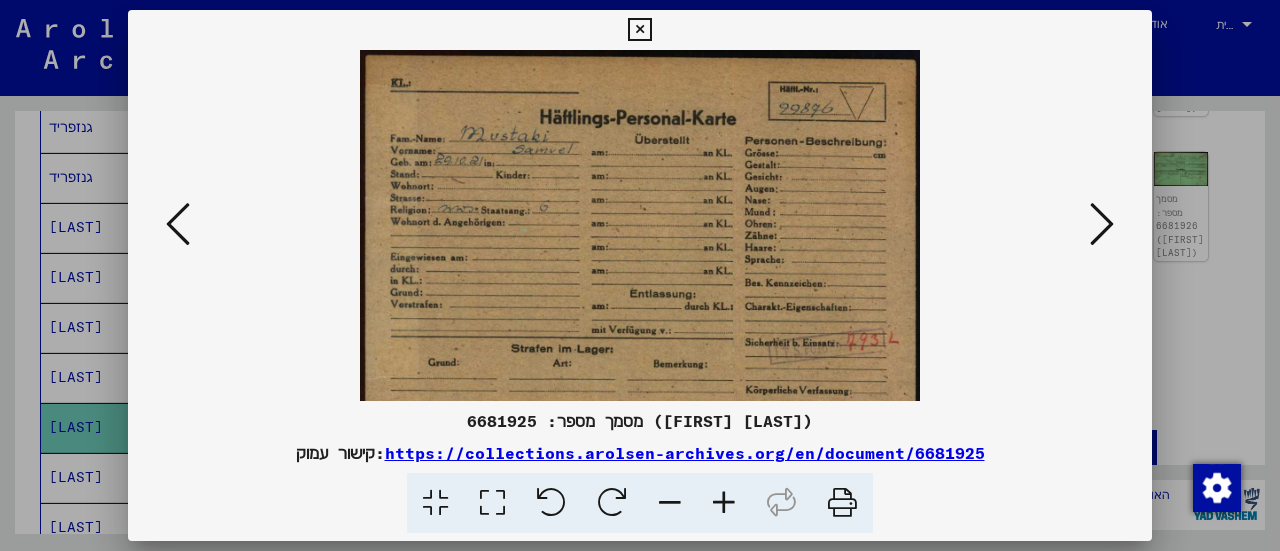 click at bounding box center (724, 503) 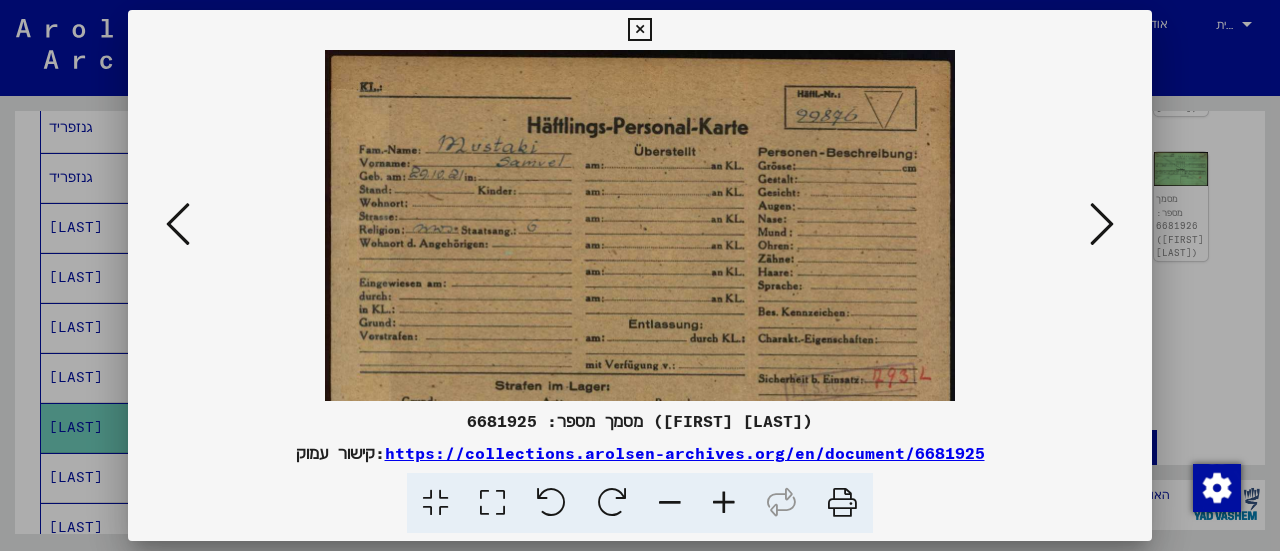 click at bounding box center (724, 503) 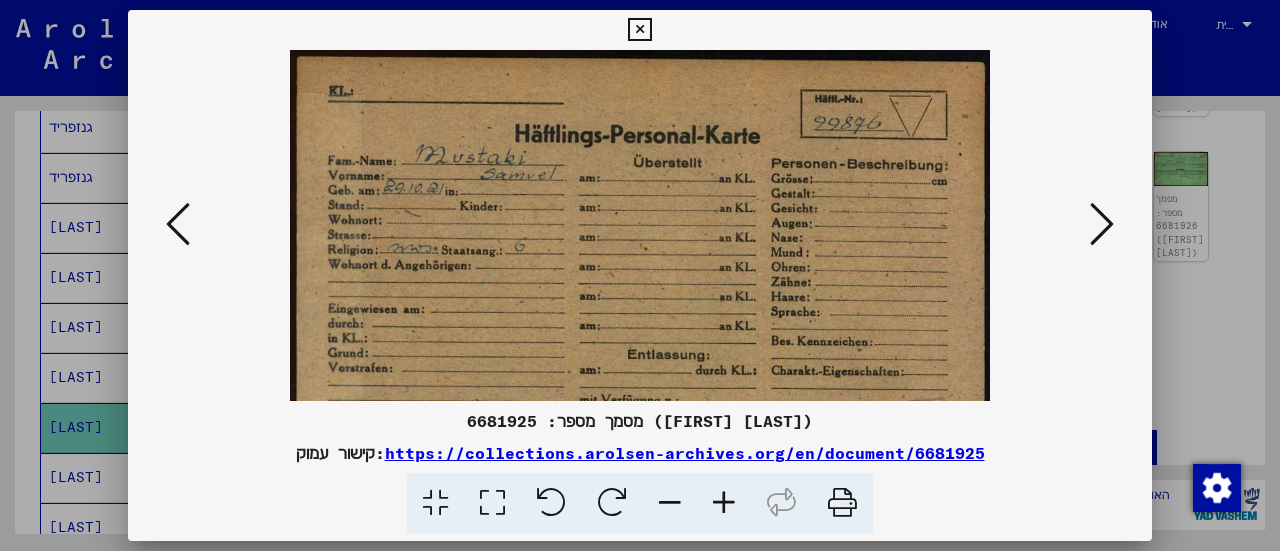 click at bounding box center [724, 503] 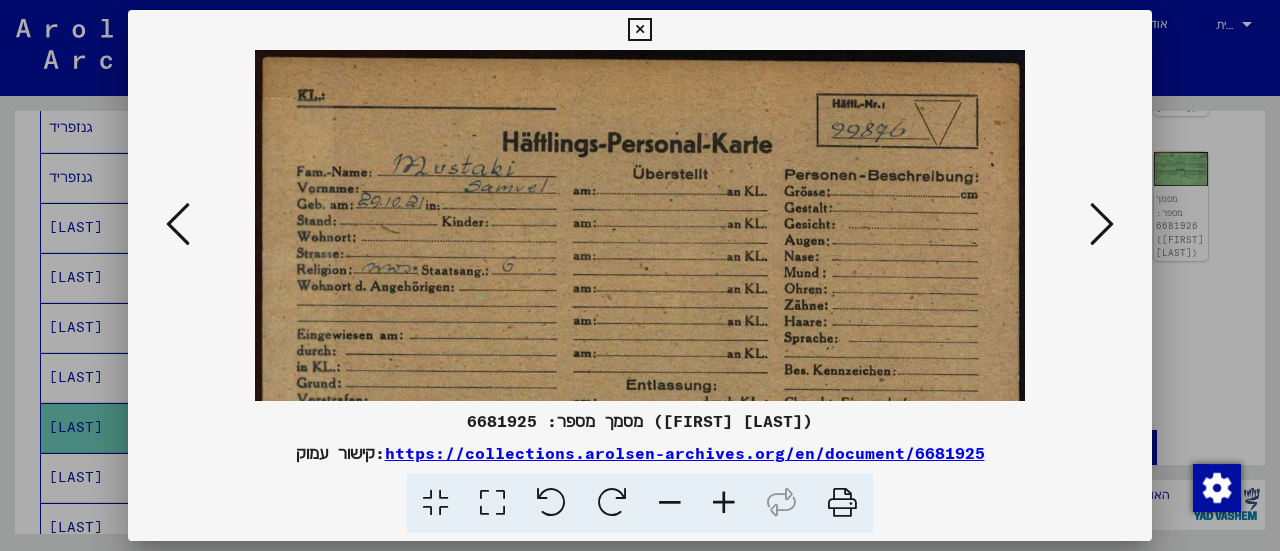 click at bounding box center (639, 30) 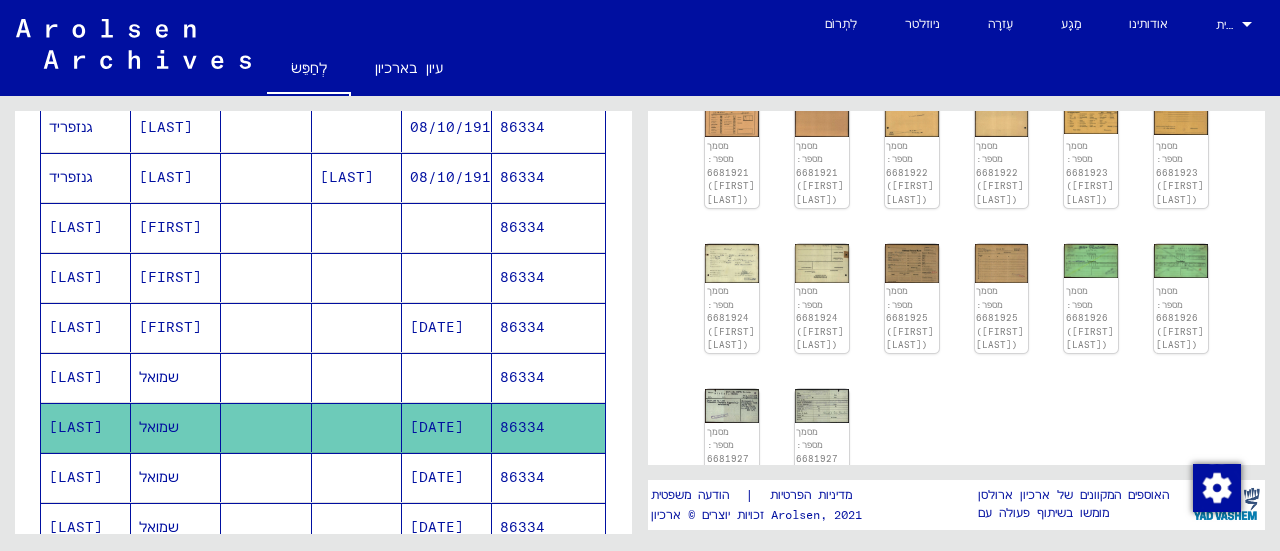 scroll, scrollTop: 200, scrollLeft: 0, axis: vertical 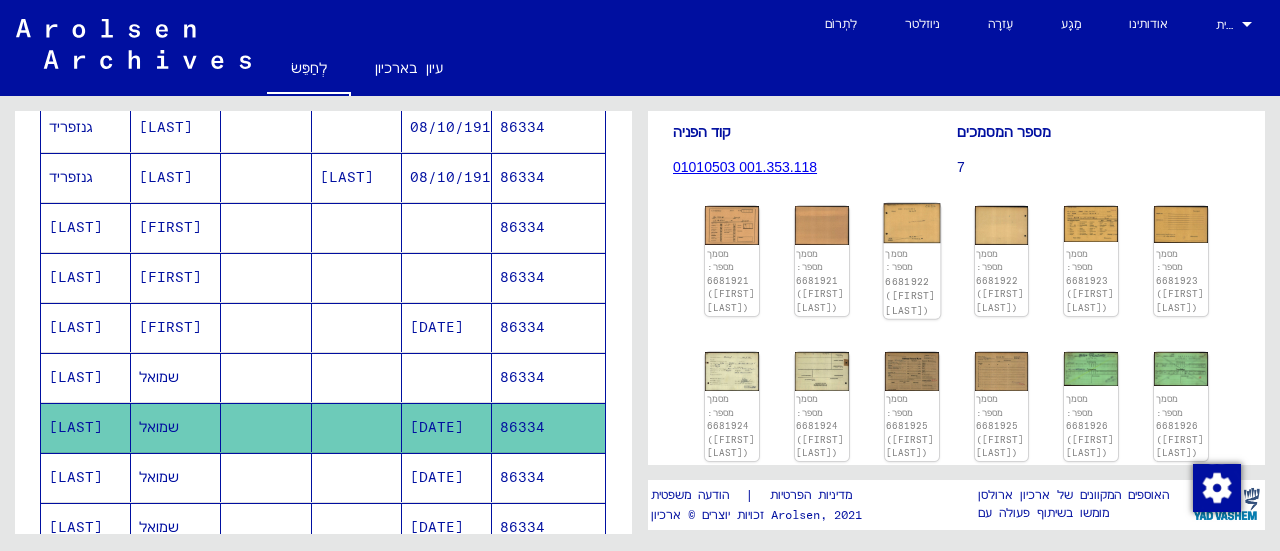 click 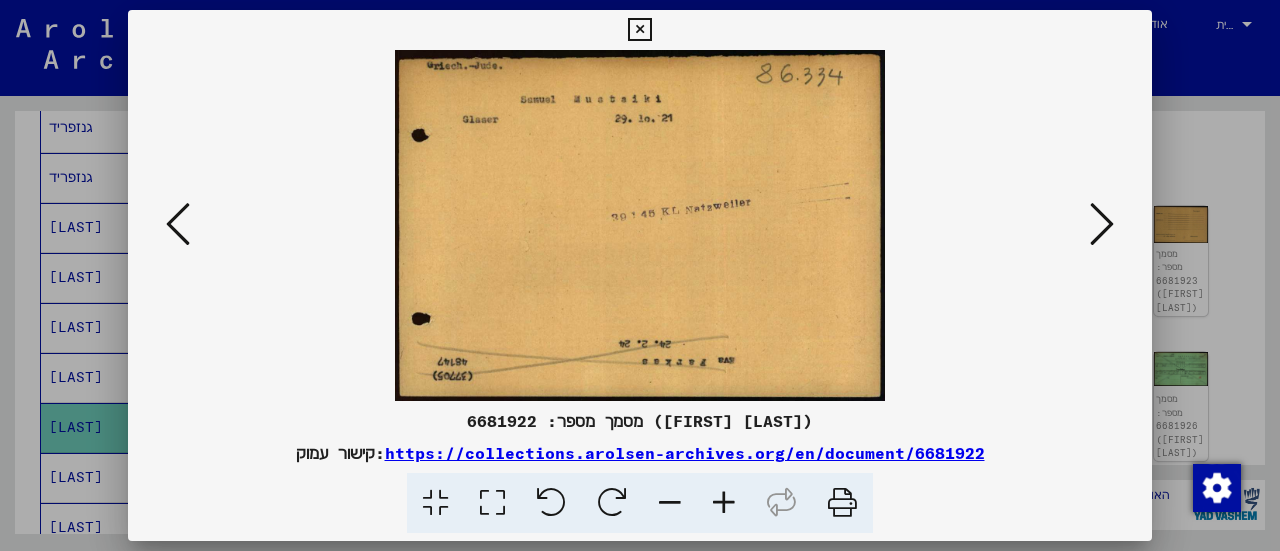 click at bounding box center (639, 30) 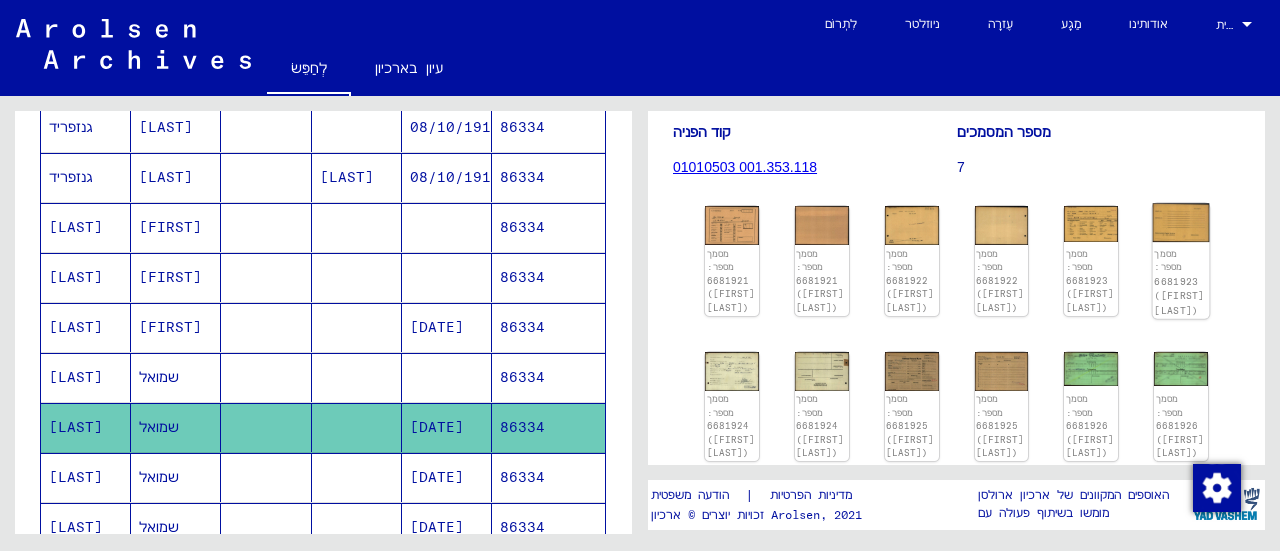 click 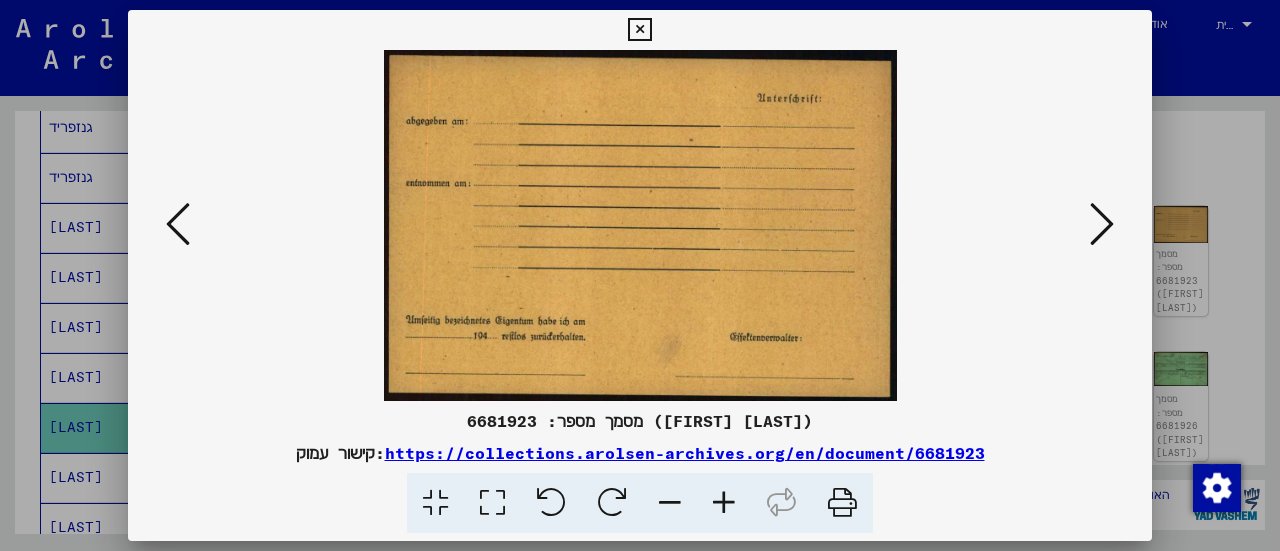 click at bounding box center (639, 30) 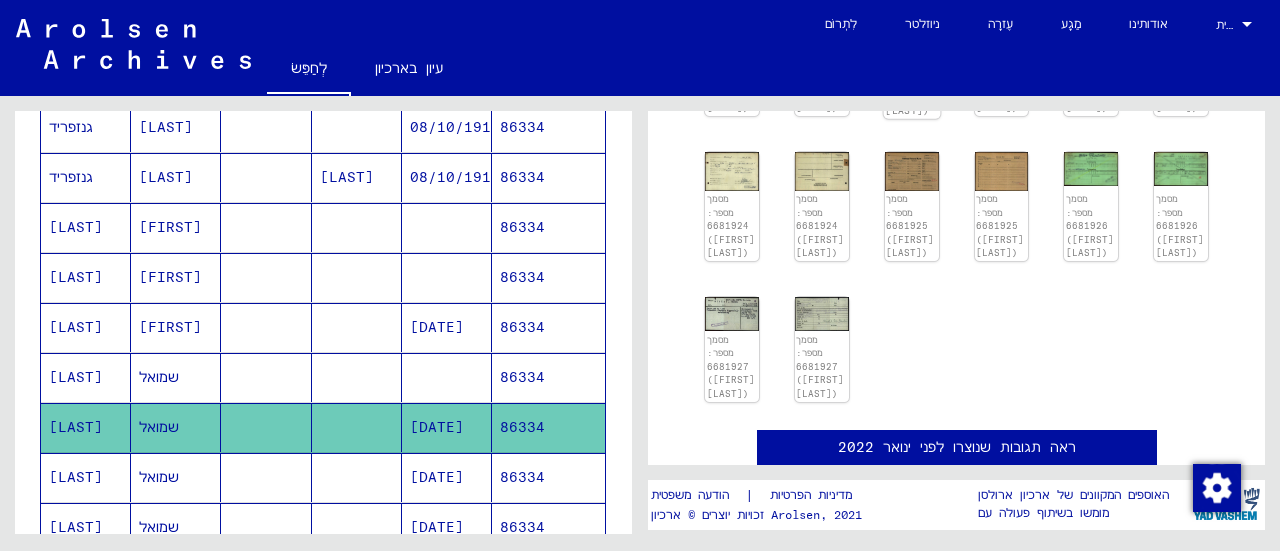 scroll, scrollTop: 500, scrollLeft: 0, axis: vertical 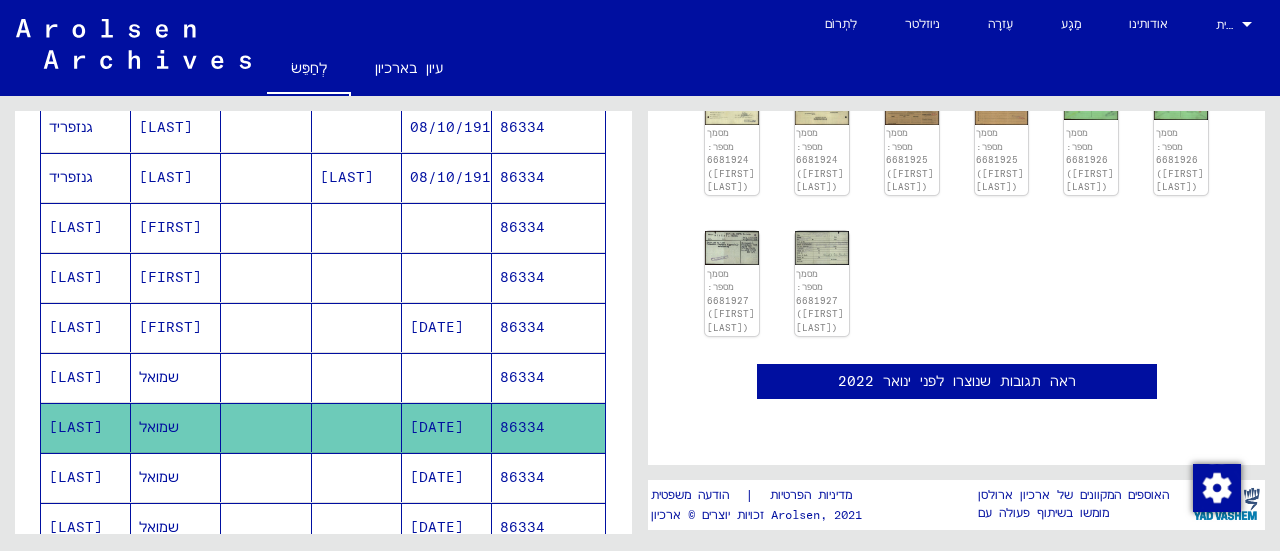 click at bounding box center (266, 527) 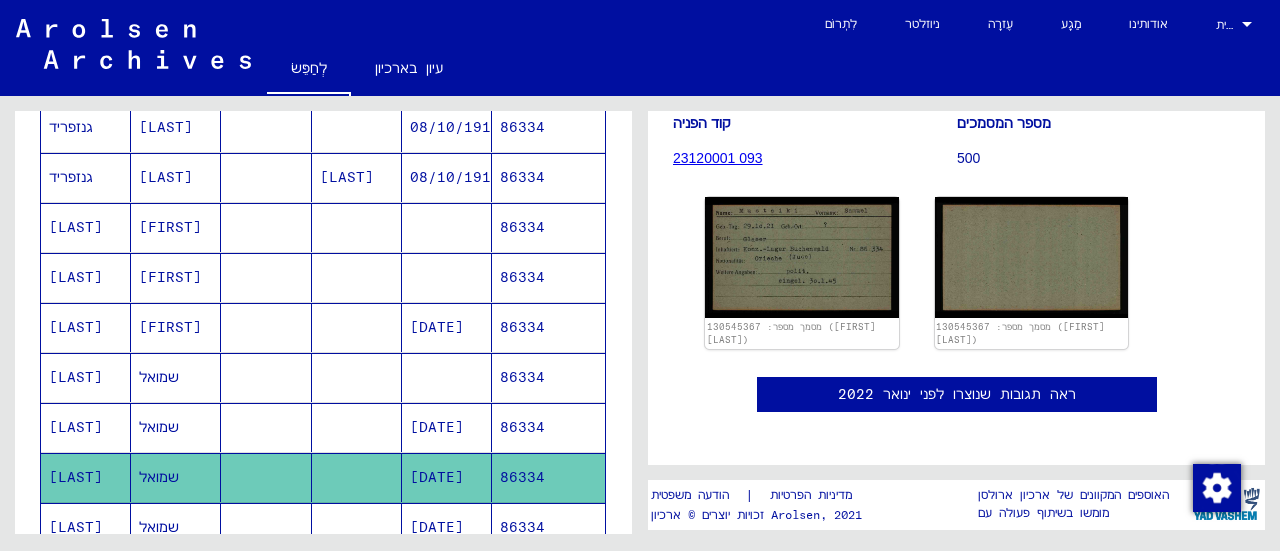 scroll, scrollTop: 291, scrollLeft: 0, axis: vertical 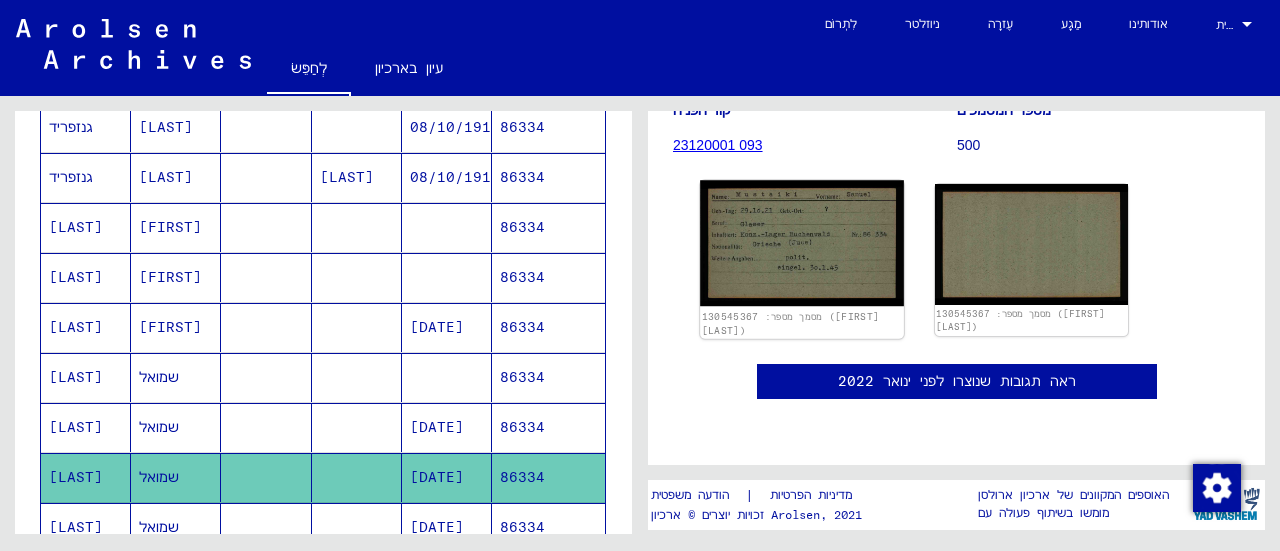 click 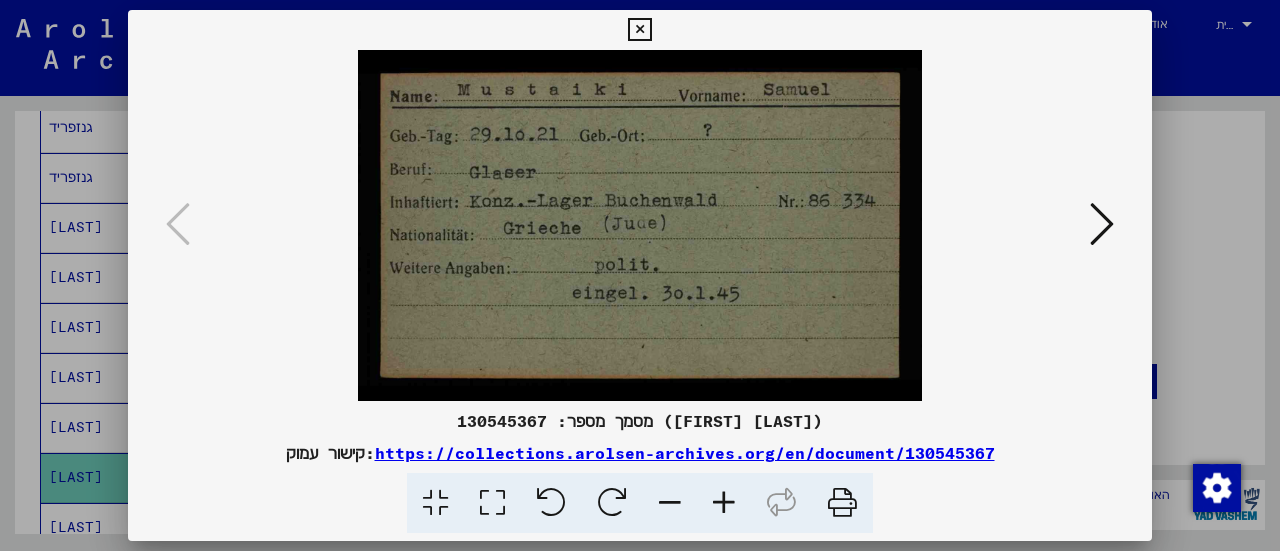 click at bounding box center (639, 30) 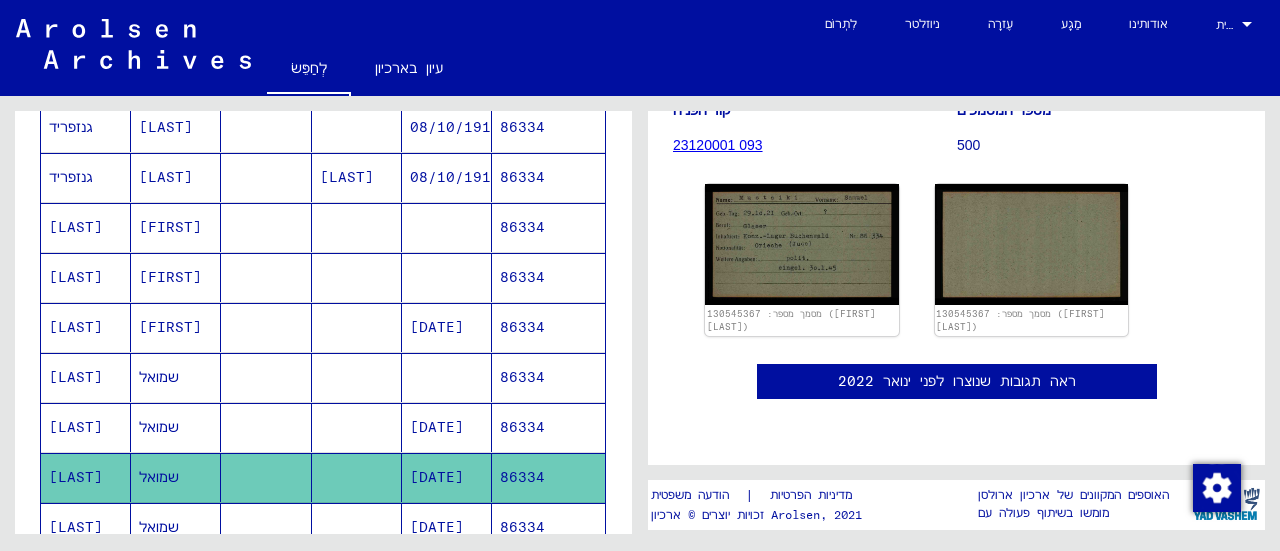 scroll, scrollTop: 502, scrollLeft: 0, axis: vertical 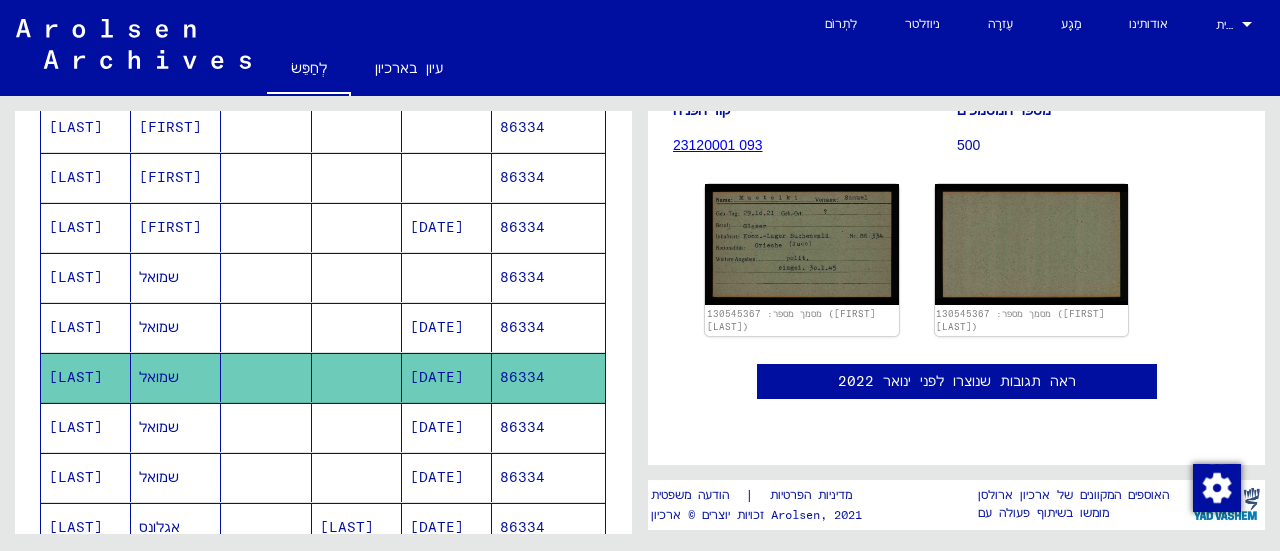 click on "[DATE]" at bounding box center (437, 477) 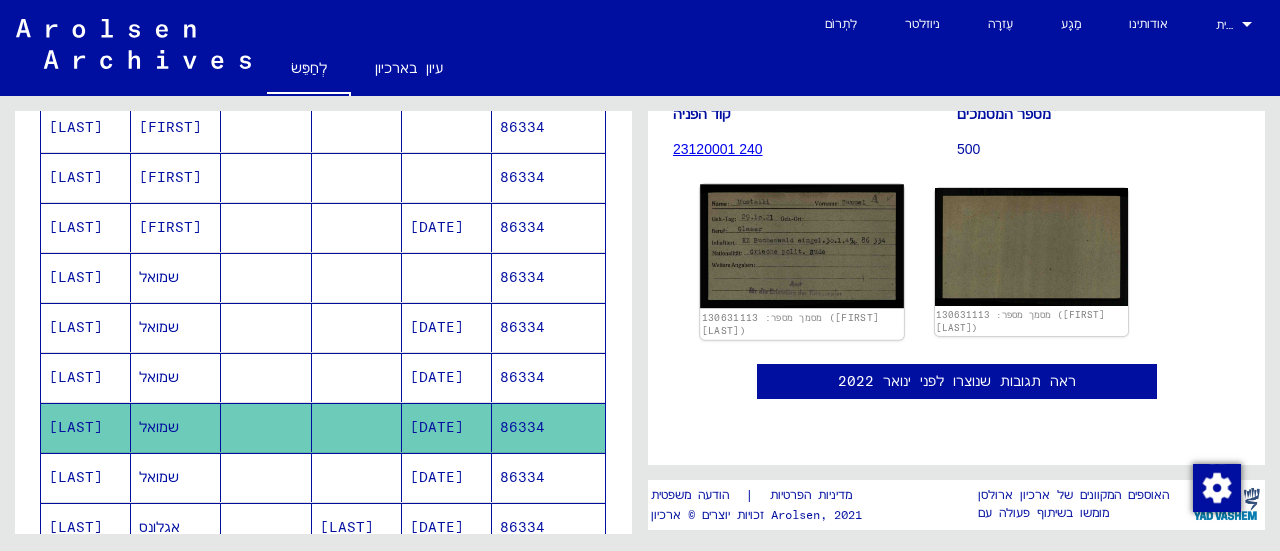scroll, scrollTop: 288, scrollLeft: 0, axis: vertical 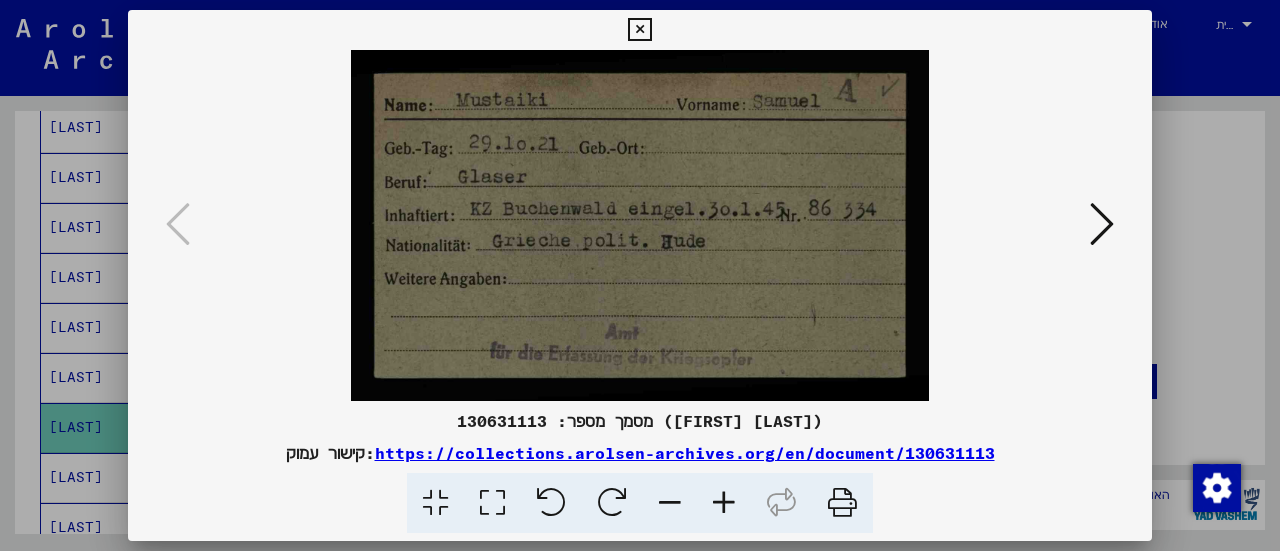 click at bounding box center [639, 30] 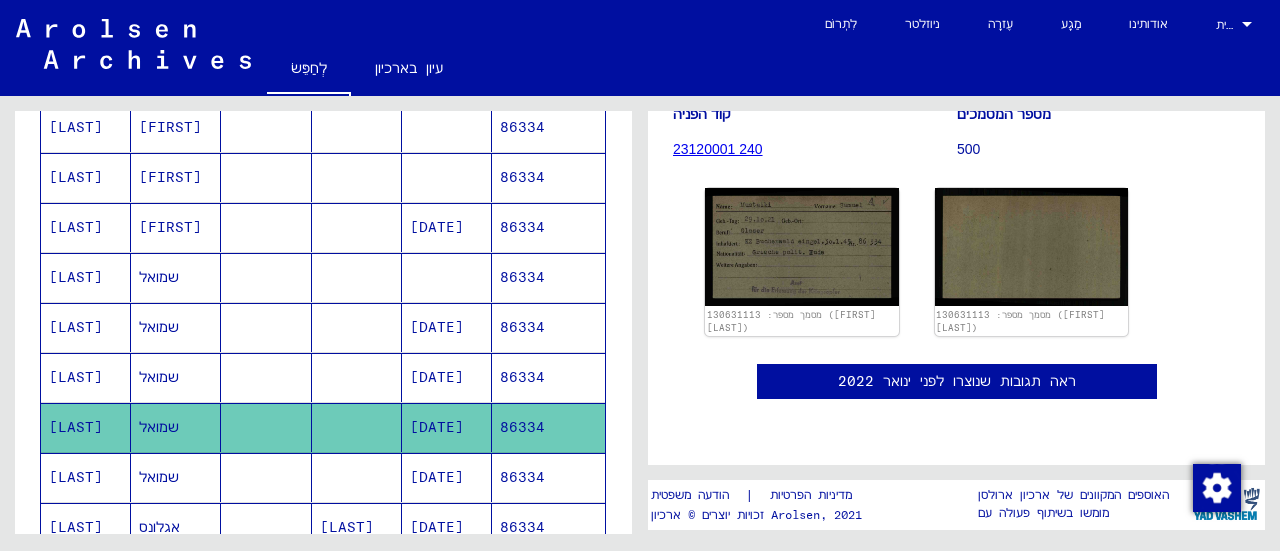 click on "[DATE]" at bounding box center (437, 527) 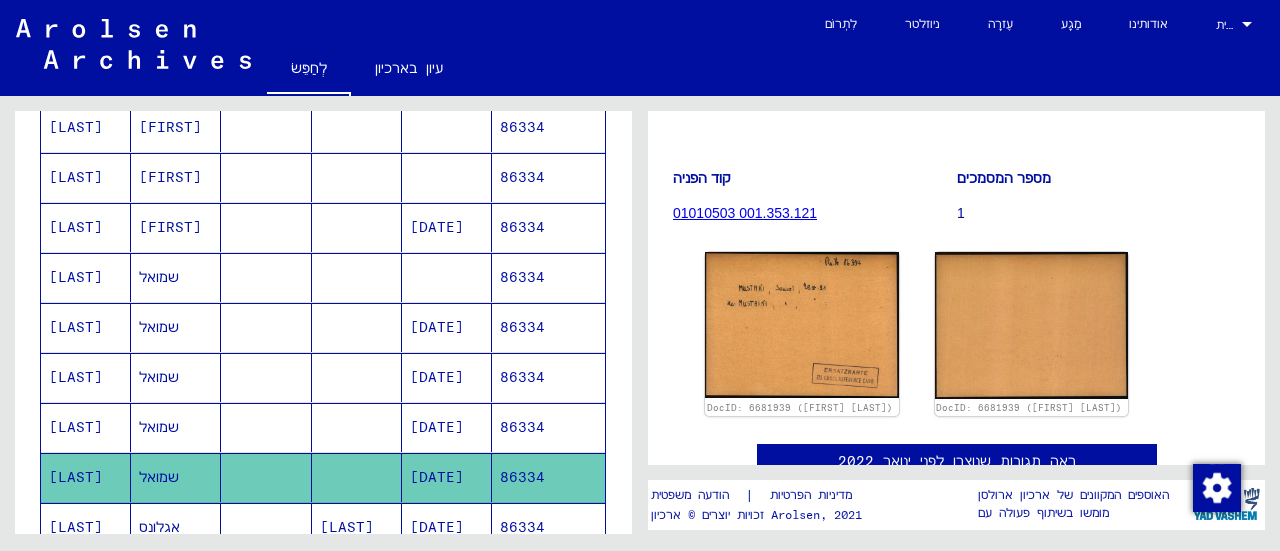 scroll, scrollTop: 200, scrollLeft: 0, axis: vertical 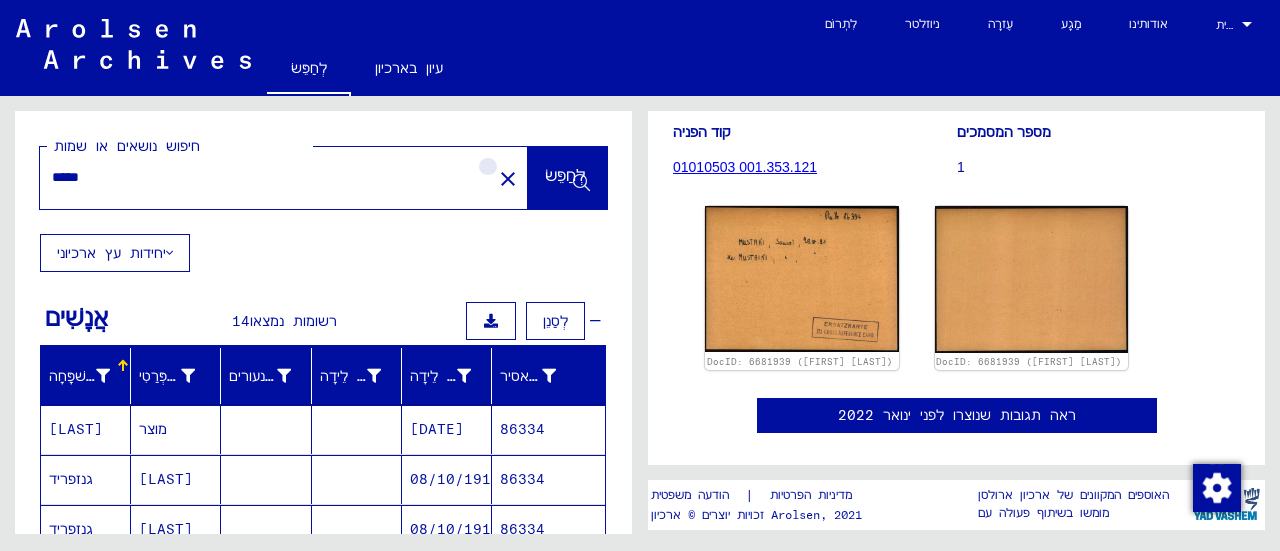 click on "close" 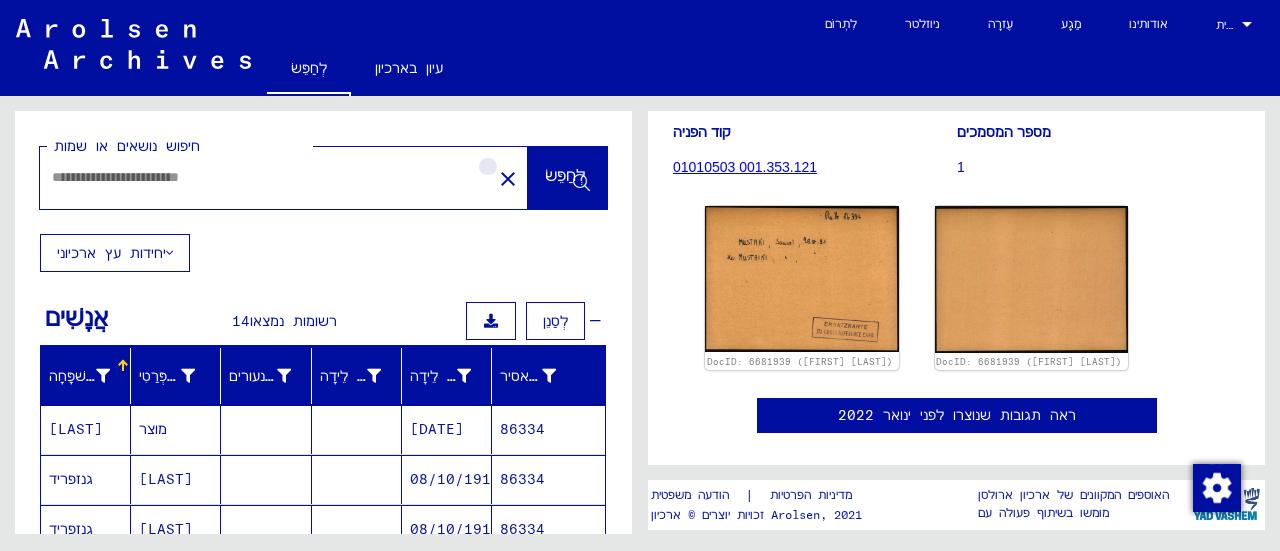 scroll, scrollTop: 0, scrollLeft: 0, axis: both 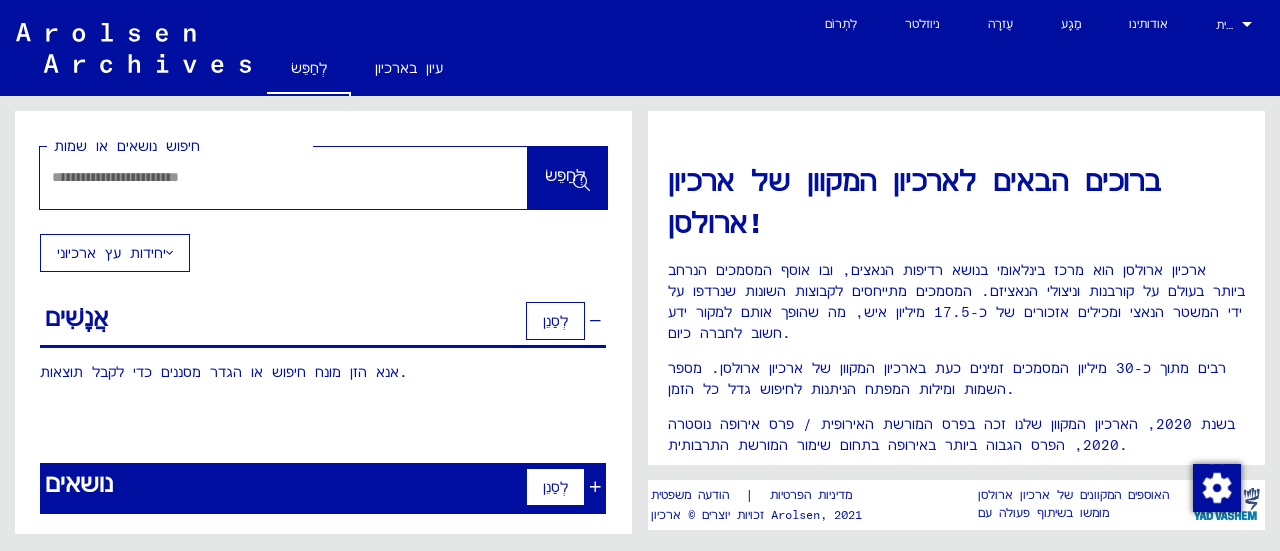 click at bounding box center (260, 177) 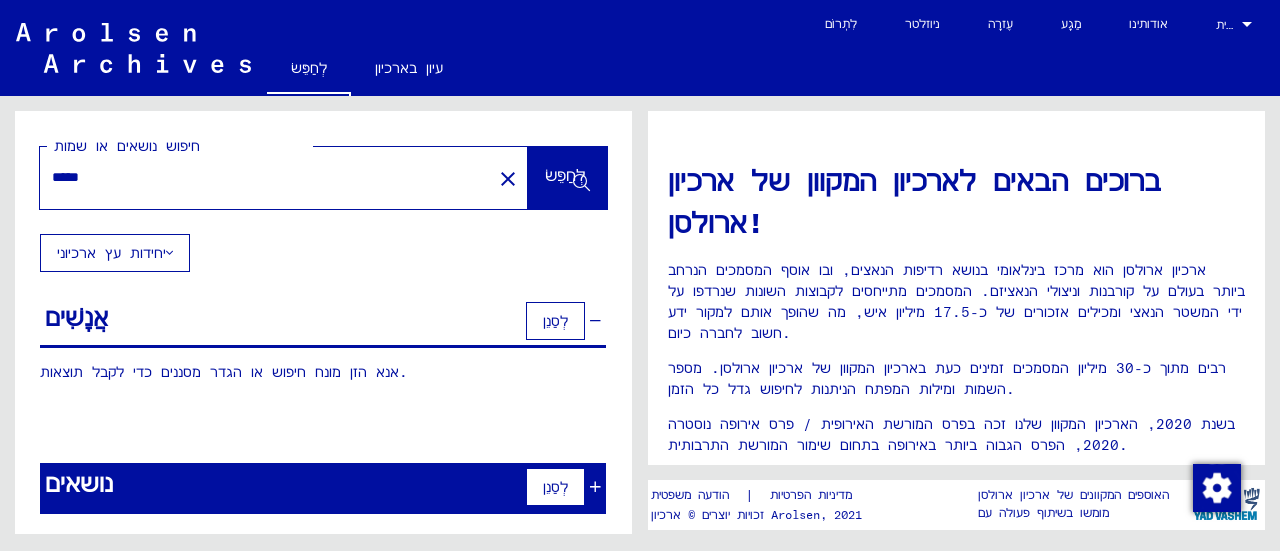 type on "*****" 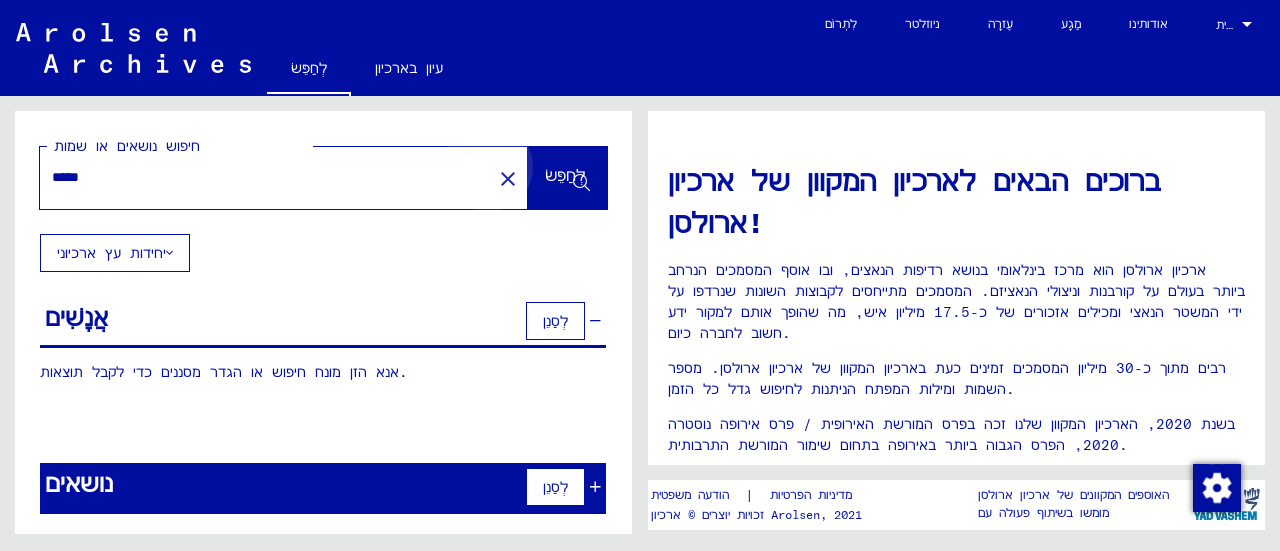 click on "לְחַפֵּשׂ" 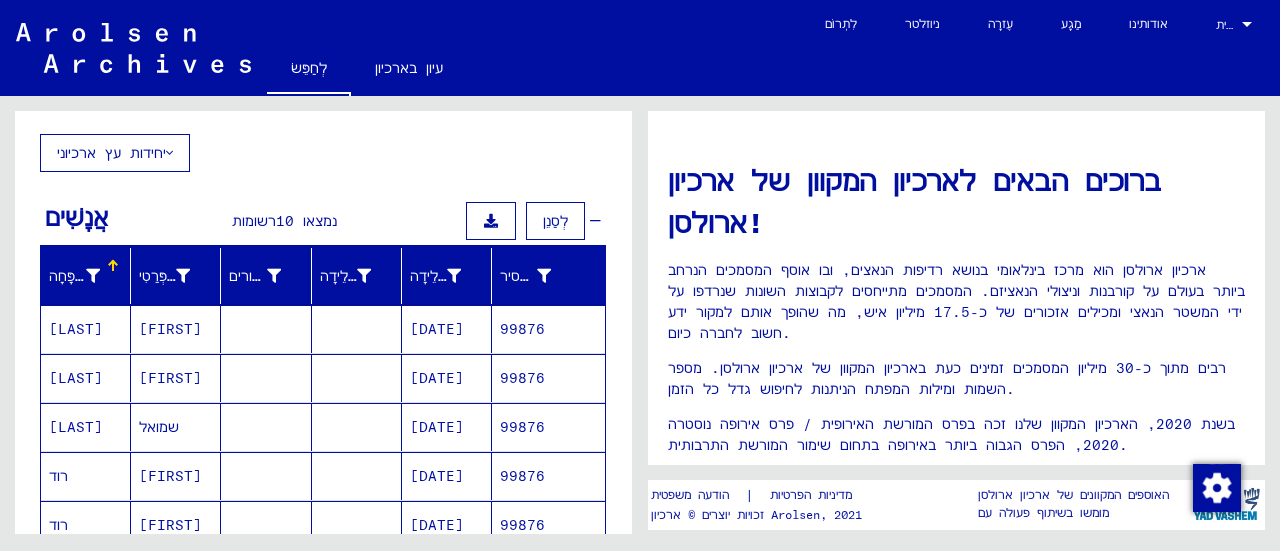 scroll, scrollTop: 200, scrollLeft: 0, axis: vertical 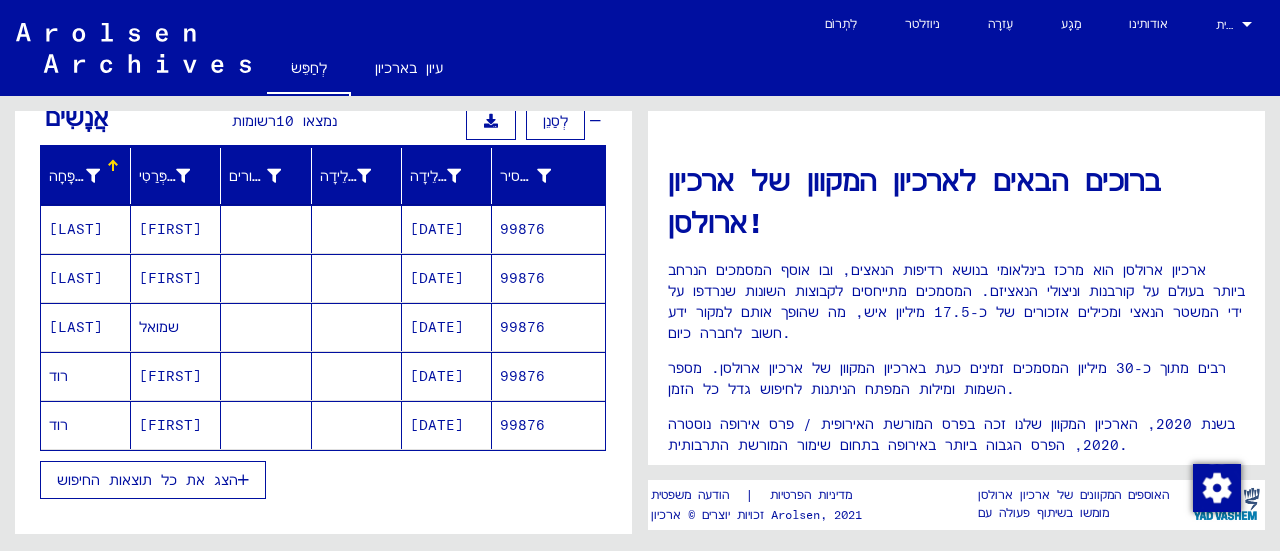 click on "[DATE]" at bounding box center [437, 376] 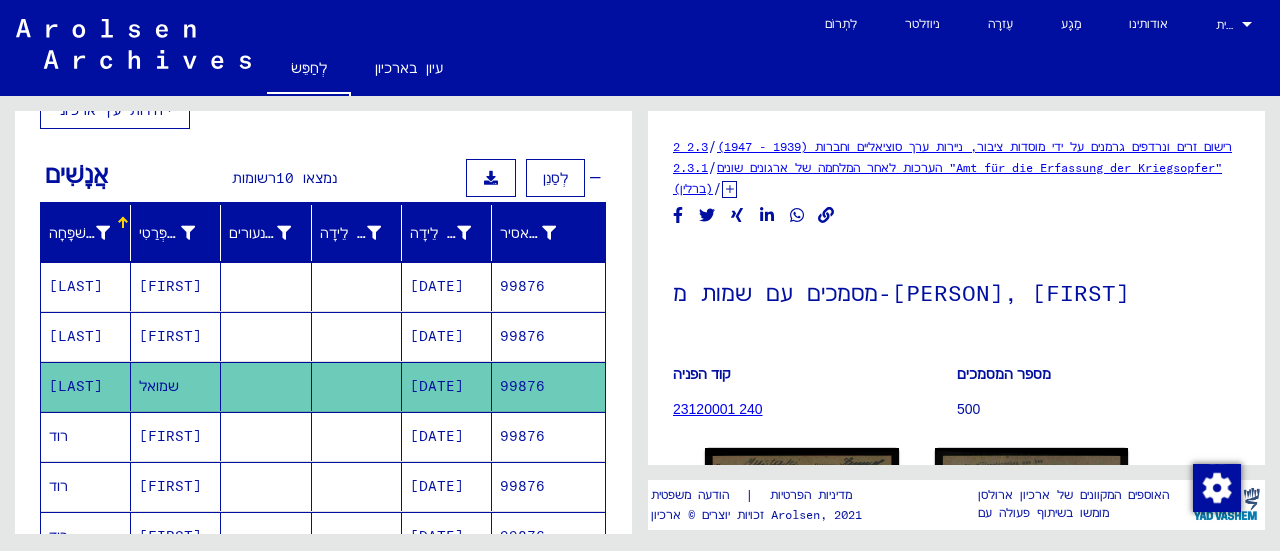 scroll, scrollTop: 100, scrollLeft: 0, axis: vertical 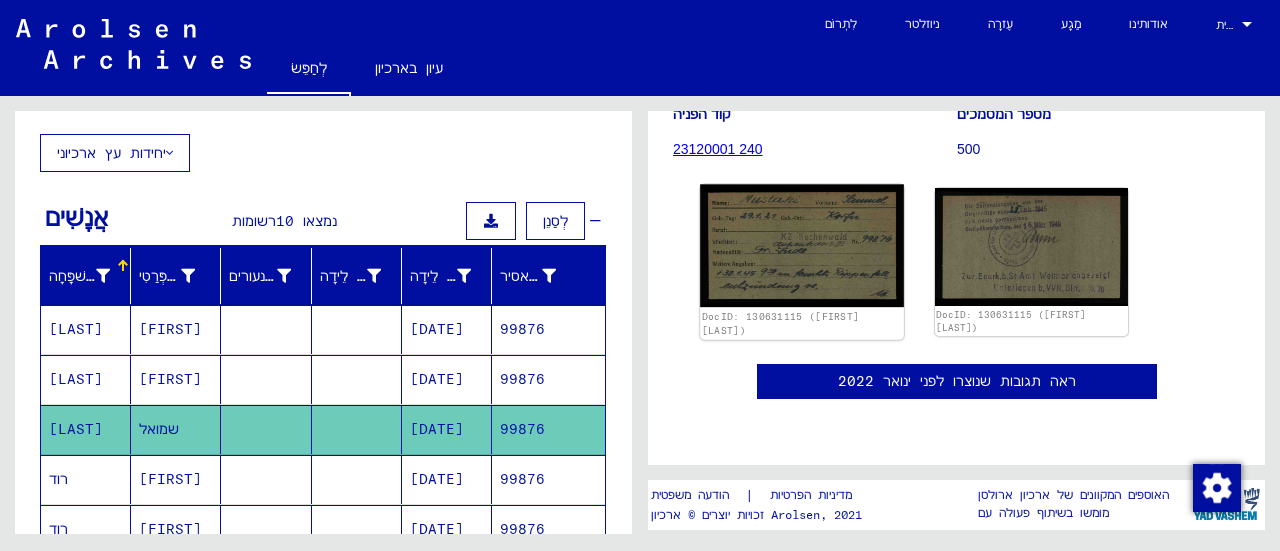 click 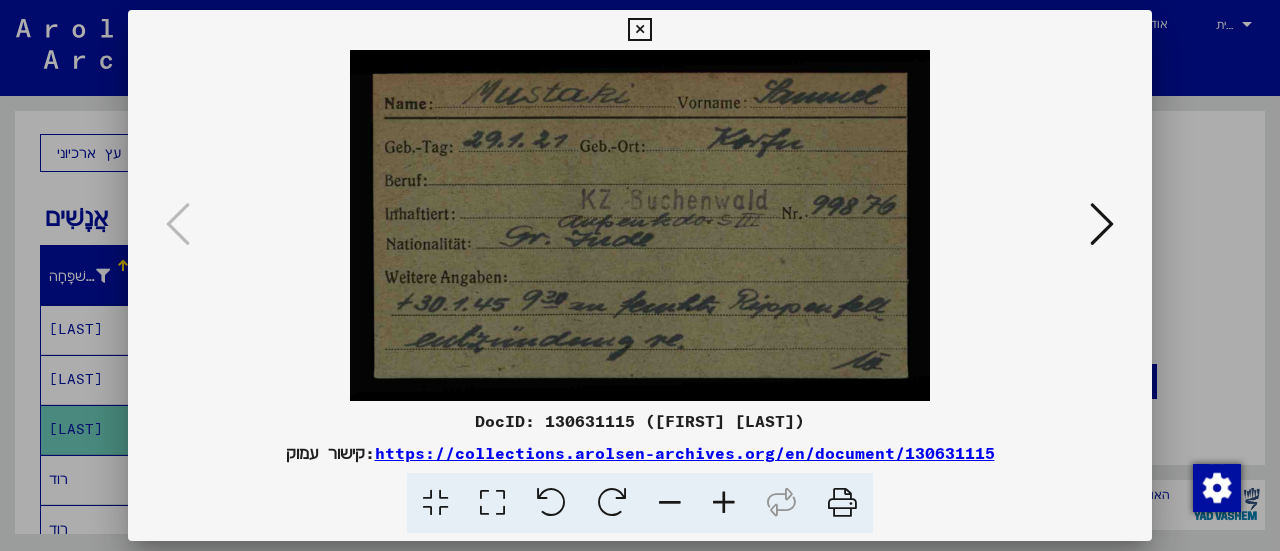 click at bounding box center (1102, 224) 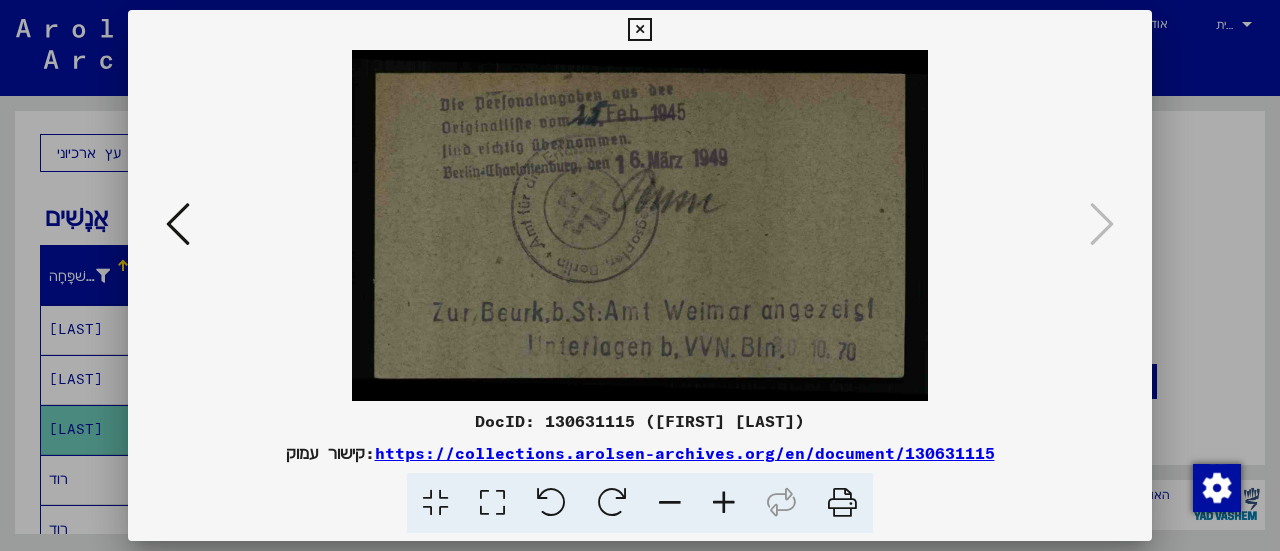 click at bounding box center [639, 30] 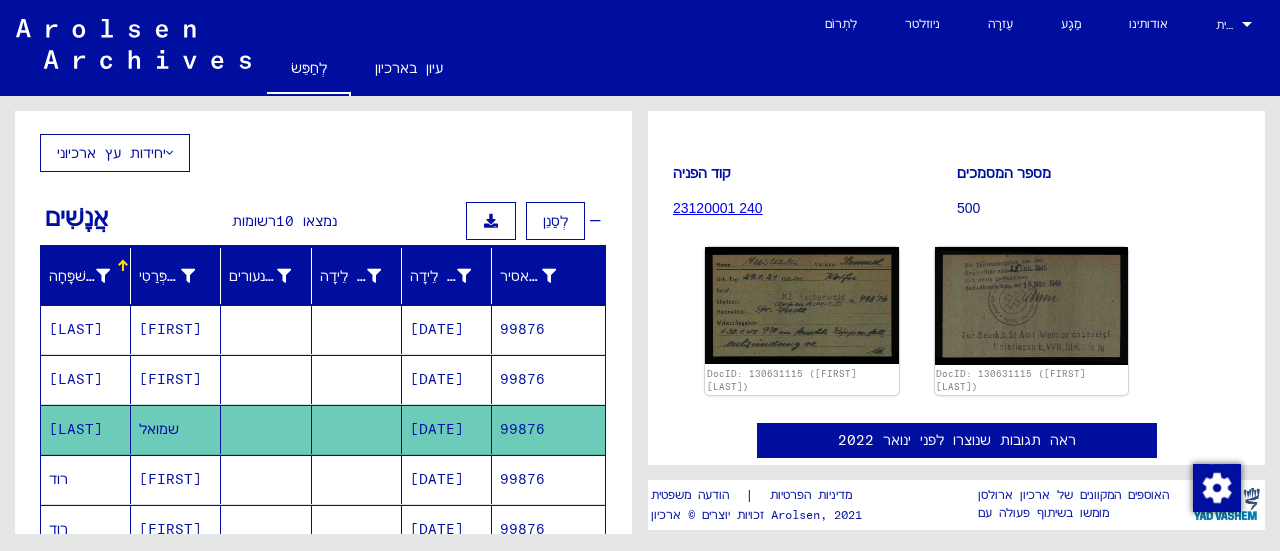 scroll, scrollTop: 275, scrollLeft: 0, axis: vertical 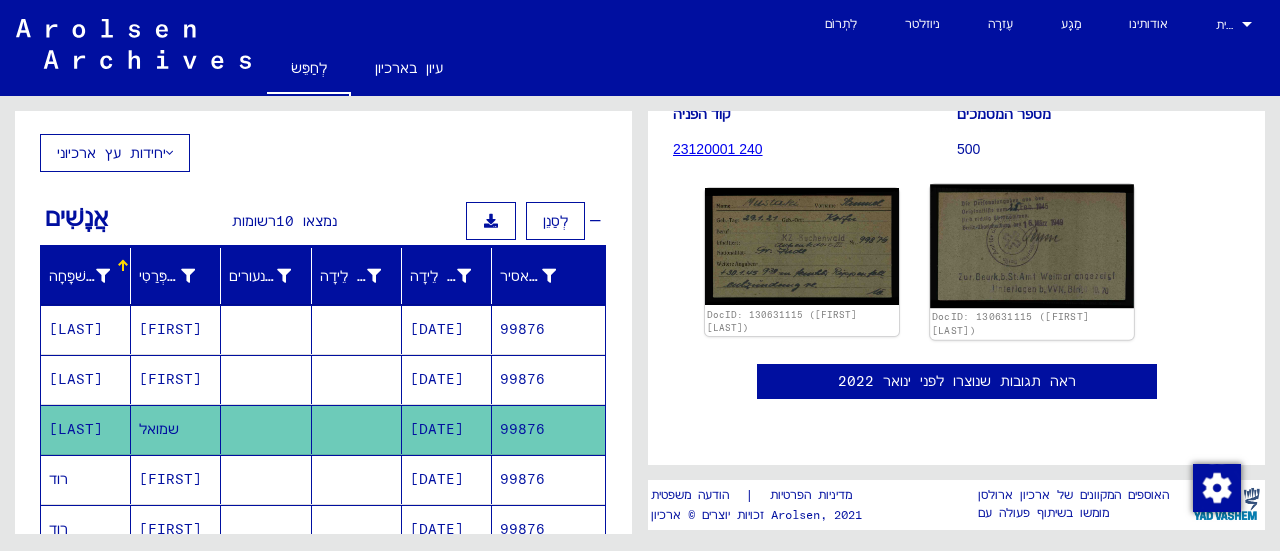 click 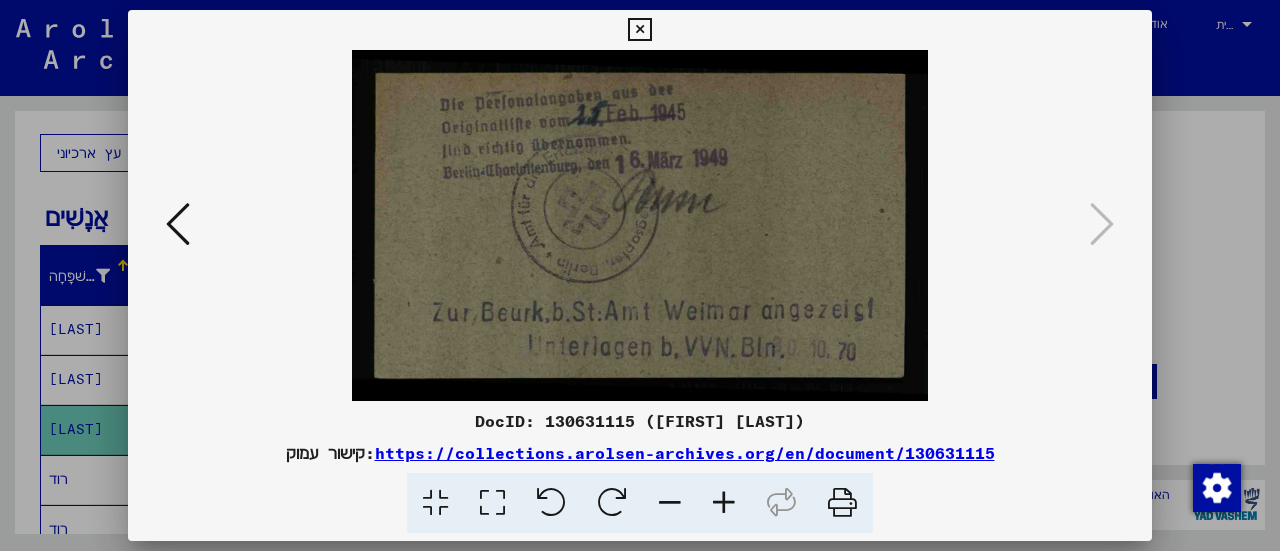 click at bounding box center [639, 30] 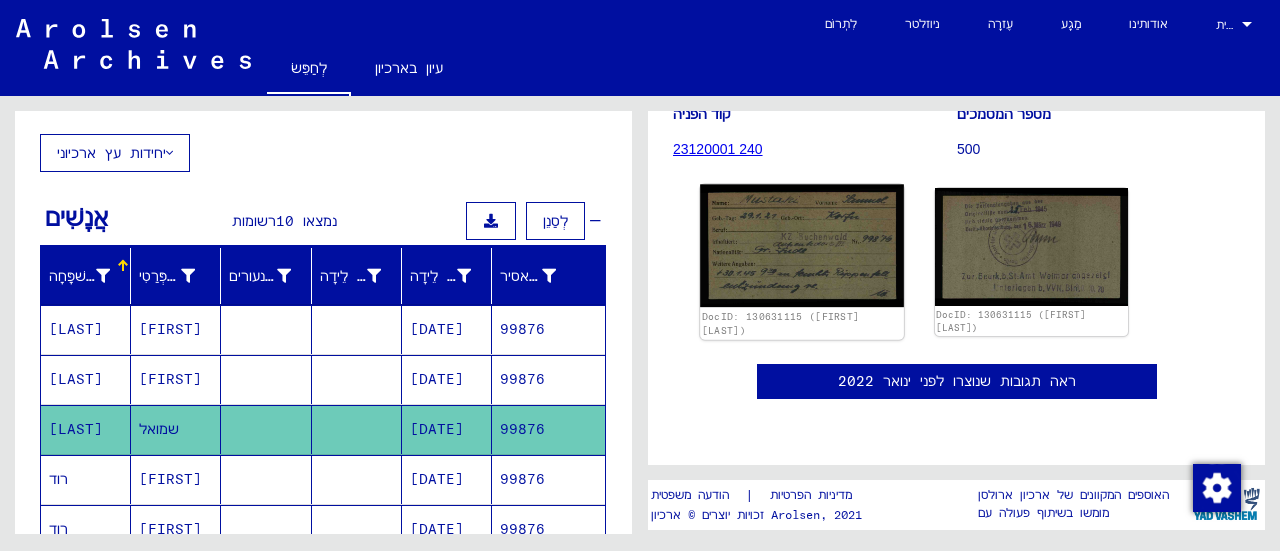 click 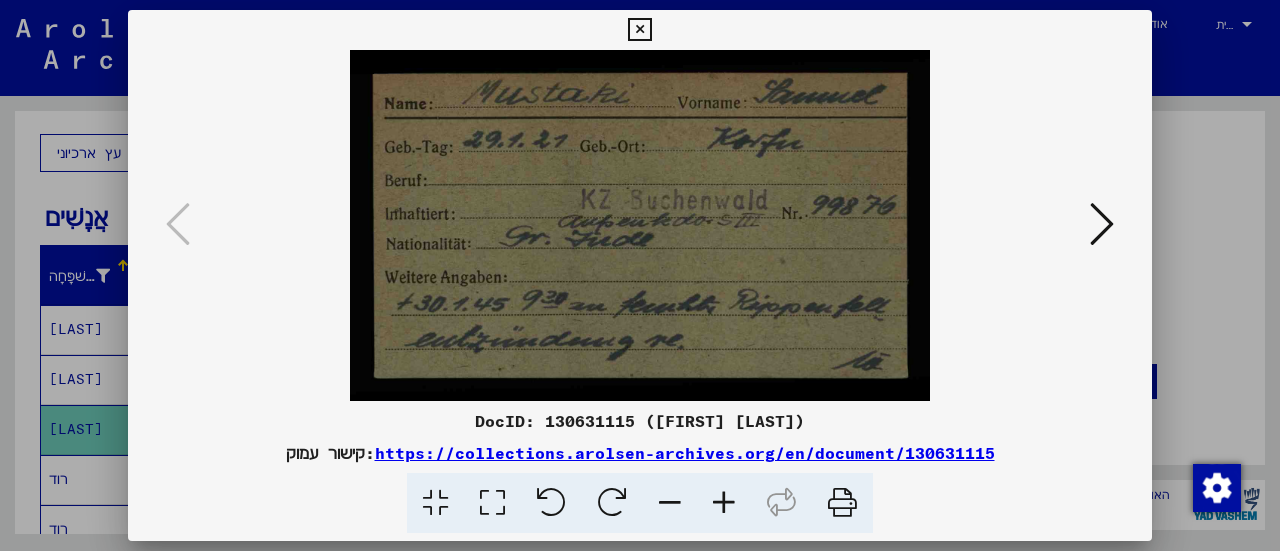 click at bounding box center [639, 30] 